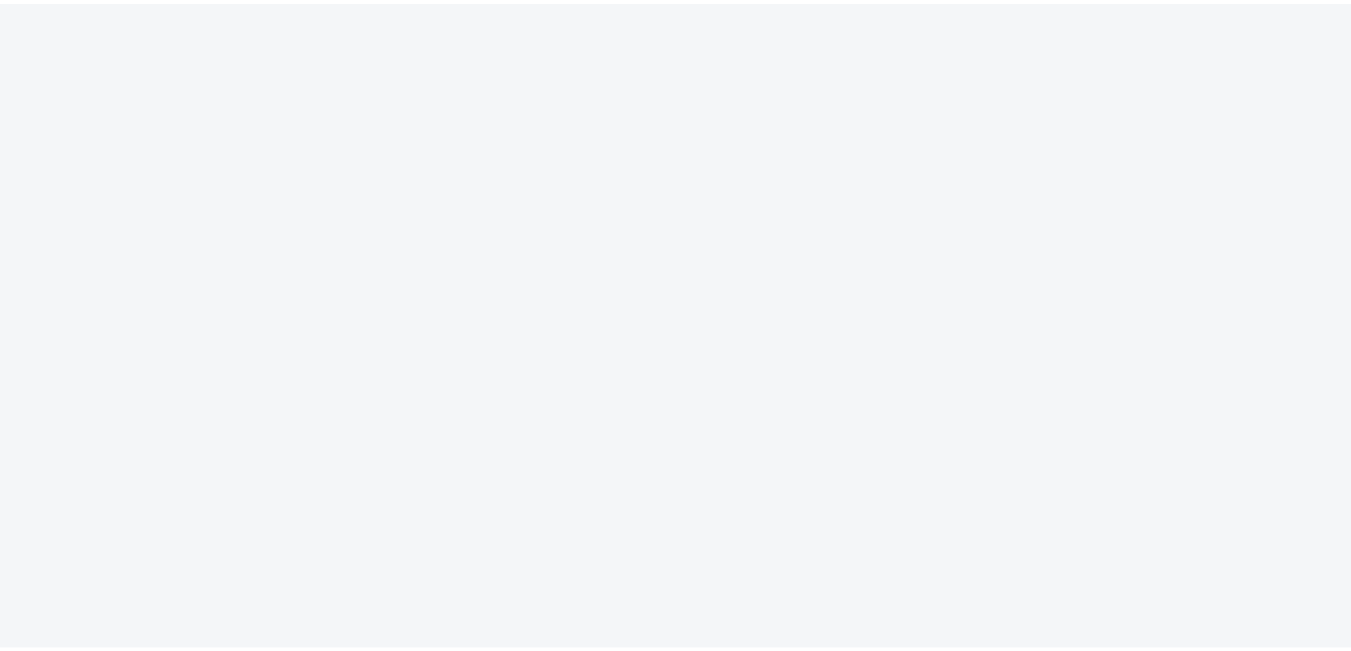 scroll, scrollTop: 0, scrollLeft: 0, axis: both 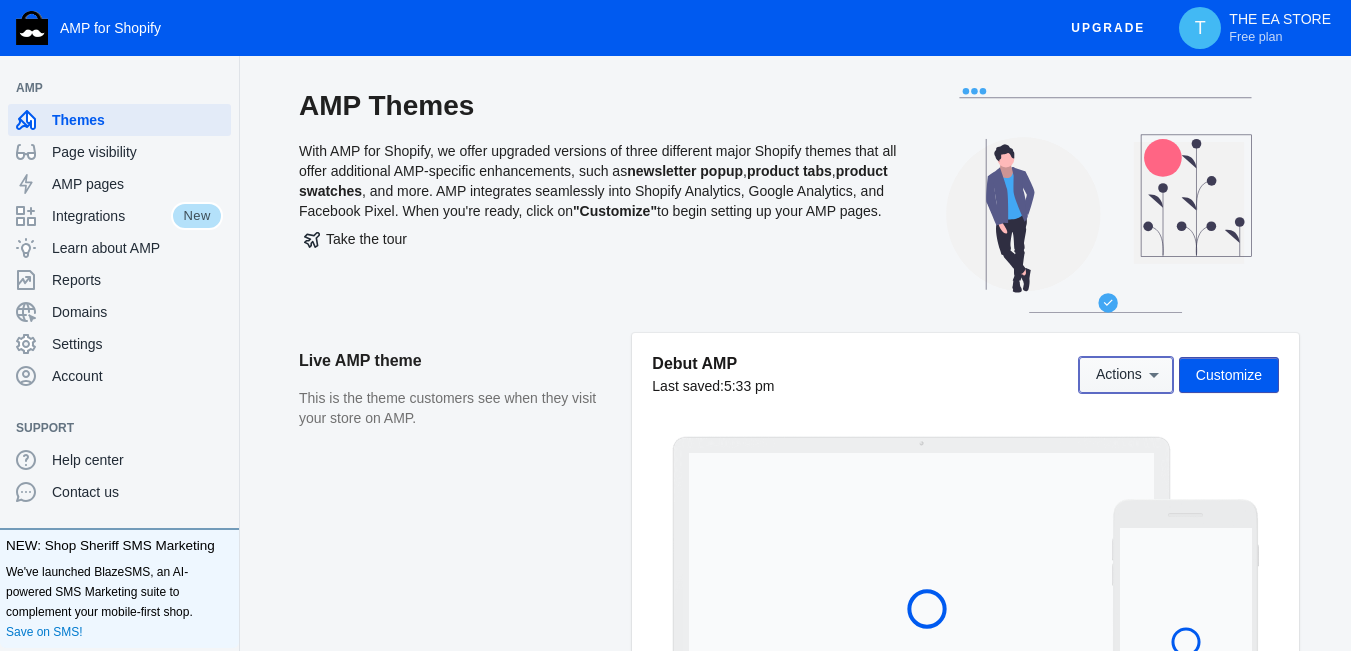 click on "Actions" at bounding box center [1126, 375] 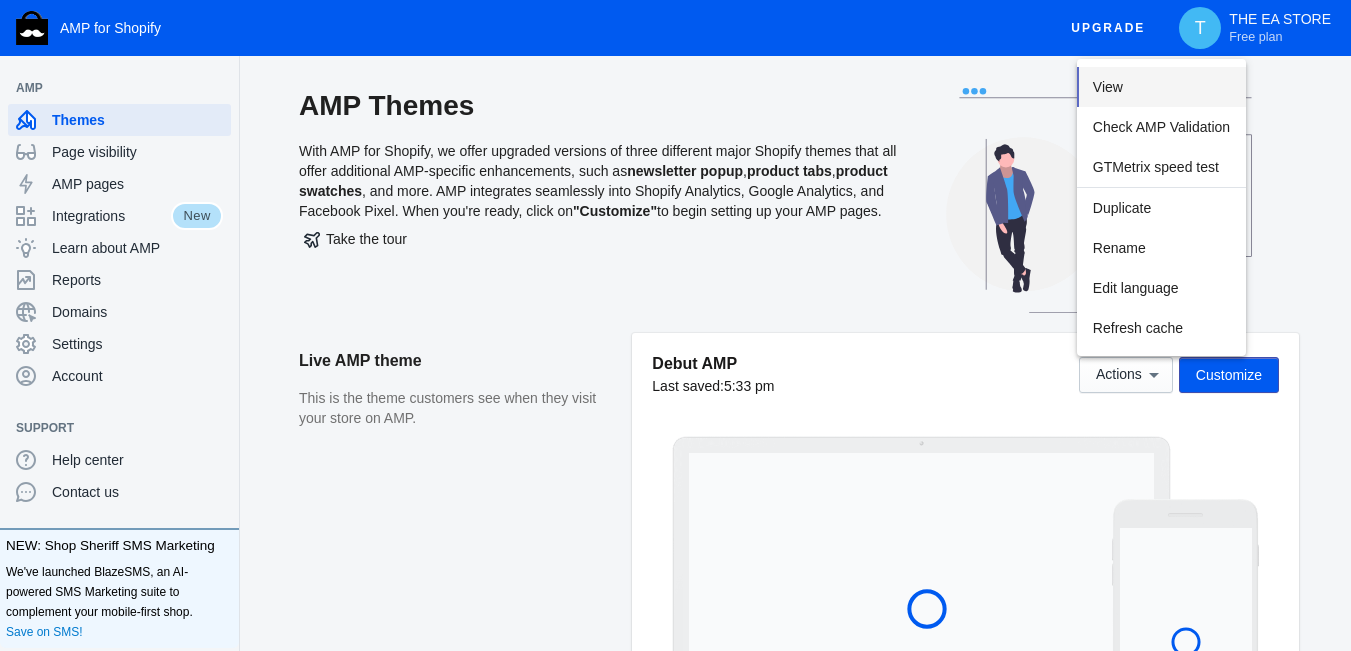 click on "View" at bounding box center [1161, 87] 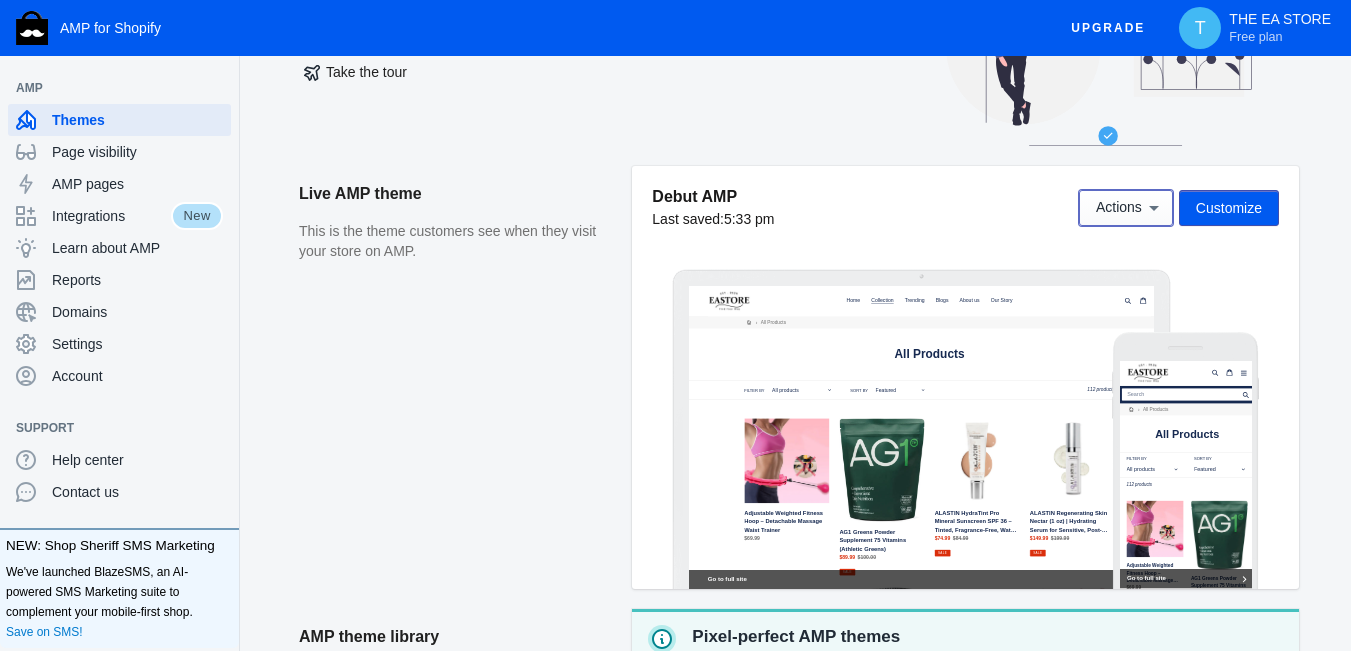 scroll, scrollTop: 0, scrollLeft: 0, axis: both 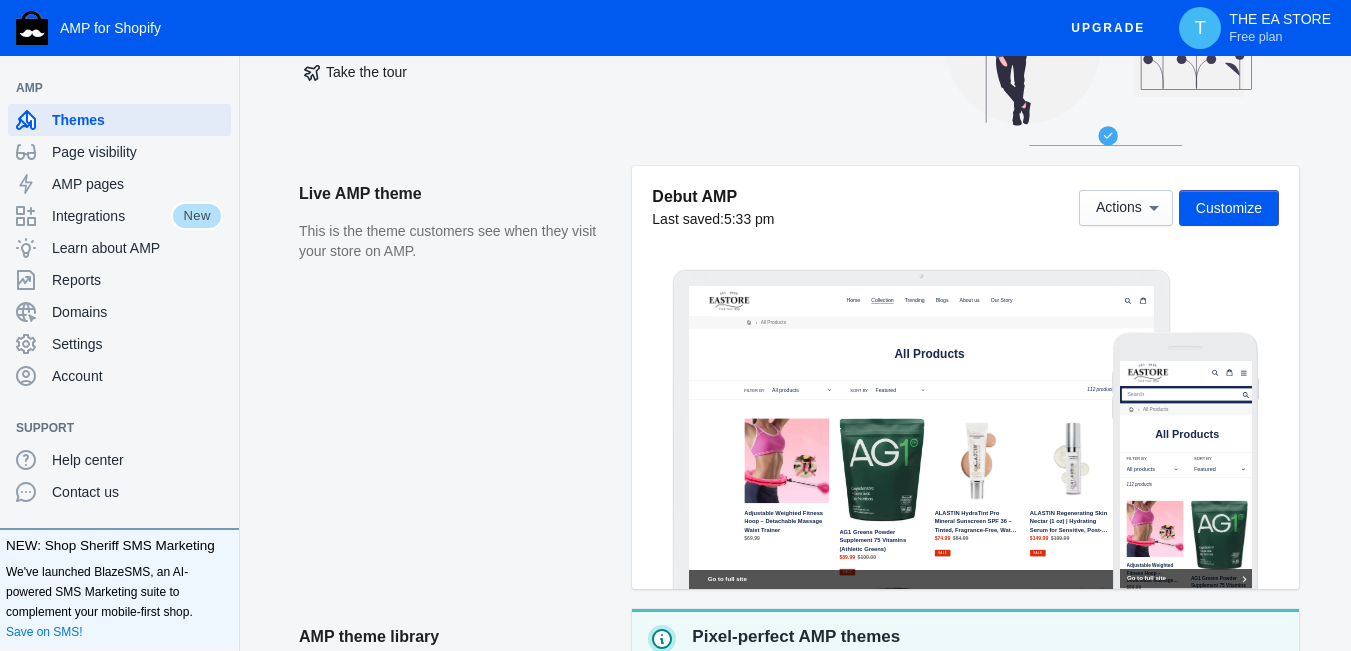 click on "Live AMP theme This is the theme customers see when they visit your store on AMP." at bounding box center [465, 387] 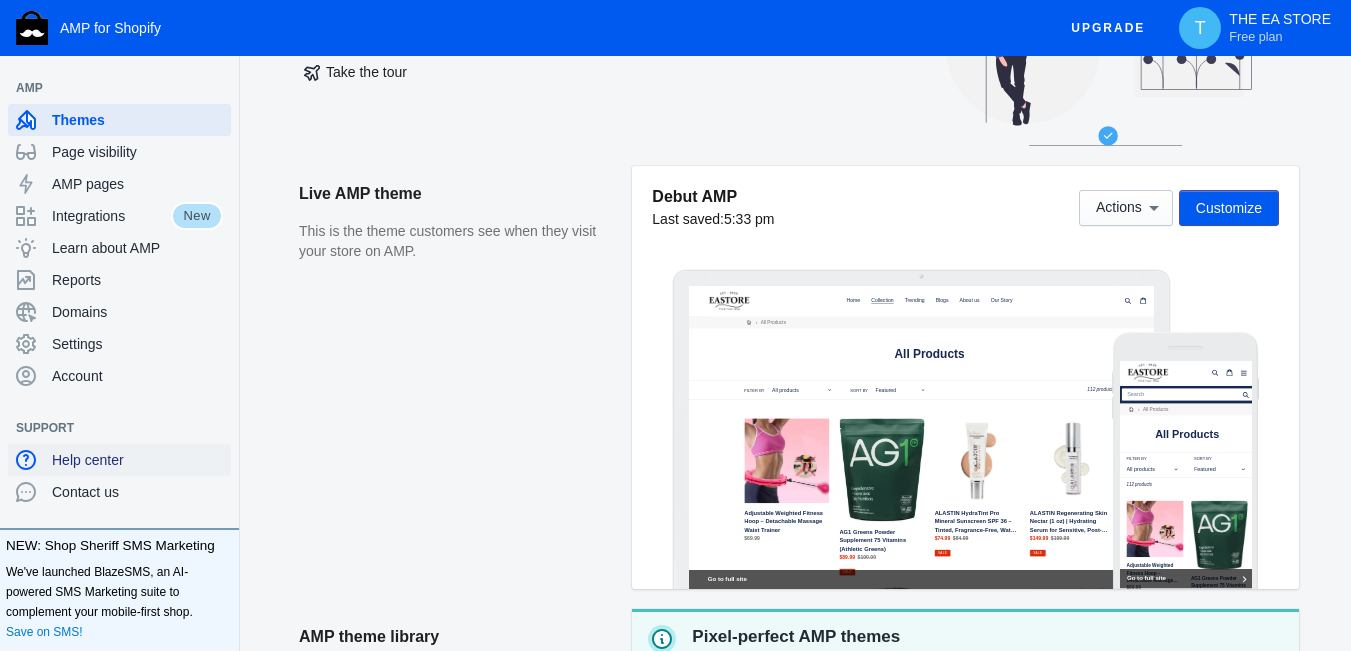 click on "Help center" at bounding box center (119, 460) 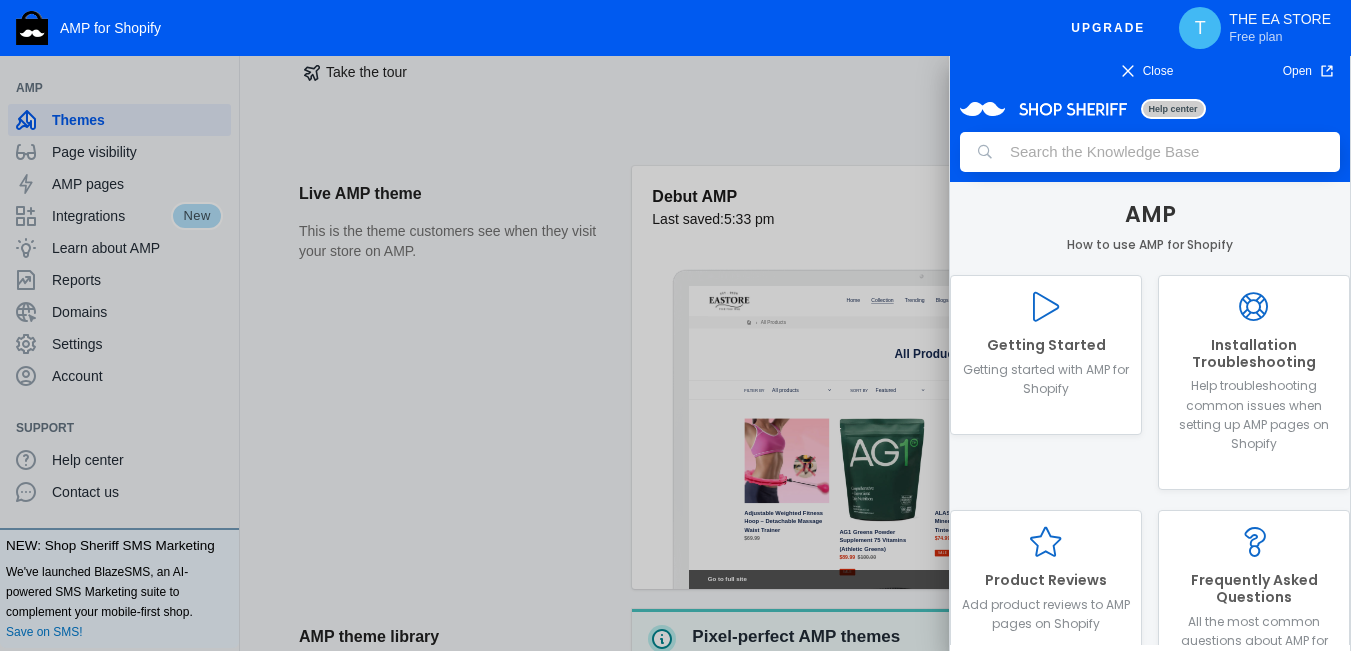 scroll, scrollTop: 0, scrollLeft: 0, axis: both 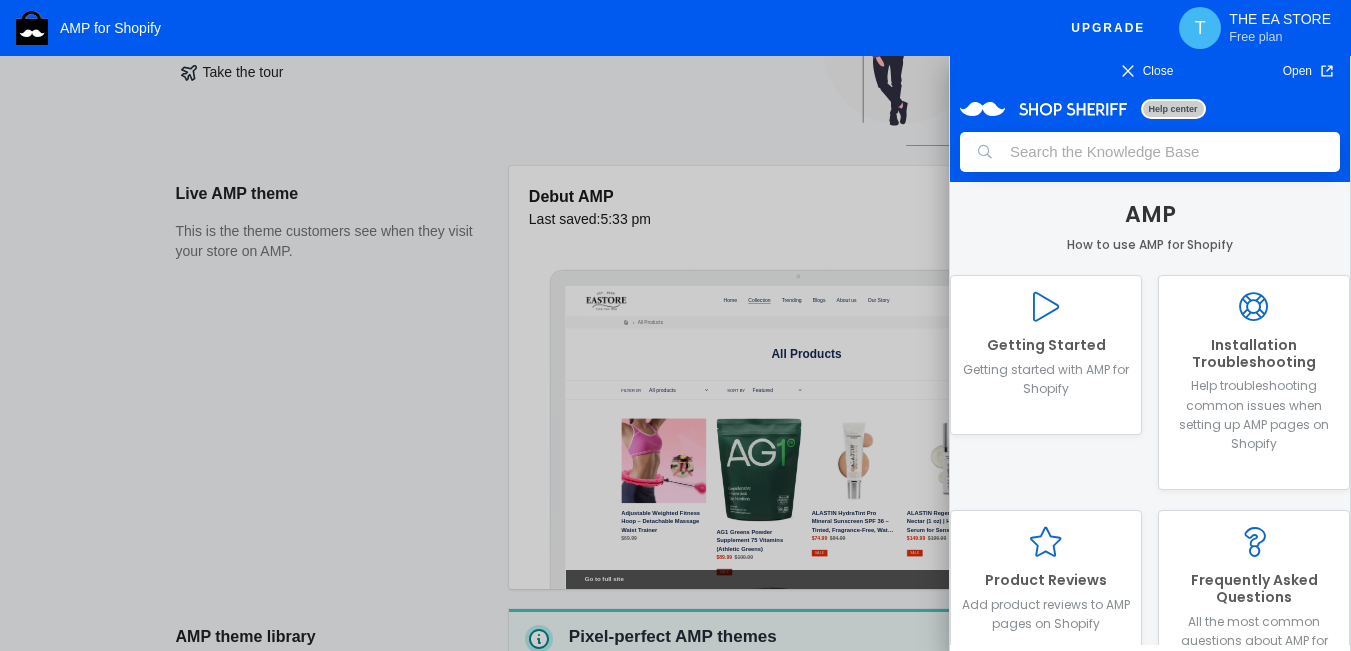 click 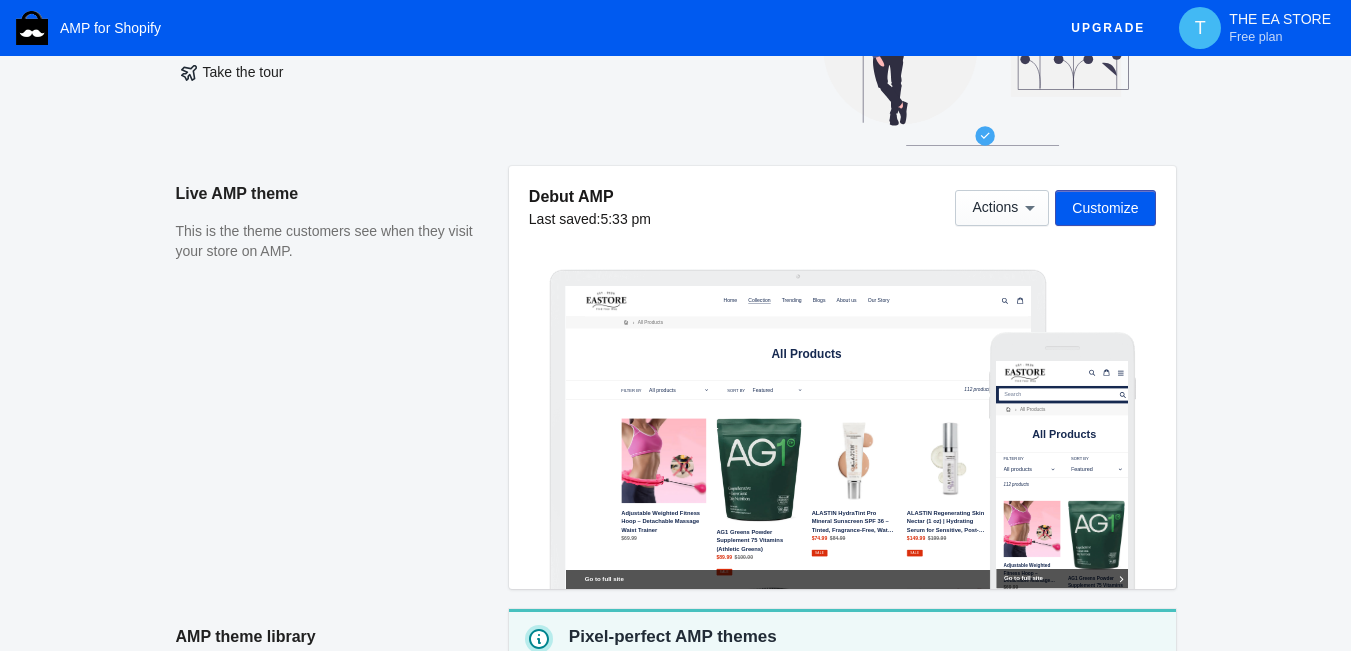 click on "AMP Themes   With AMP for Shopify, we offer upgraded versions of three different major Shopify themes that all offer additional AMP-specific enhancements, such as  newsletter popup ,  product tabs ,  product swatches , and more. AMP integrates seamlessly into Shopify Analytics, Google Analytics, and Facebook Pixel. When you're ready, click on  "Customize"  to begin setting up your AMP pages.   Take the tour  Live AMP theme This is the theme customers see when they visit your store on AMP. Debut AMP  Last saved:  5:33 pm  Actions   Customize  AMP theme library Manage your store's AMP themes. Add and publish themes to change your online store's appearance. Pixel-perfect AMP themes  Only Shop Sheriff offers AMP themes that are nearly pixel-perfect identical to the original (non-AMP) Shopify theme. Our themes are designed for the  best possible home page support , SEO, and speed. Don't see your theme listed? No problem, we recommend starting with the Debut theme.  Explore AMP themes Explore AMP themes" 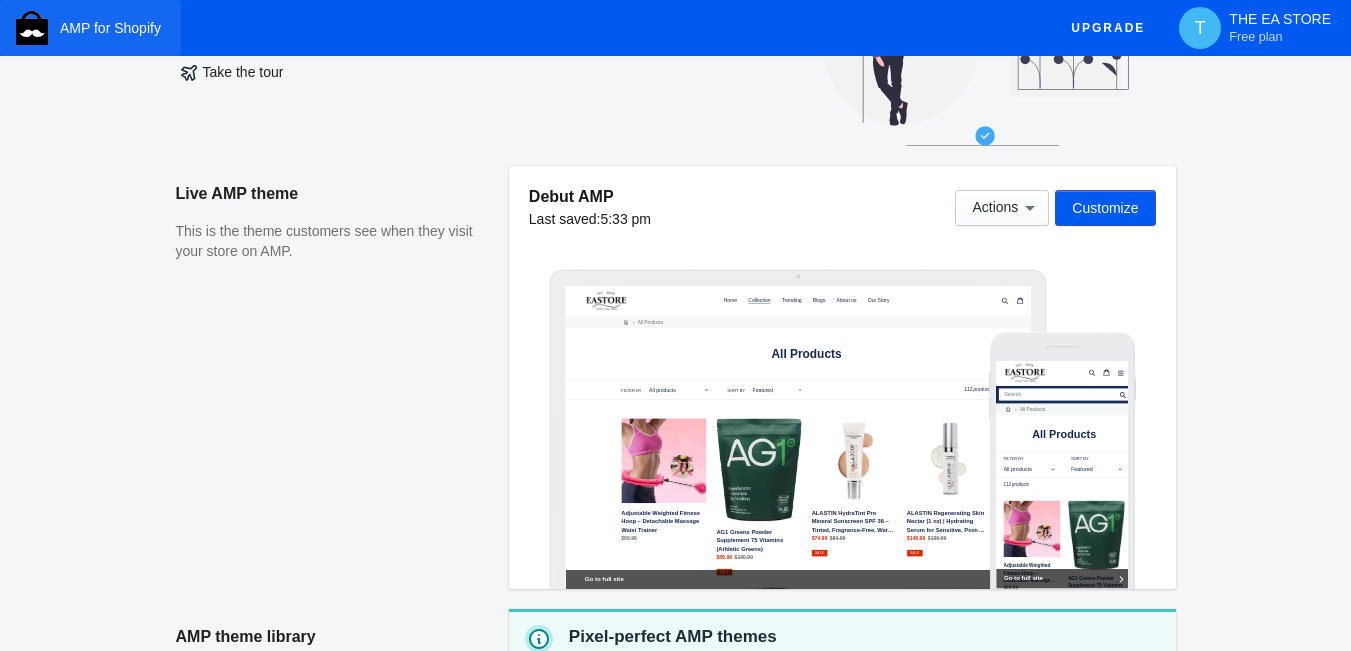 click on "AMP for Shopify" at bounding box center [90, 28] 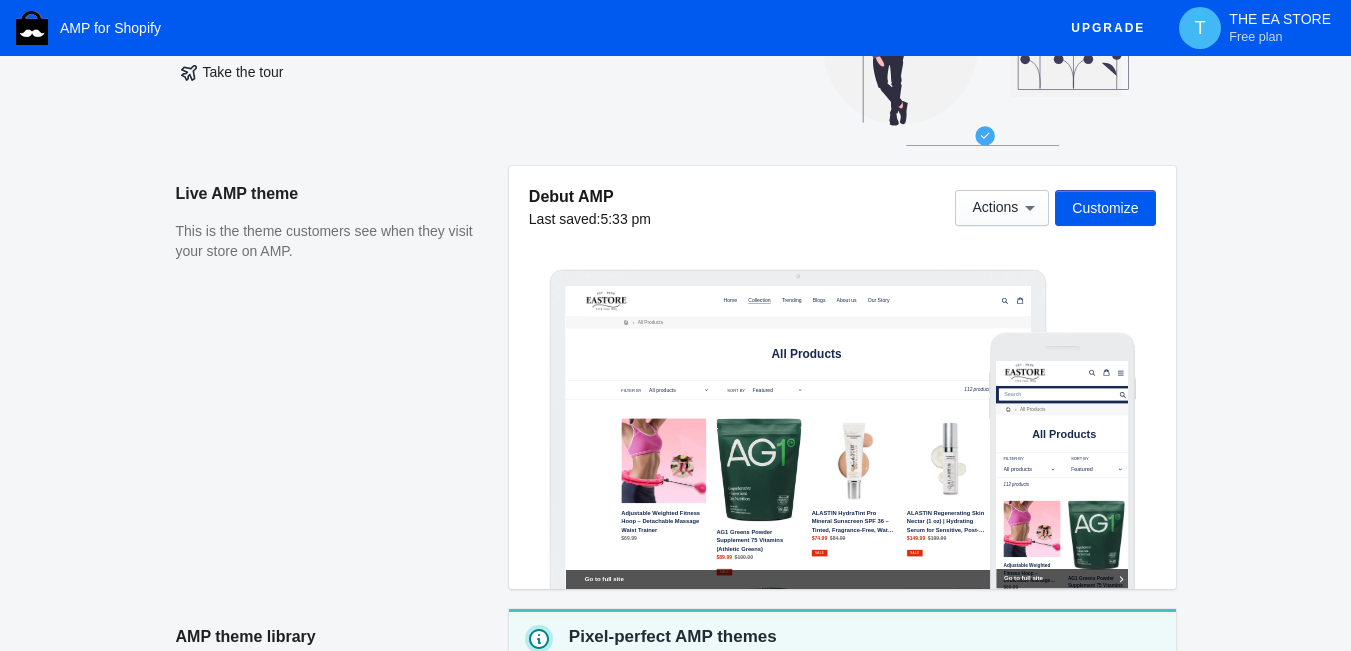 click on "AMP Themes   With AMP for Shopify, we offer upgraded versions of three different major Shopify themes that all offer additional AMP-specific enhancements, such as  newsletter popup ,  product tabs ,  product swatches , and more. AMP integrates seamlessly into Shopify Analytics, Google Analytics, and Facebook Pixel. When you're ready, click on  "Customize"  to begin setting up your AMP pages.   Take the tour  Live AMP theme This is the theme customers see when they visit your store on AMP. Debut AMP  Last saved:  5:33 pm  Actions   Customize  AMP theme library Manage your store's AMP themes. Add and publish themes to change your online store's appearance. Pixel-perfect AMP themes  Only Shop Sheriff offers AMP themes that are nearly pixel-perfect identical to the original (non-AMP) Shopify theme. Our themes are designed for the  best possible home page support , SEO, and speed. Don't see your theme listed? No problem, we recommend starting with the Debut theme.  Explore AMP themes Explore AMP themes" 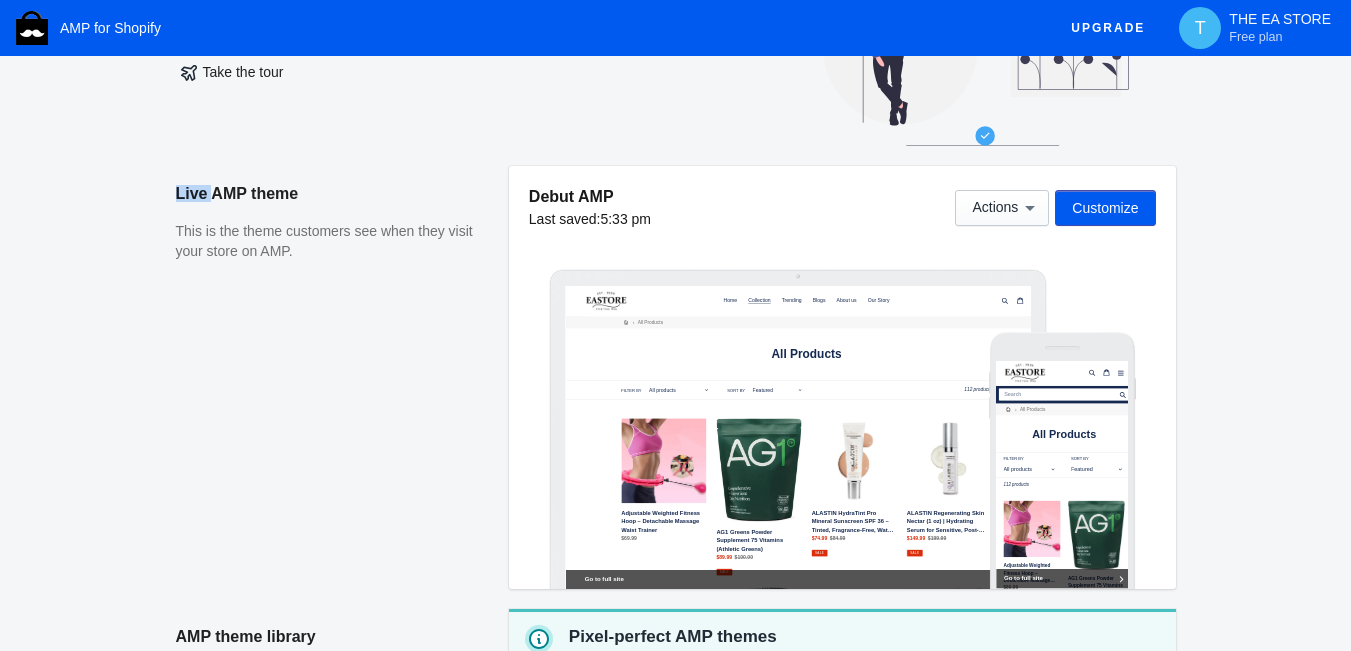 click on "AMP Themes   With AMP for Shopify, we offer upgraded versions of three different major Shopify themes that all offer additional AMP-specific enhancements, such as  newsletter popup ,  product tabs ,  product swatches , and more. AMP integrates seamlessly into Shopify Analytics, Google Analytics, and Facebook Pixel. When you're ready, click on  "Customize"  to begin setting up your AMP pages.   Take the tour  Live AMP theme This is the theme customers see when they visit your store on AMP. Debut AMP  Last saved:  5:33 pm  Actions   Customize  AMP theme library Manage your store's AMP themes. Add and publish themes to change your online store's appearance. Pixel-perfect AMP themes  Only Shop Sheriff offers AMP themes that are nearly pixel-perfect identical to the original (non-AMP) Shopify theme. Our themes are designed for the  best possible home page support , SEO, and speed. Don't see your theme listed? No problem, we recommend starting with the Debut theme.  Explore AMP themes Explore AMP themes" 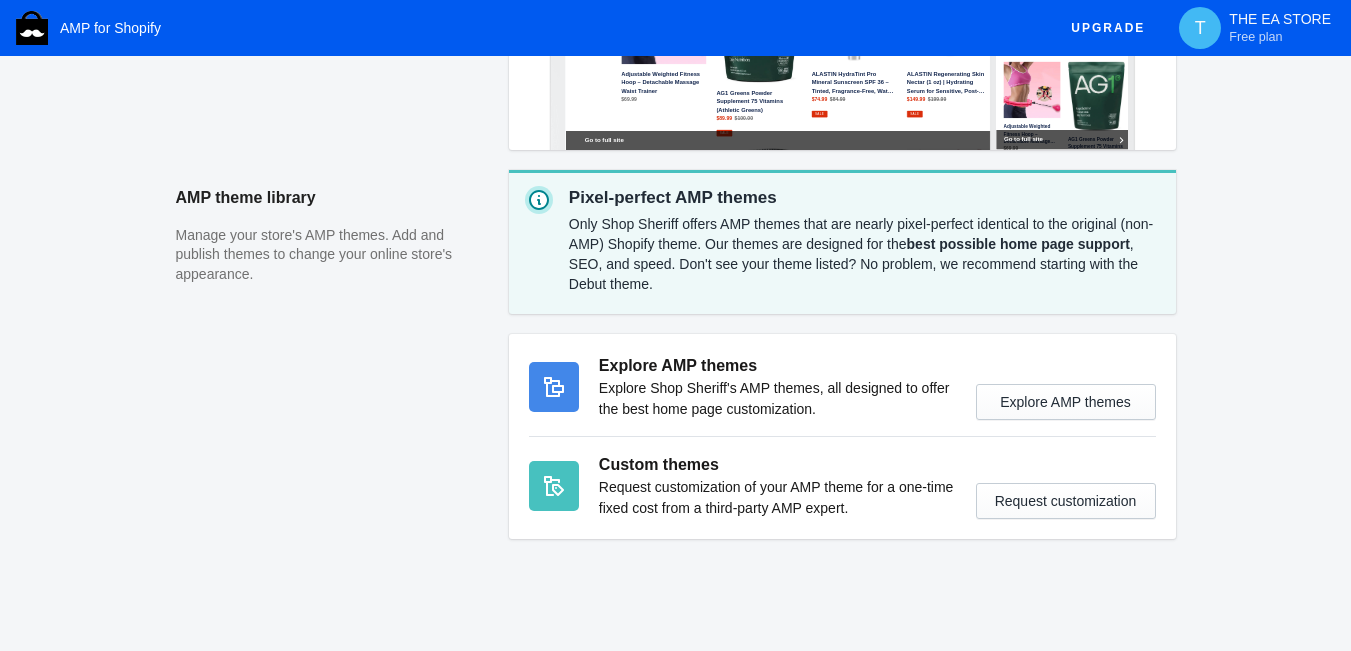 scroll, scrollTop: 0, scrollLeft: 0, axis: both 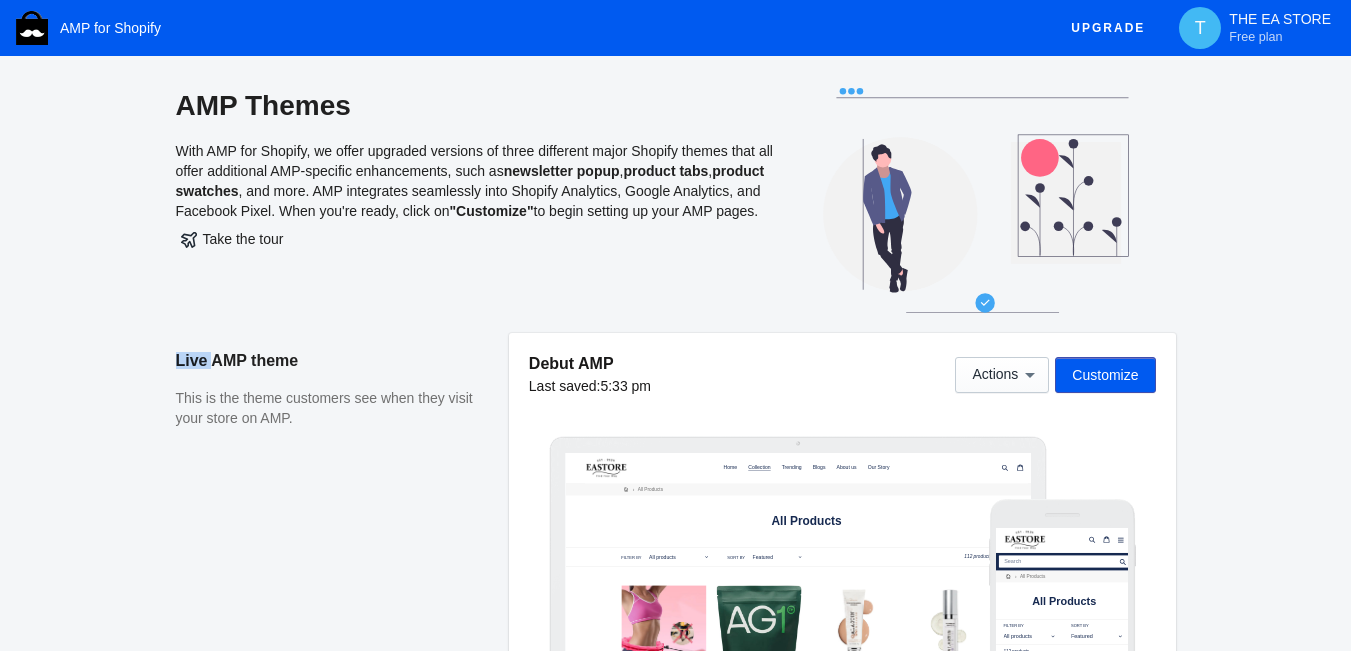 click on "AMP Themes   With AMP for Shopify, we offer upgraded versions of three different major Shopify themes that all offer additional AMP-specific enhancements, such as  newsletter popup ,  product tabs ,  product swatches , and more. AMP integrates seamlessly into Shopify Analytics, Google Analytics, and Facebook Pixel. When you're ready, click on  "Customize"  to begin setting up your AMP pages.   Take the tour  Live AMP theme This is the theme customers see when they visit your store on AMP. Debut AMP  Last saved:  5:33 pm  Actions   Customize  AMP theme library Manage your store's AMP themes. Add and publish themes to change your online store's appearance. Pixel-perfect AMP themes  Only Shop Sheriff offers AMP themes that are nearly pixel-perfect identical to the original (non-AMP) Shopify theme. Our themes are designed for the  best possible home page support , SEO, and speed. Don't see your theme listed? No problem, we recommend starting with the Debut theme.  Explore AMP themes Explore AMP themes" 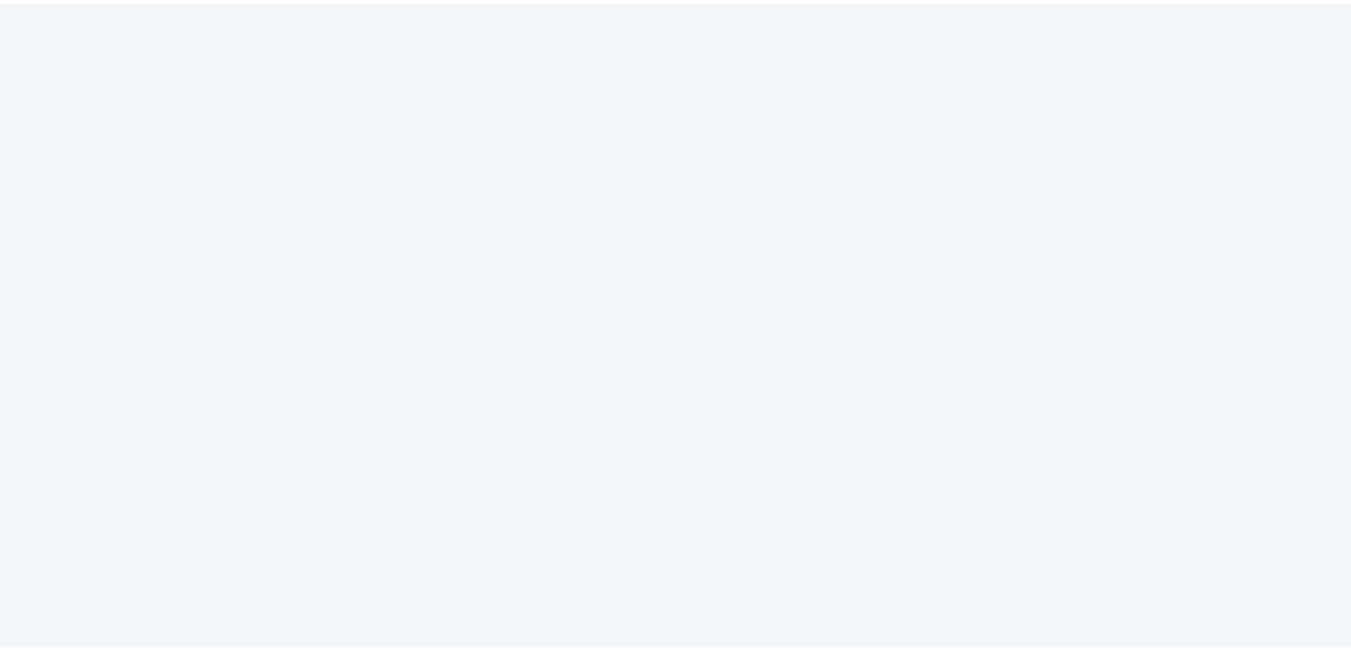 scroll, scrollTop: 0, scrollLeft: 0, axis: both 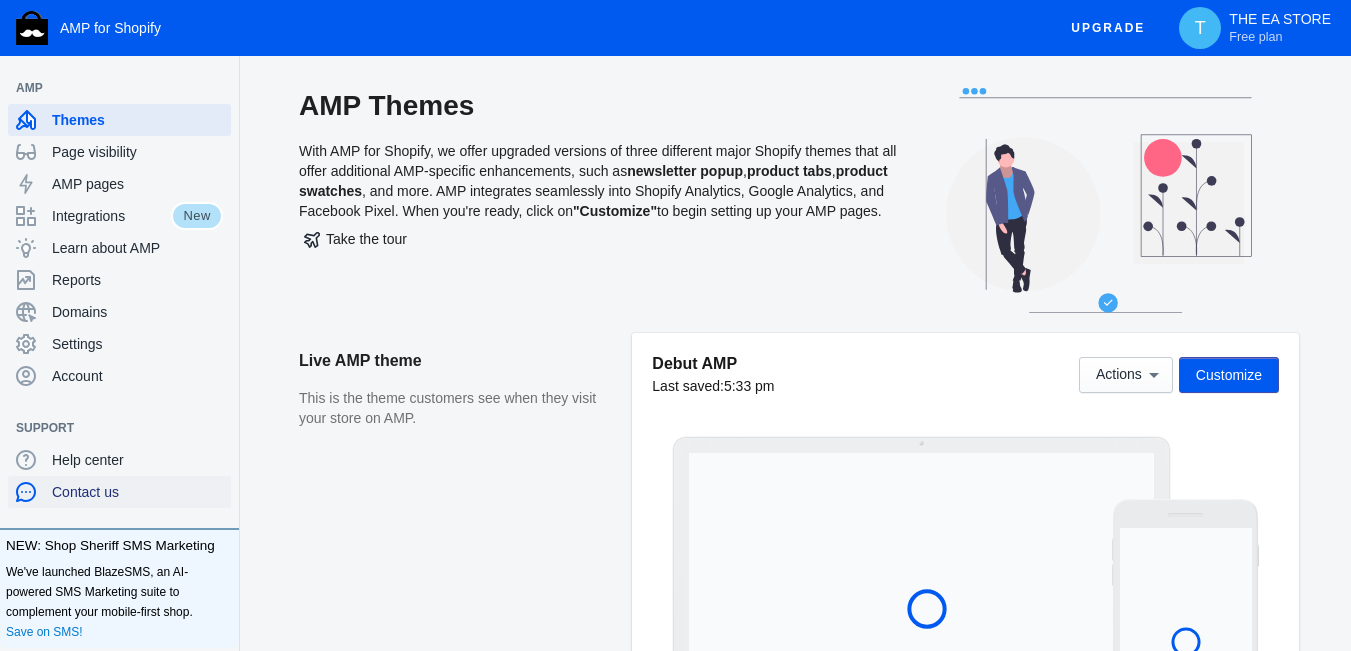 click on "Contact us" at bounding box center (137, 492) 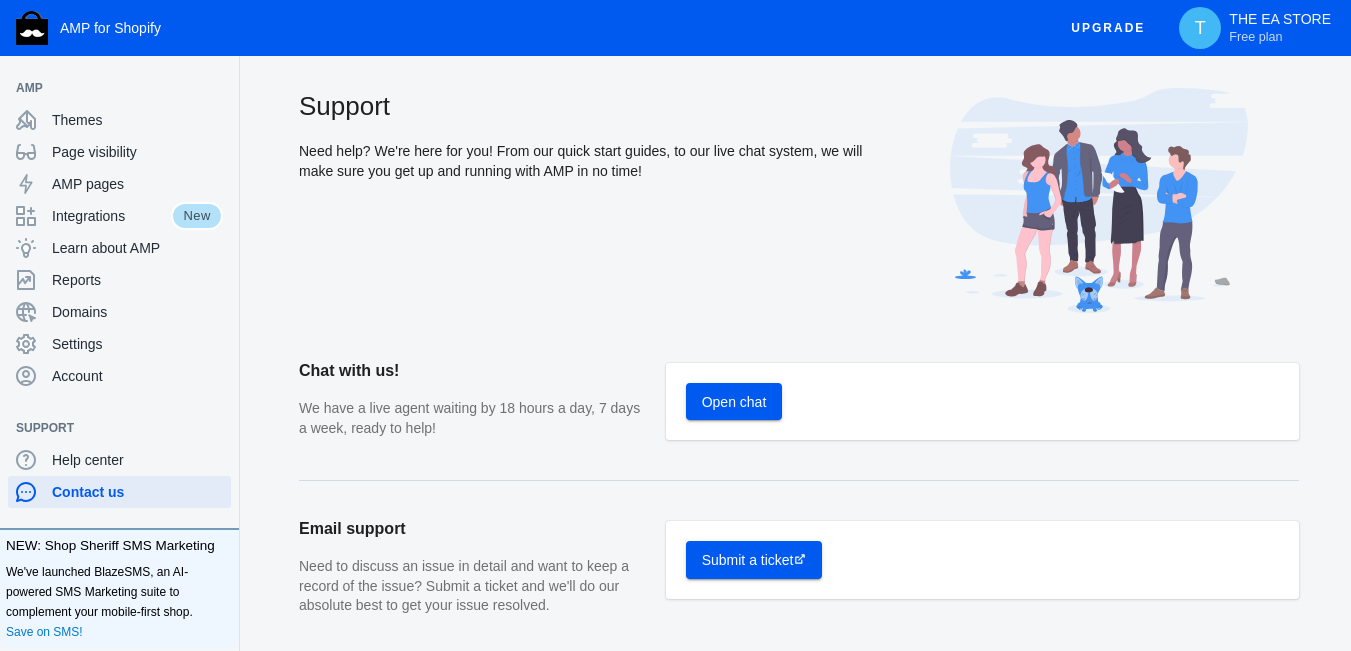 click on "Open chat" 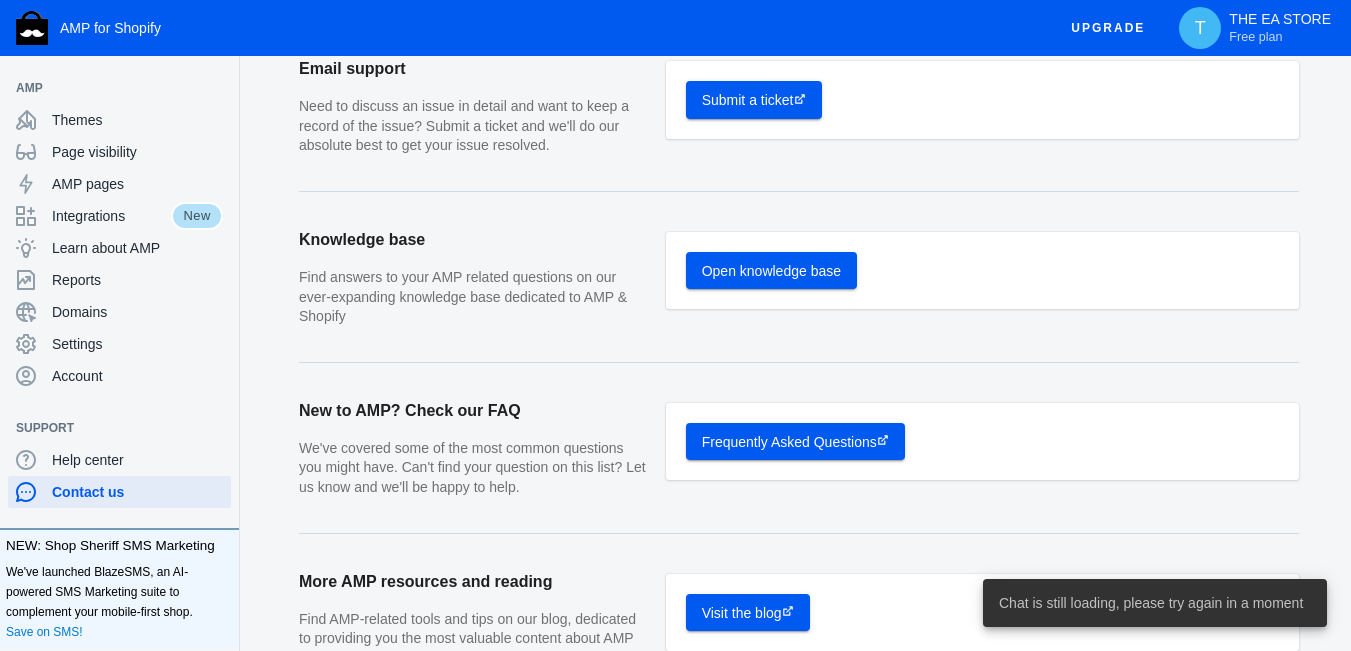 scroll, scrollTop: 605, scrollLeft: 0, axis: vertical 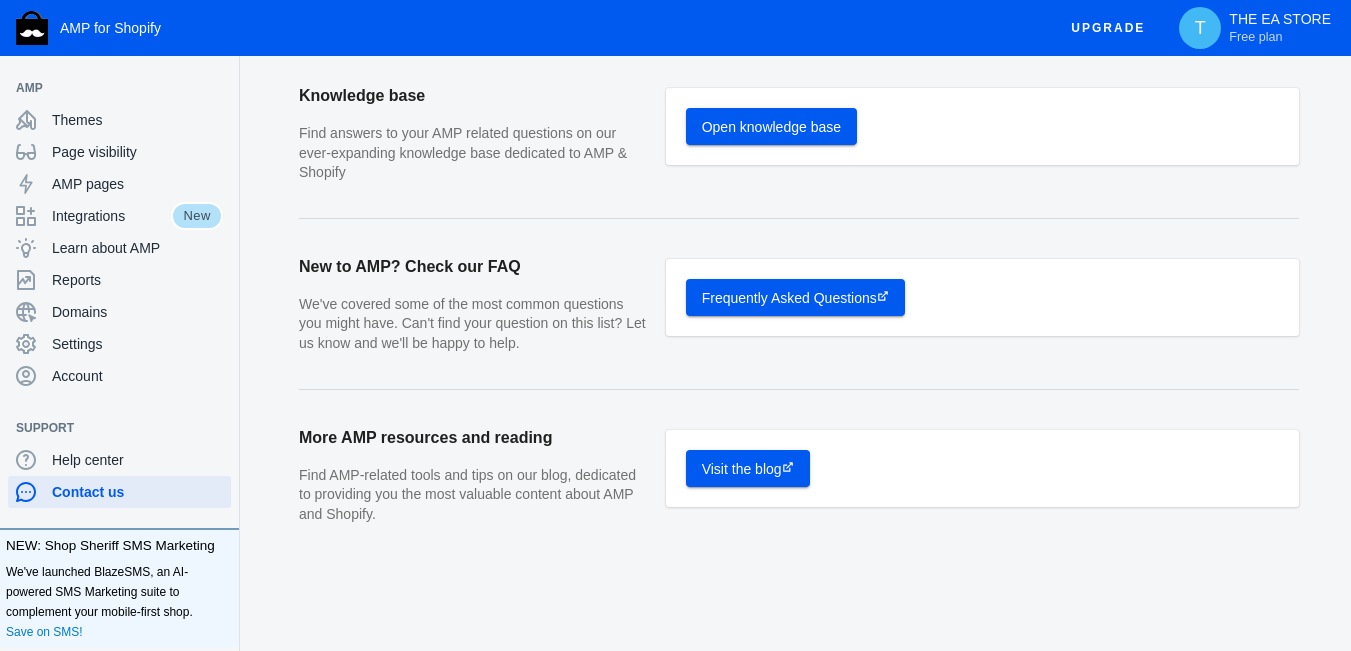 click on "Frequently Asked Questions" 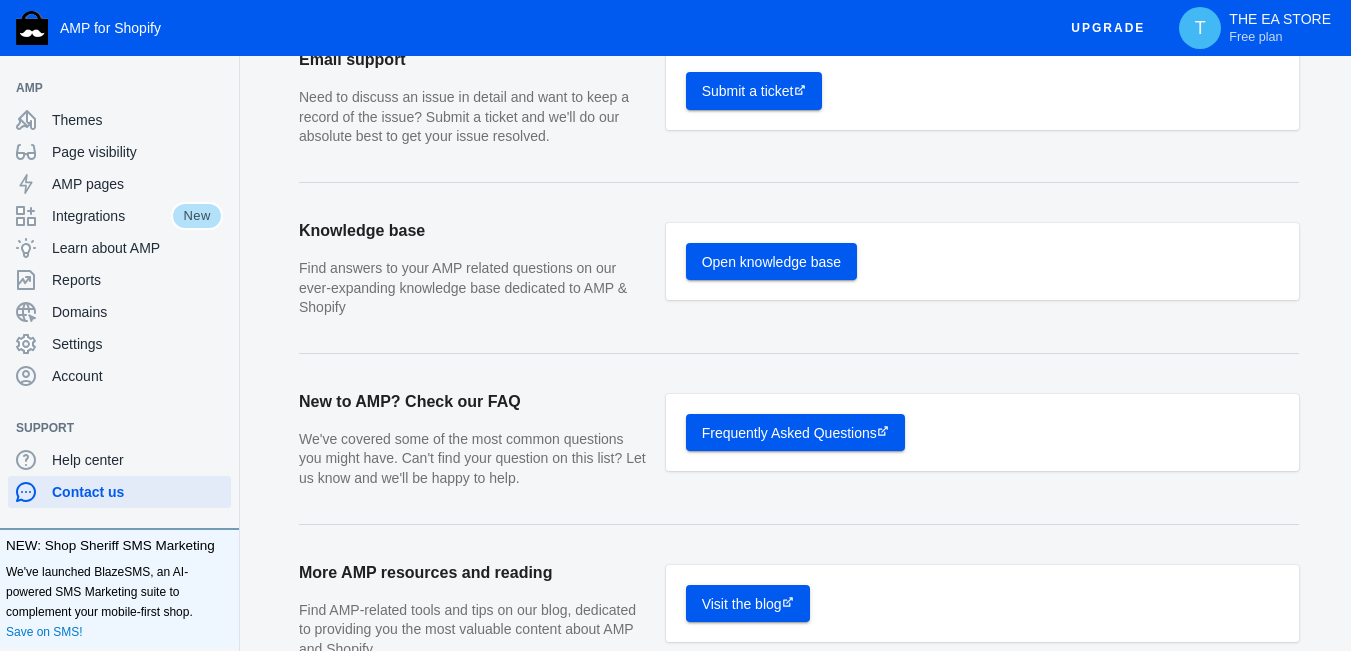 scroll, scrollTop: 272, scrollLeft: 0, axis: vertical 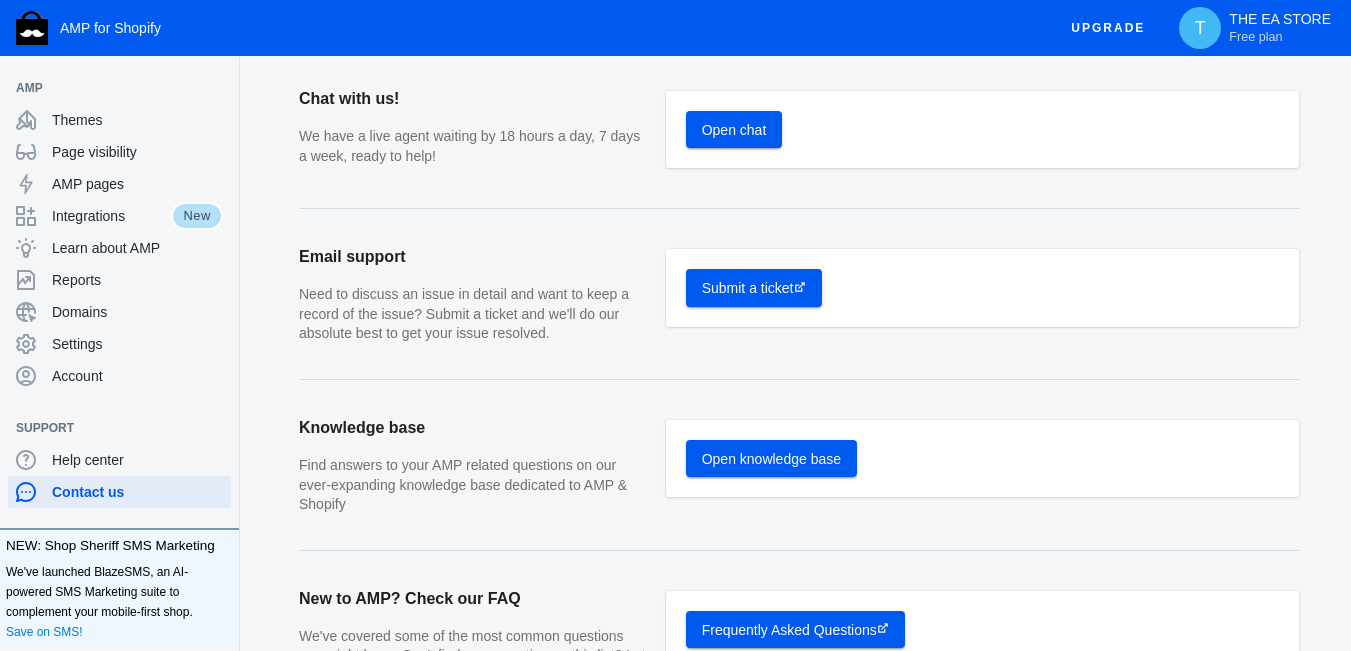 click on "Open chat" 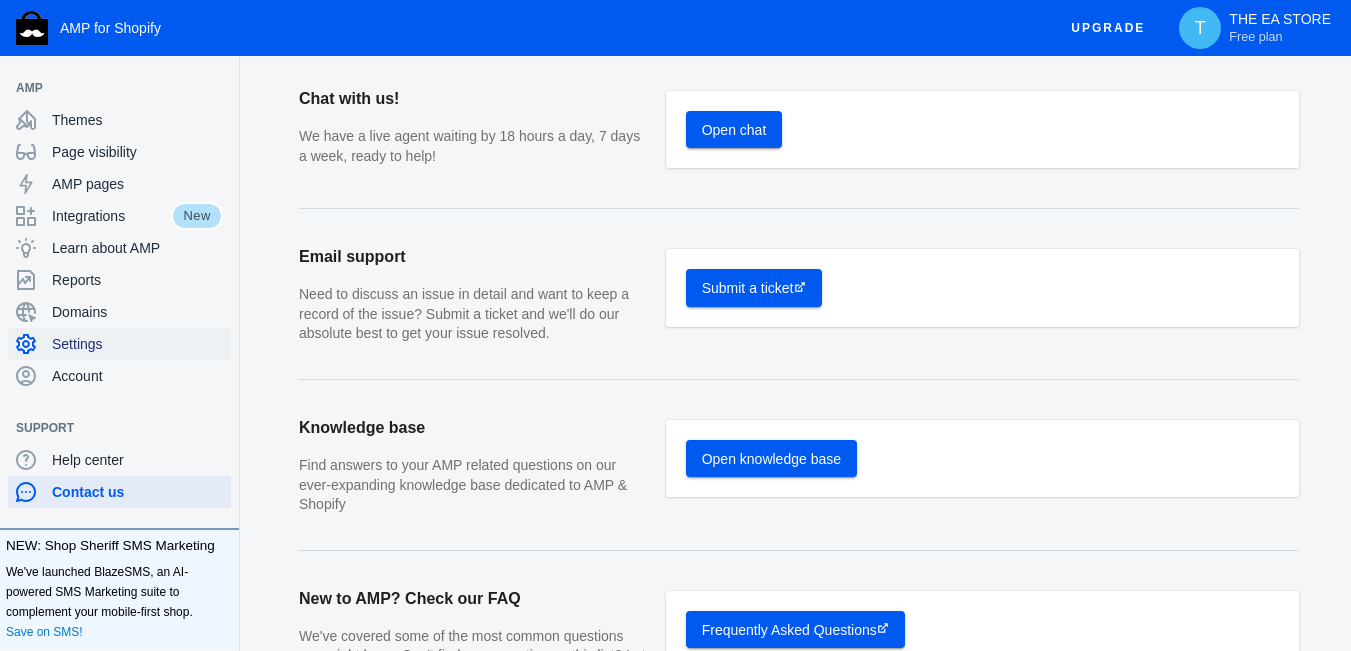 click on "Settings" at bounding box center (137, 344) 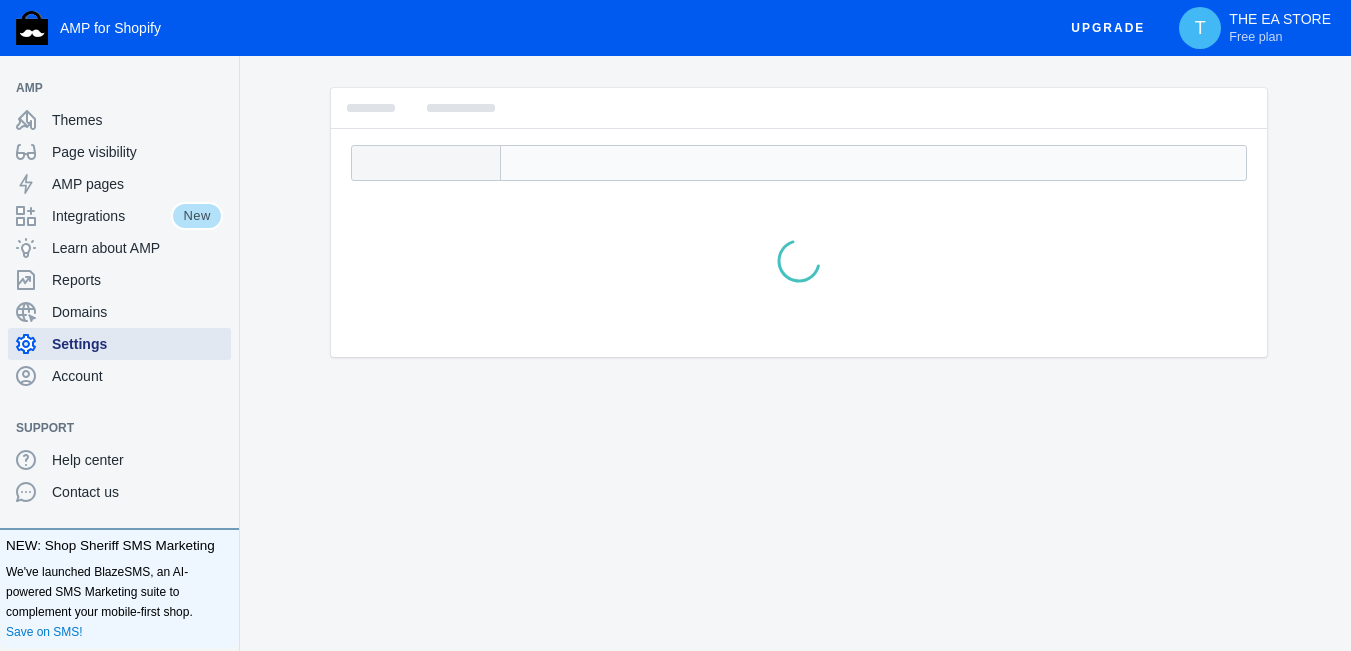 scroll, scrollTop: 0, scrollLeft: 0, axis: both 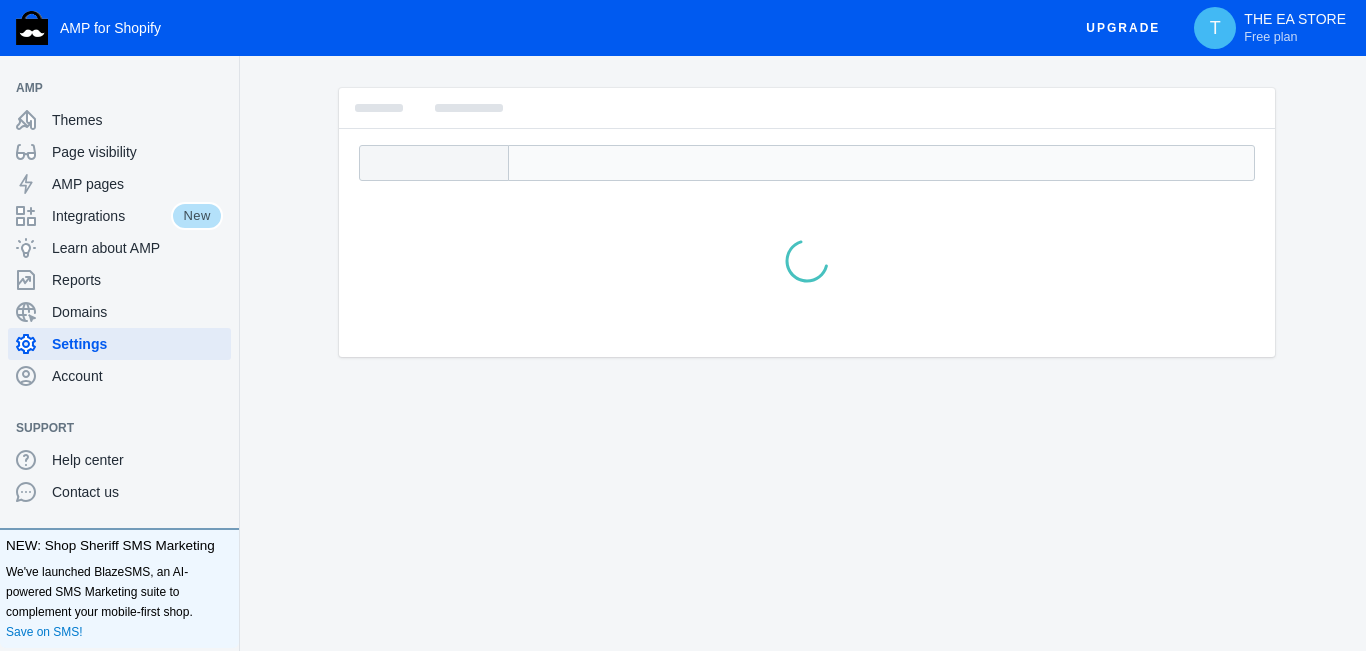 click 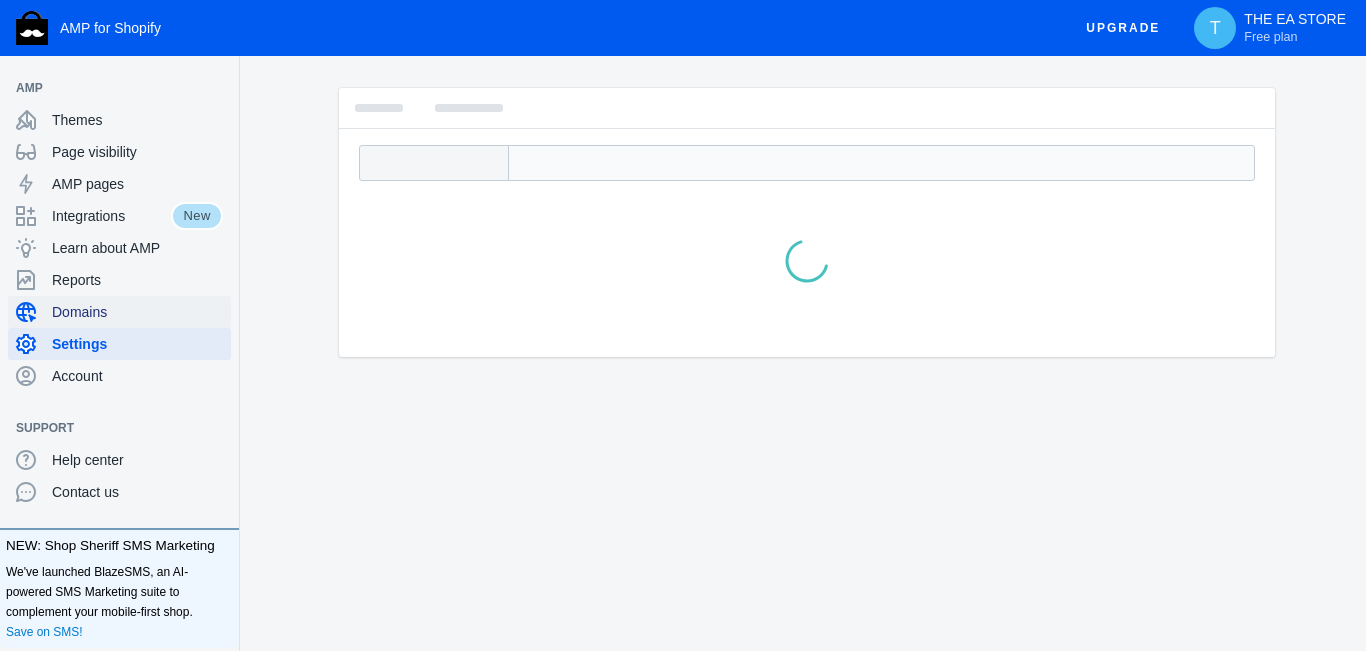click on "Domains" at bounding box center [119, 312] 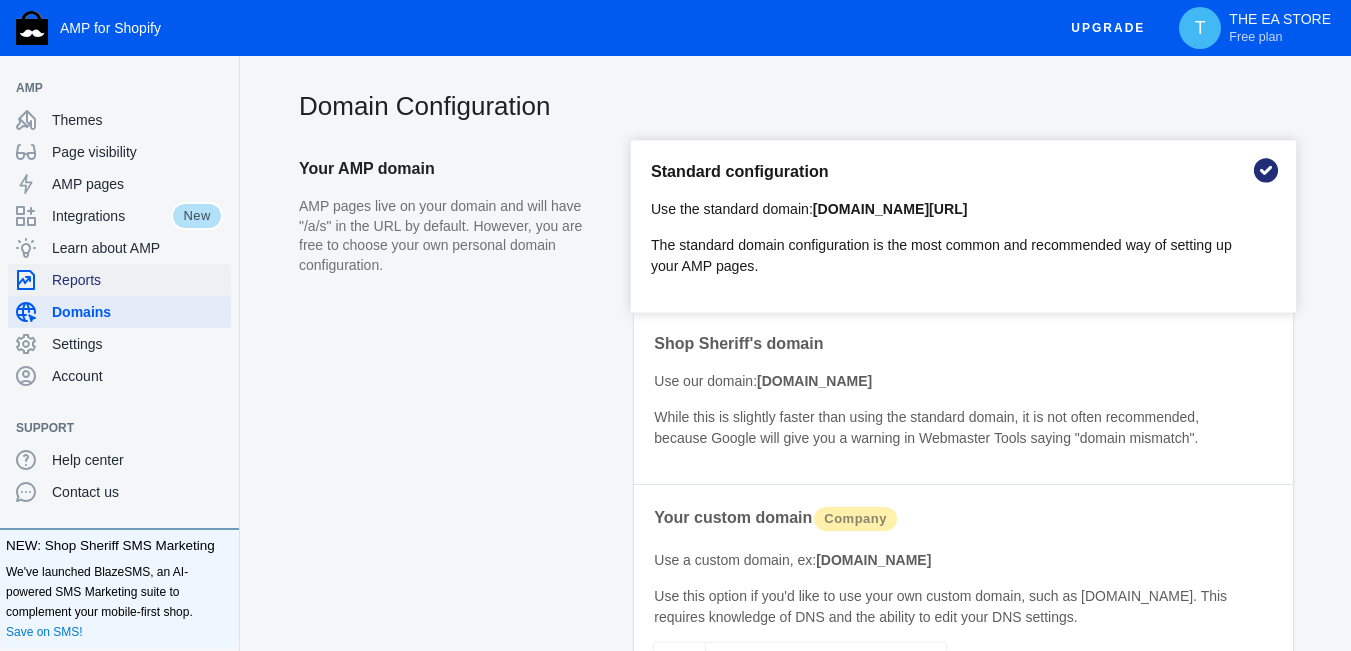 click on "Reports" at bounding box center [137, 280] 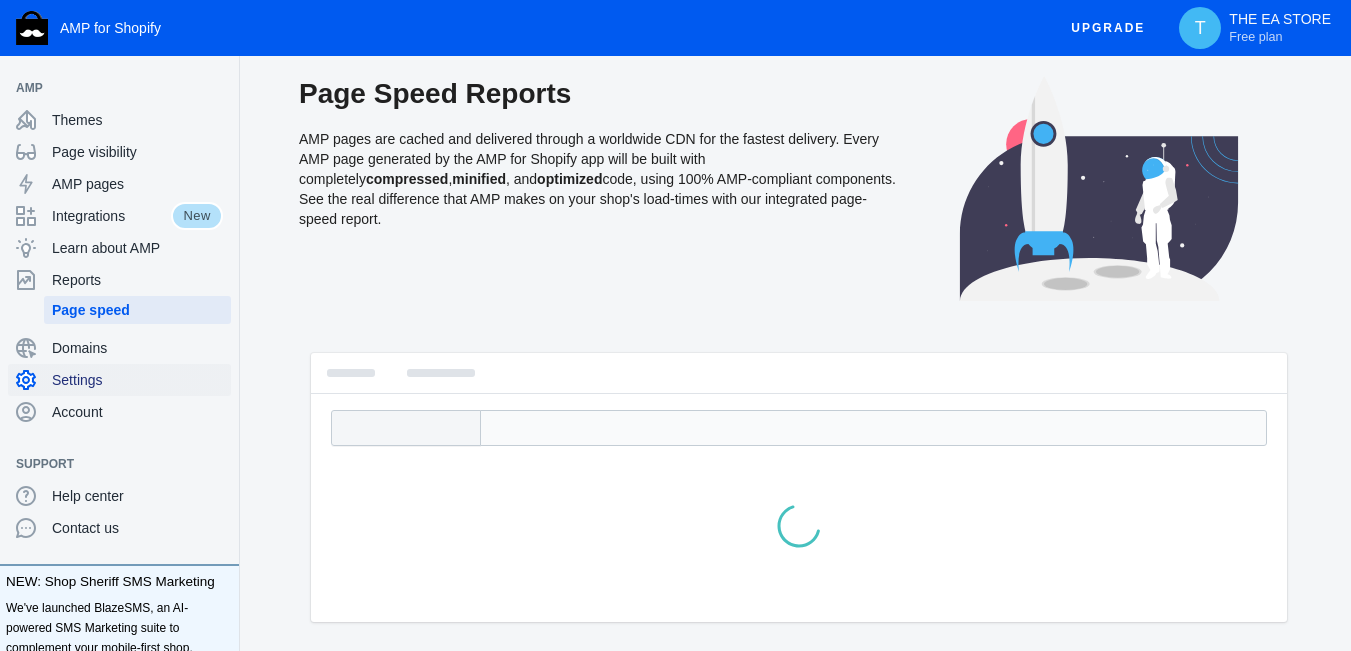 click on "Settings" at bounding box center [137, 380] 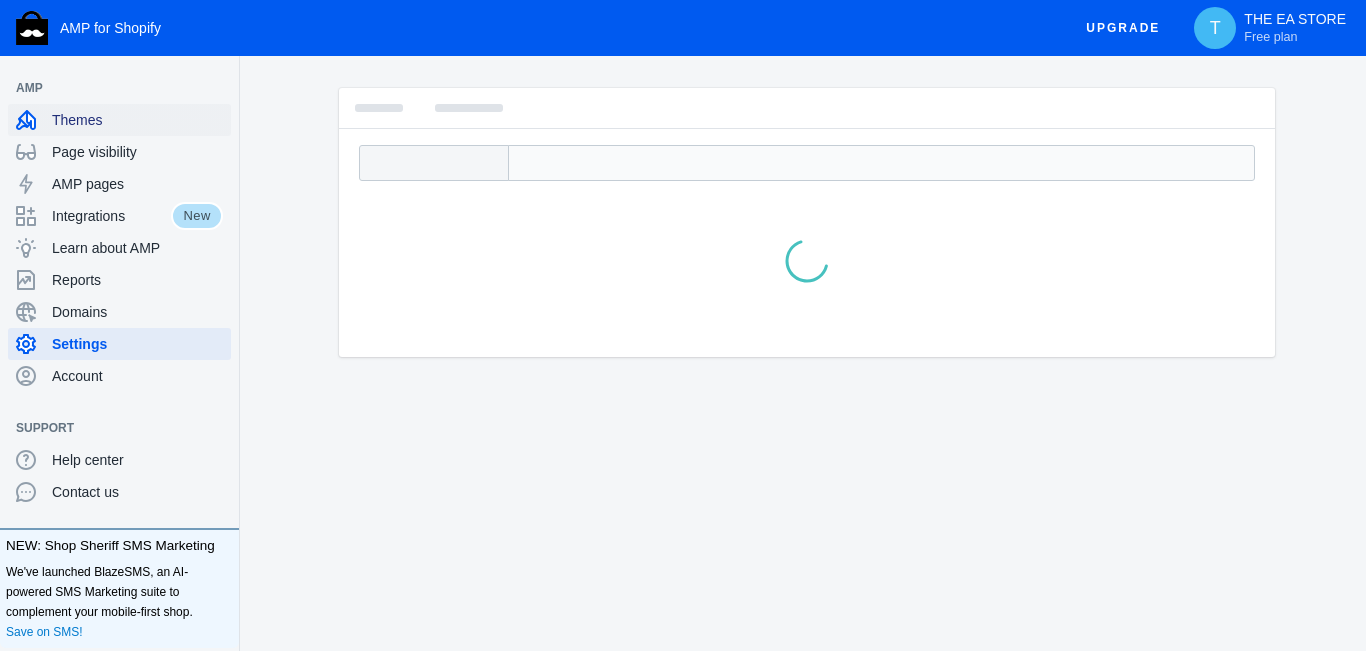 click on "Themes" 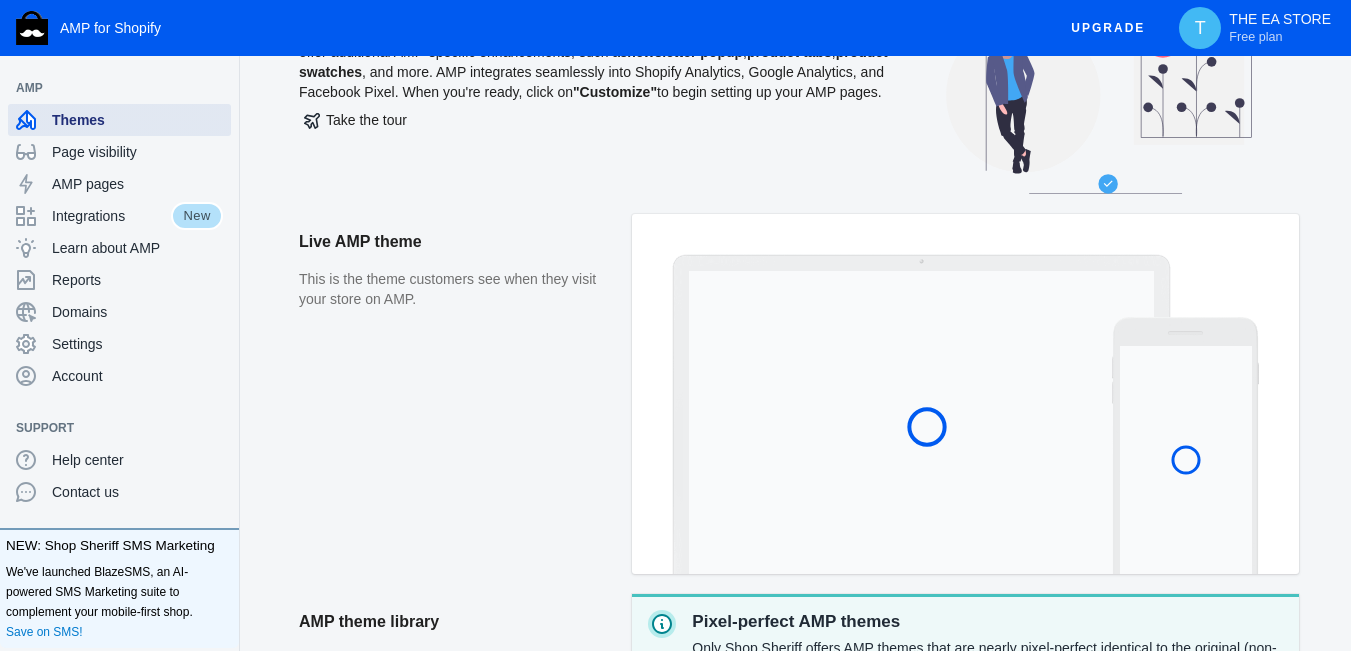 scroll, scrollTop: 167, scrollLeft: 0, axis: vertical 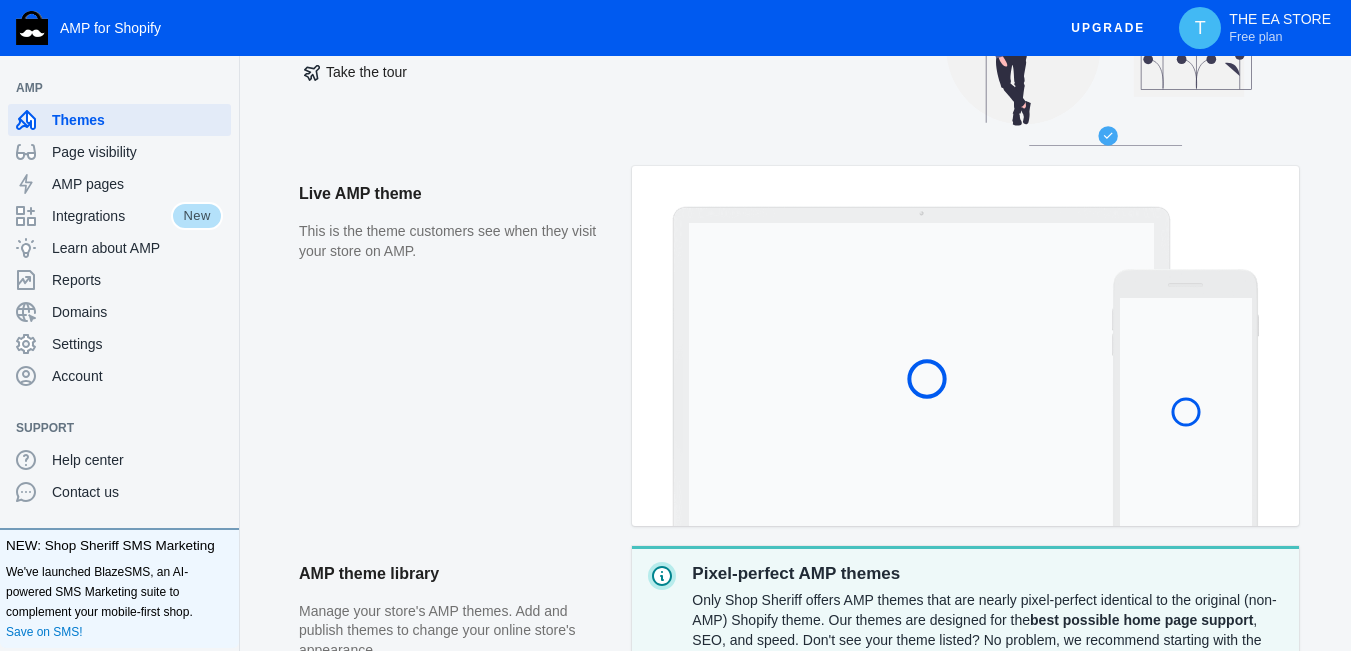 click on "Live AMP theme This is the theme customers see when they visit your store on AMP." at bounding box center (465, 356) 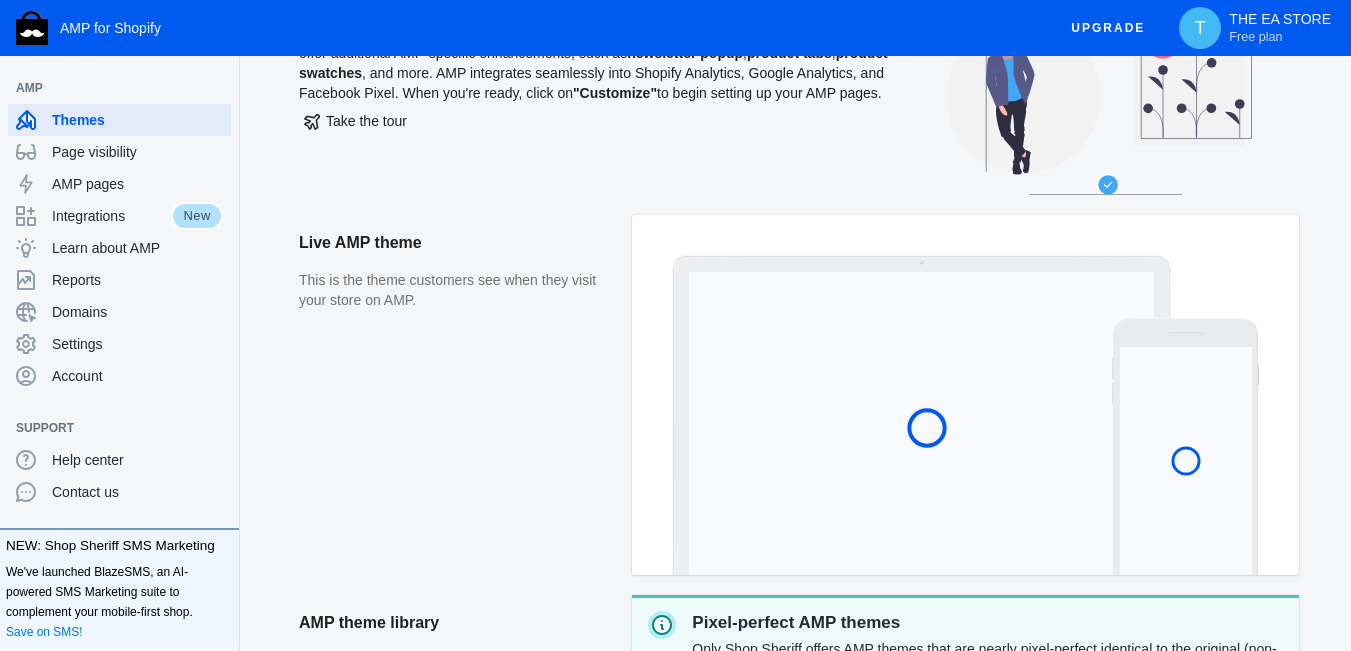 scroll, scrollTop: 0, scrollLeft: 0, axis: both 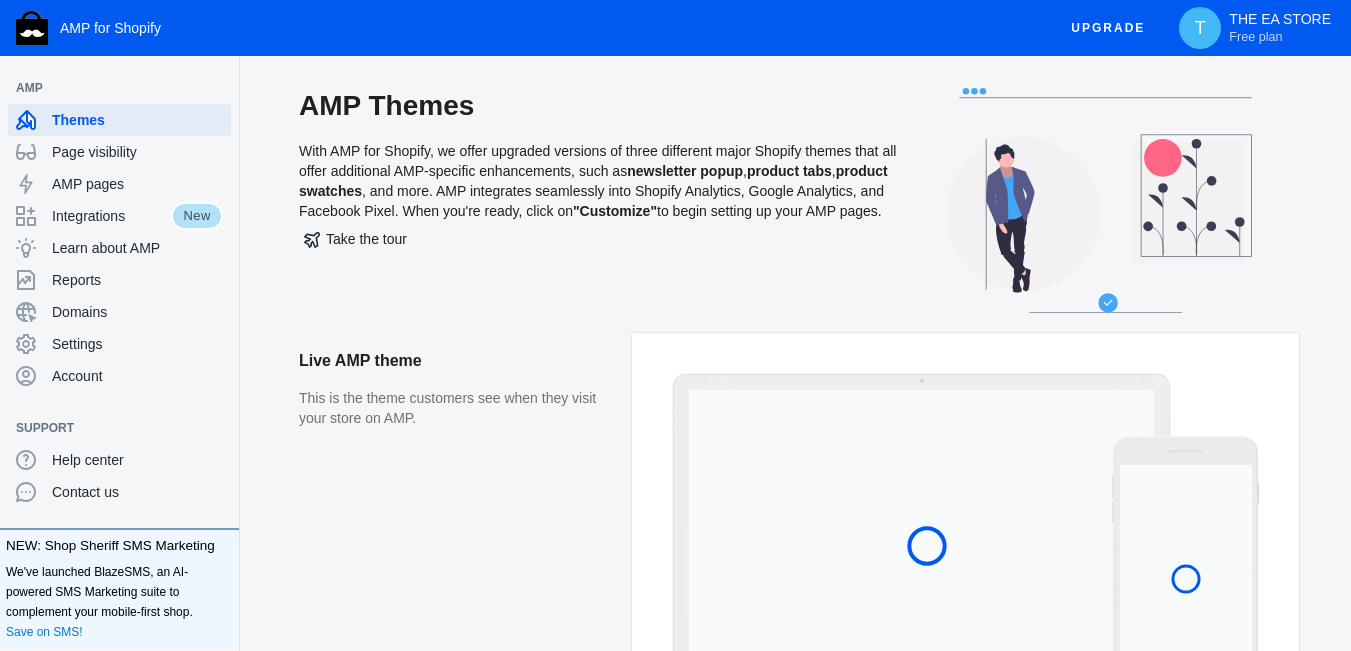 click on "Take the tour" 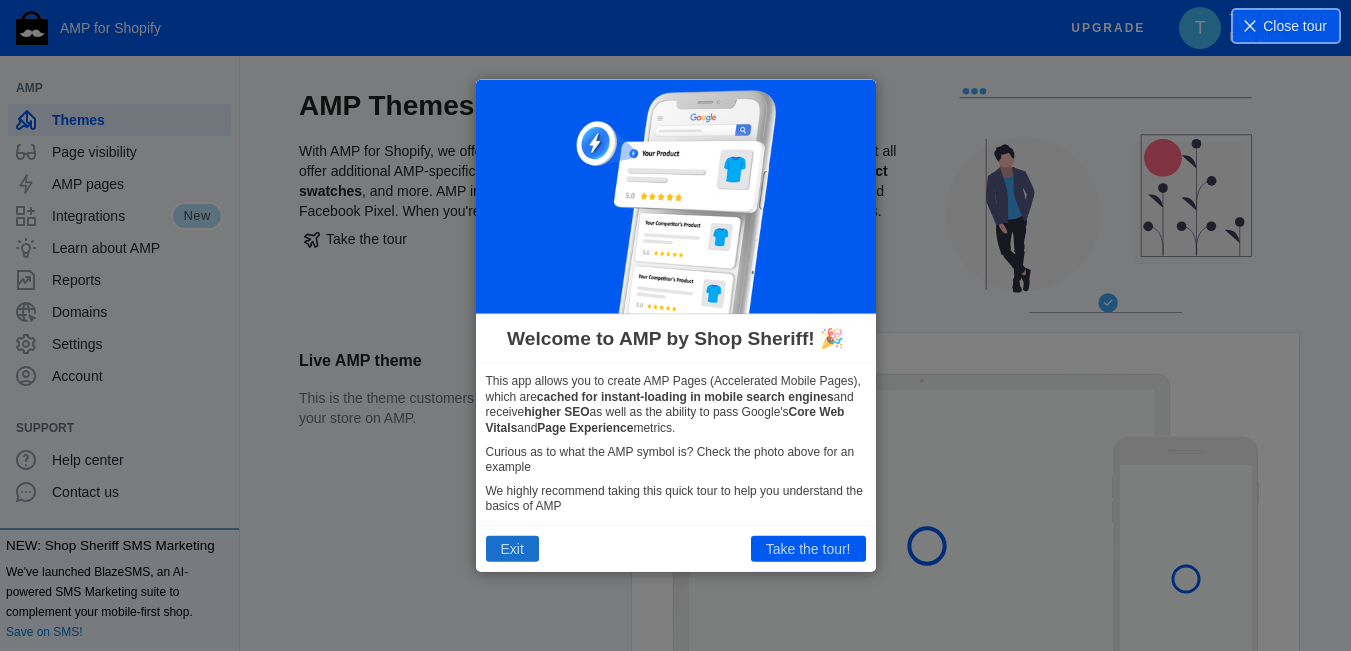 click on "Exit" at bounding box center [512, 549] 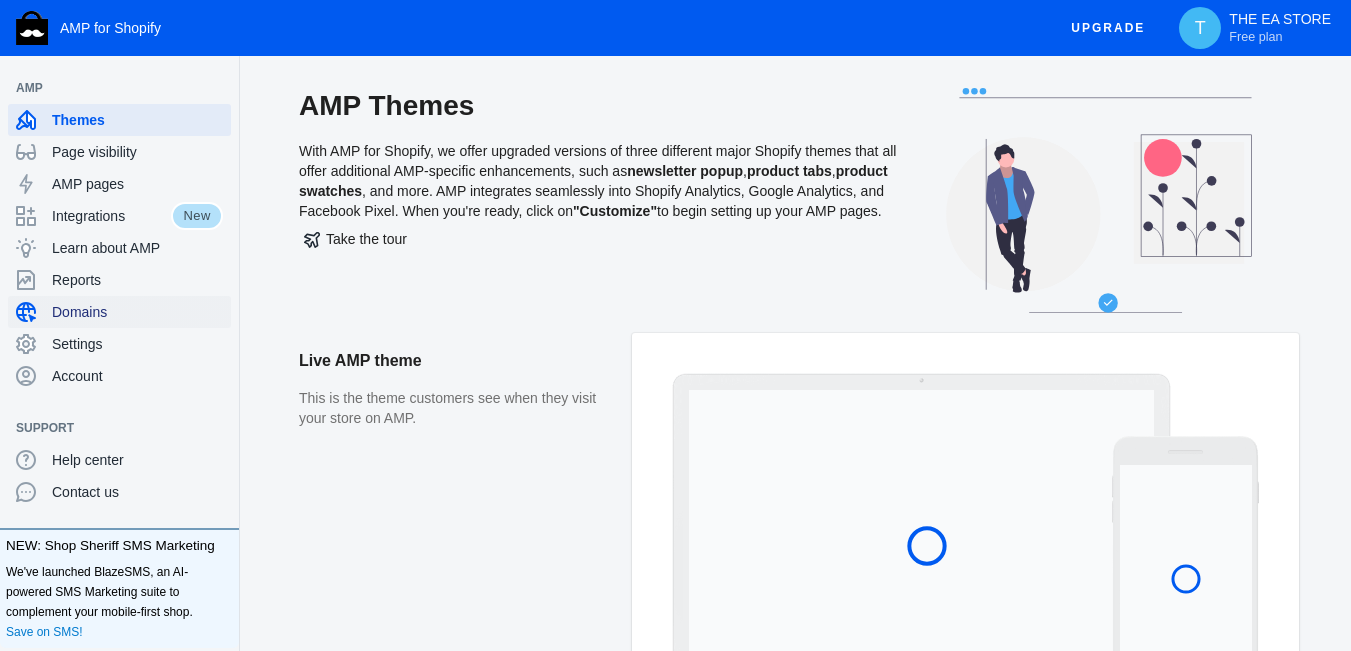 click on "Domains" at bounding box center [119, 312] 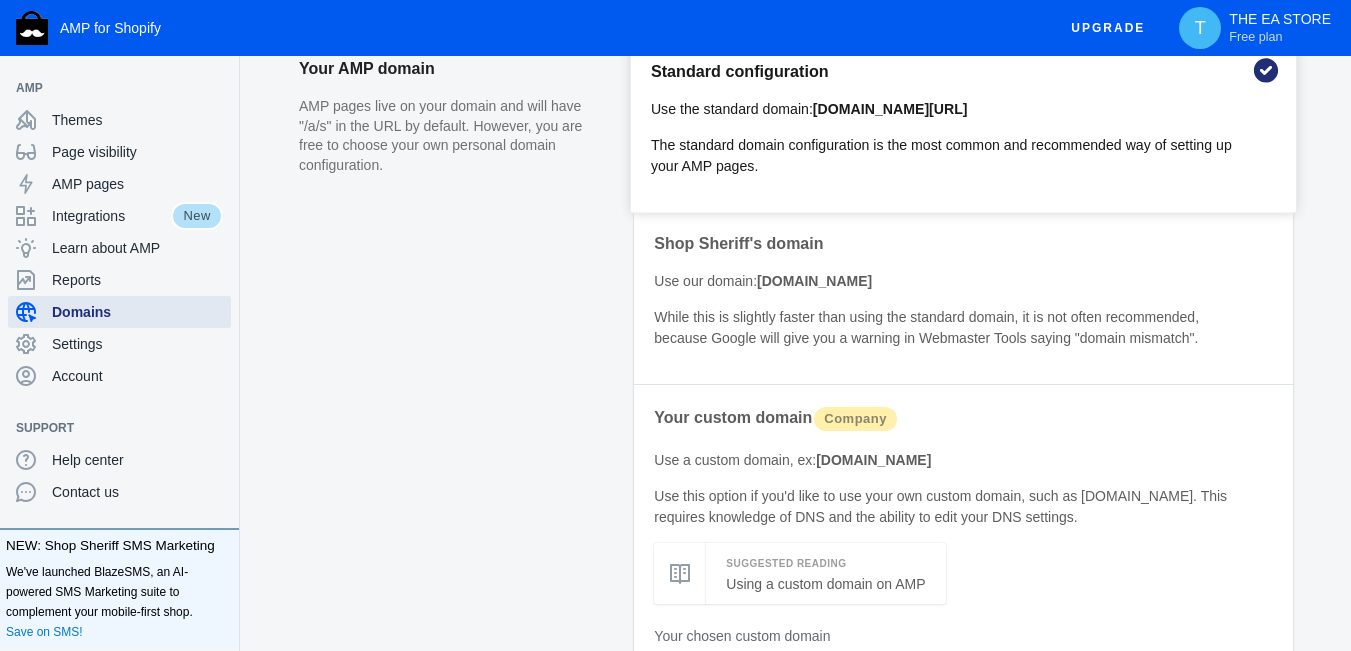 scroll, scrollTop: 0, scrollLeft: 0, axis: both 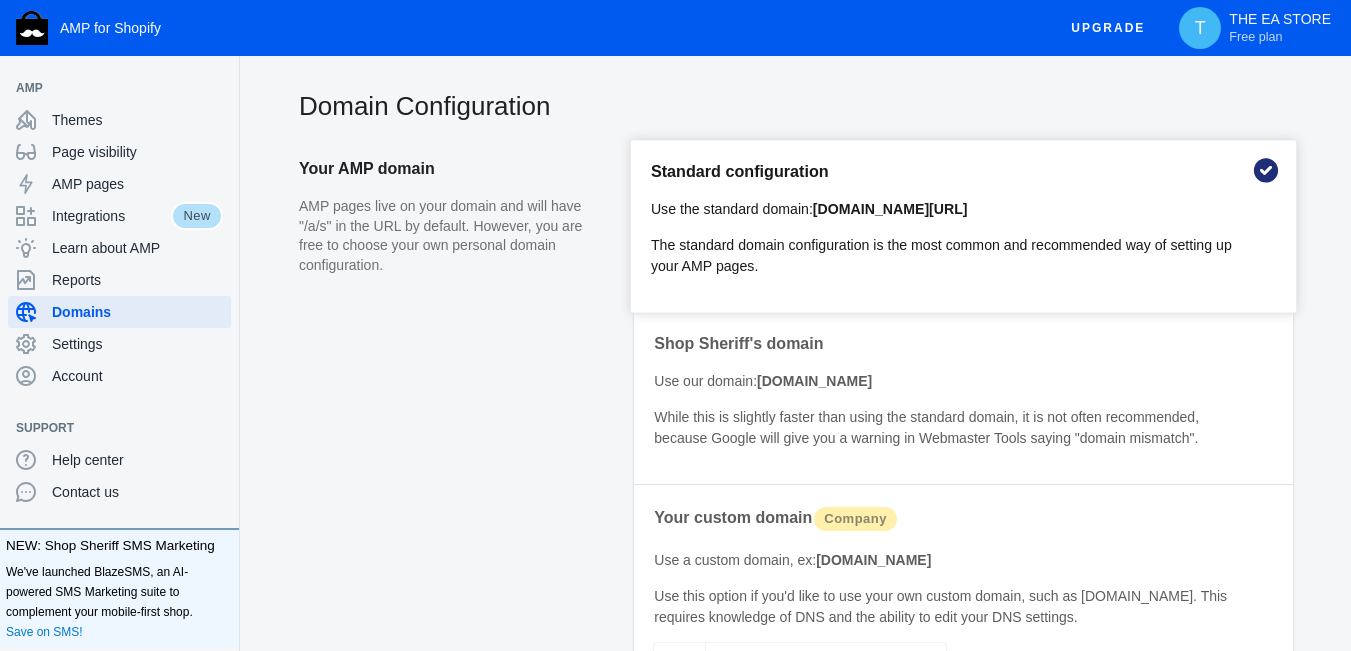 click 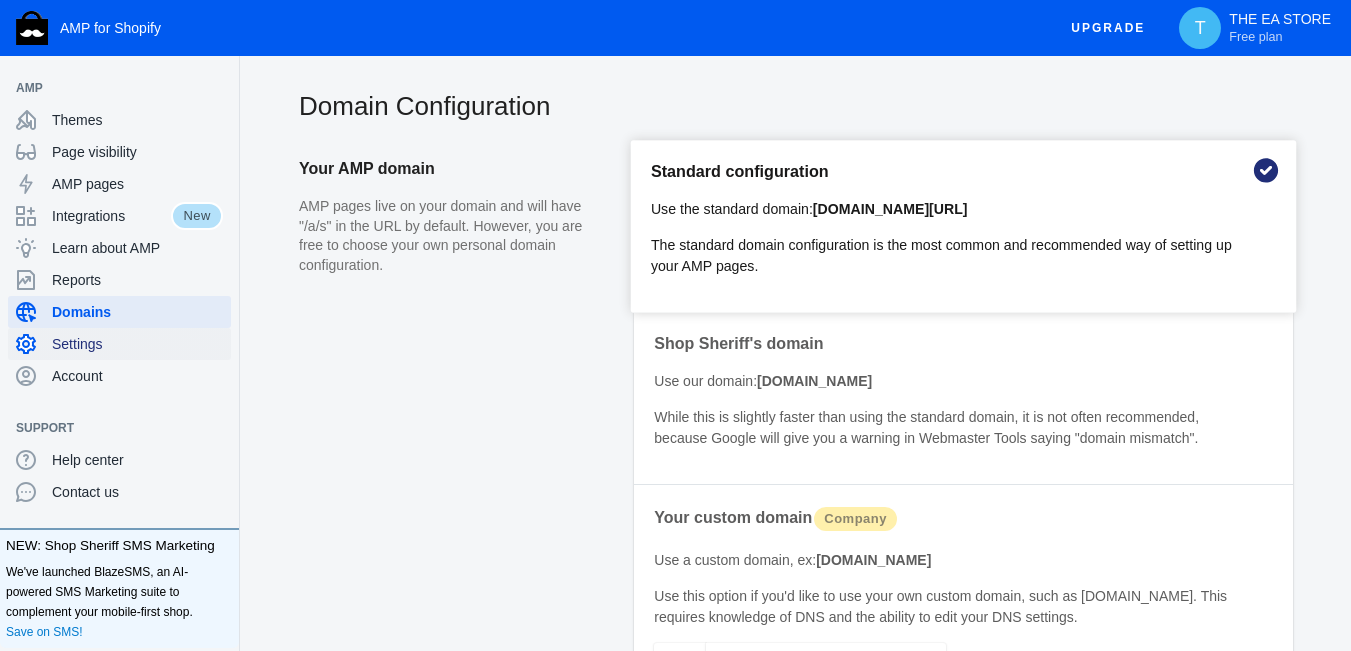 click on "Settings" at bounding box center (137, 344) 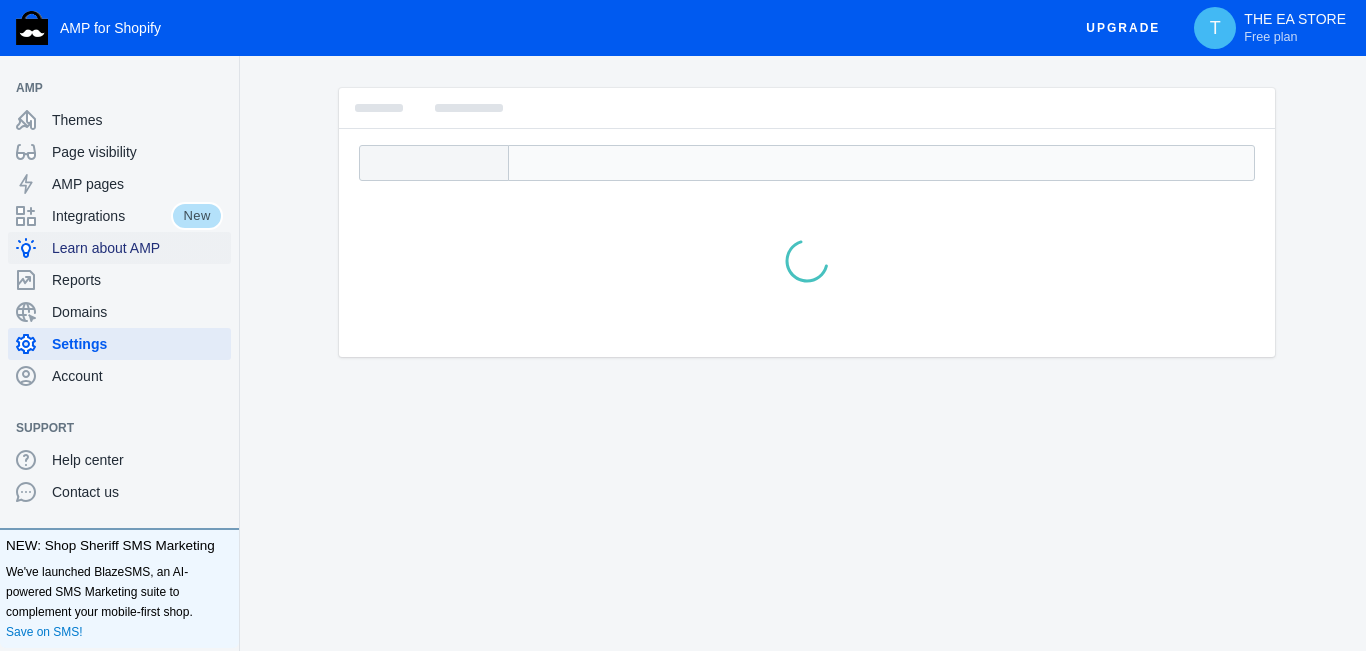 click on "Learn about AMP" 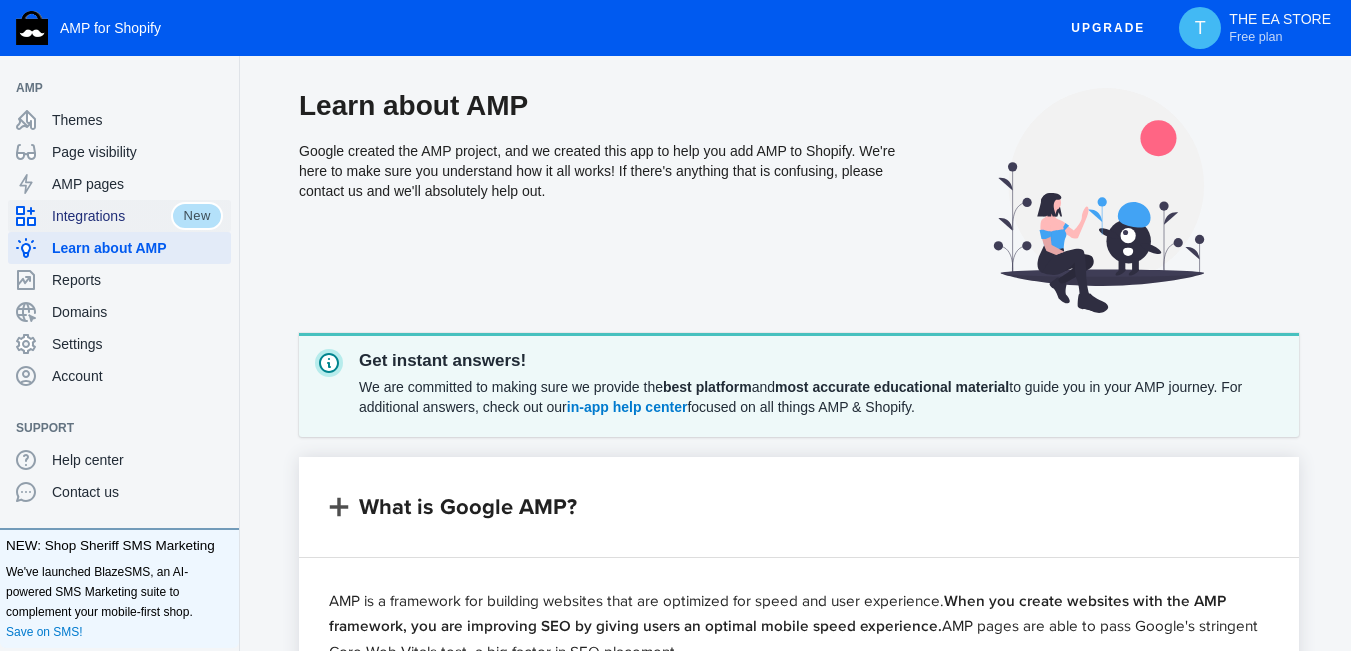 click on "Integrations" at bounding box center (111, 216) 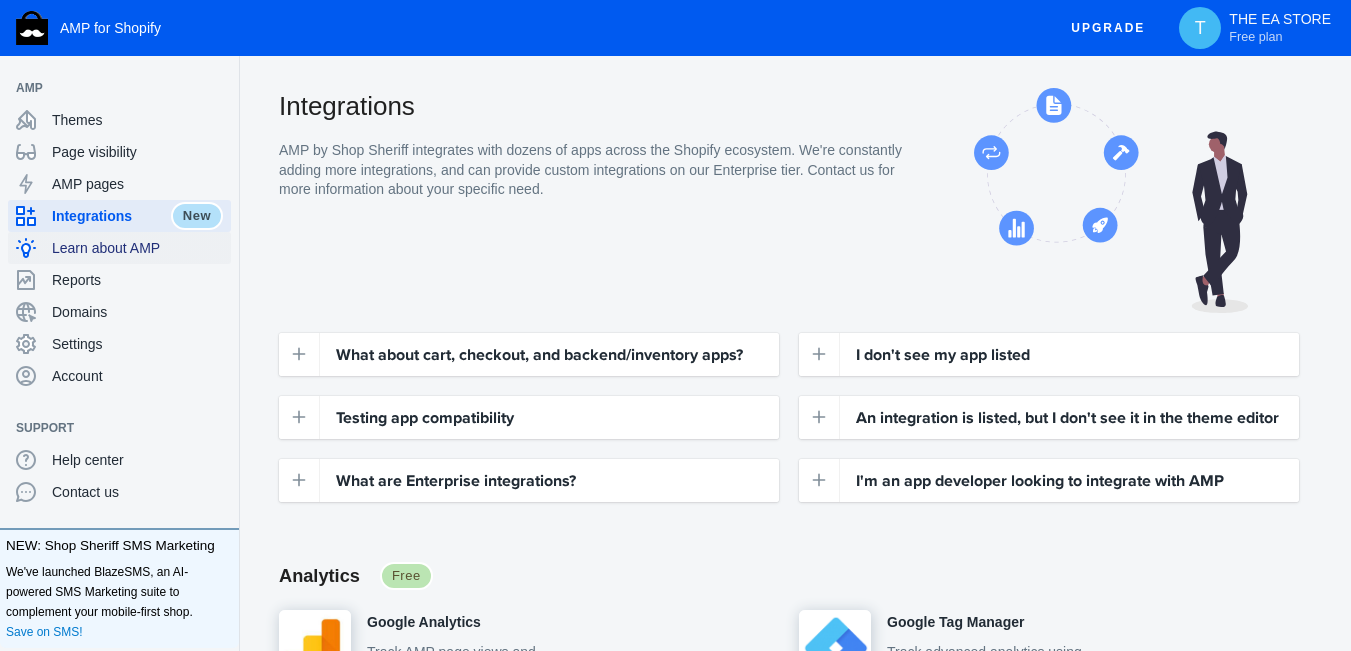 click on "Learn about AMP" 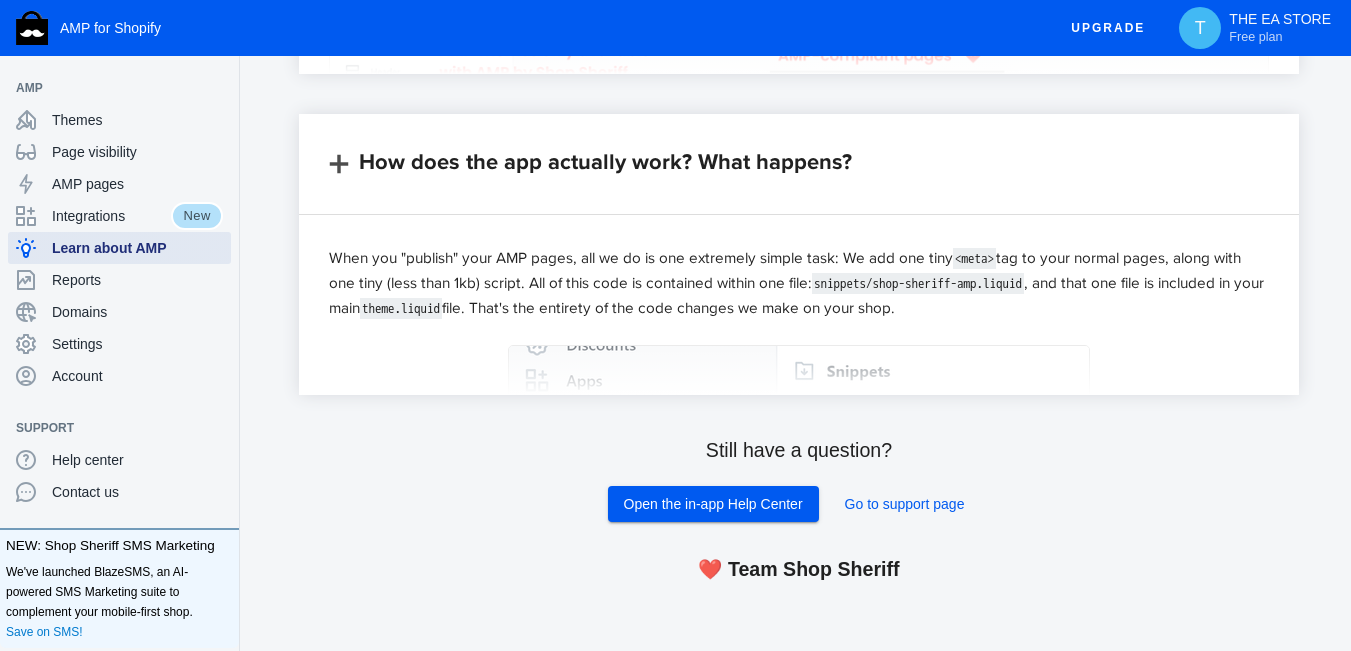 scroll, scrollTop: 2014, scrollLeft: 0, axis: vertical 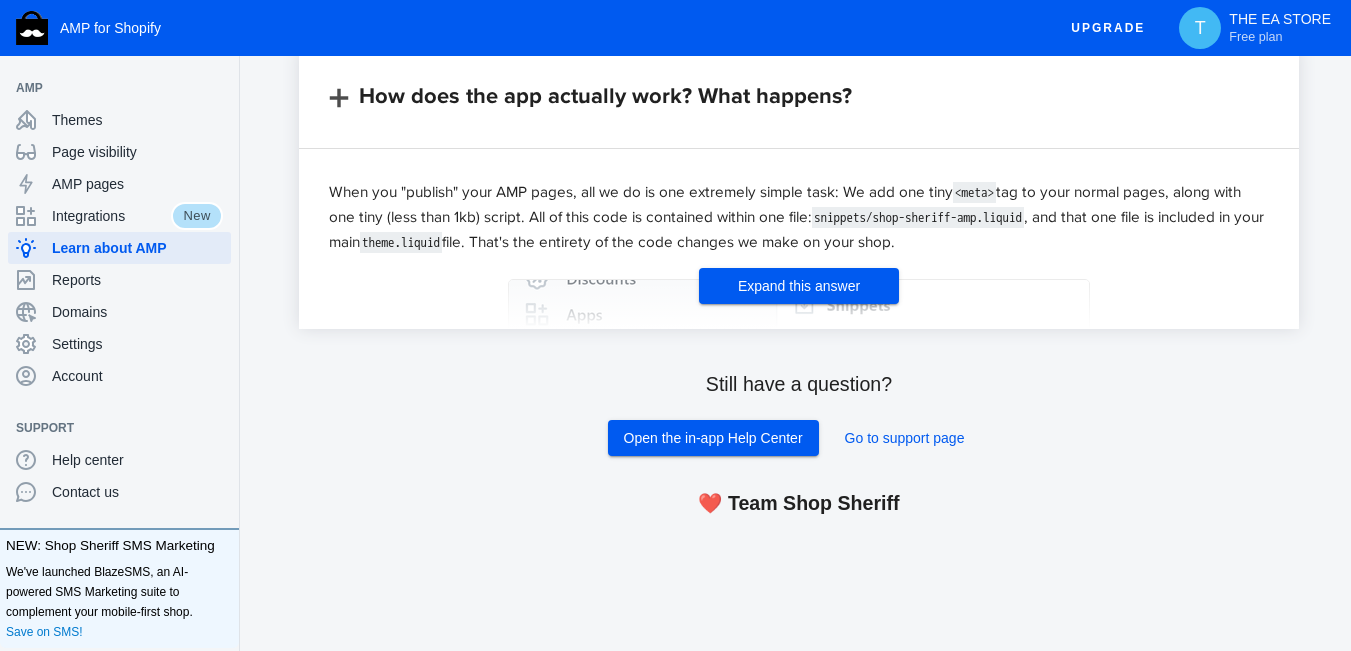 click on "<meta>" 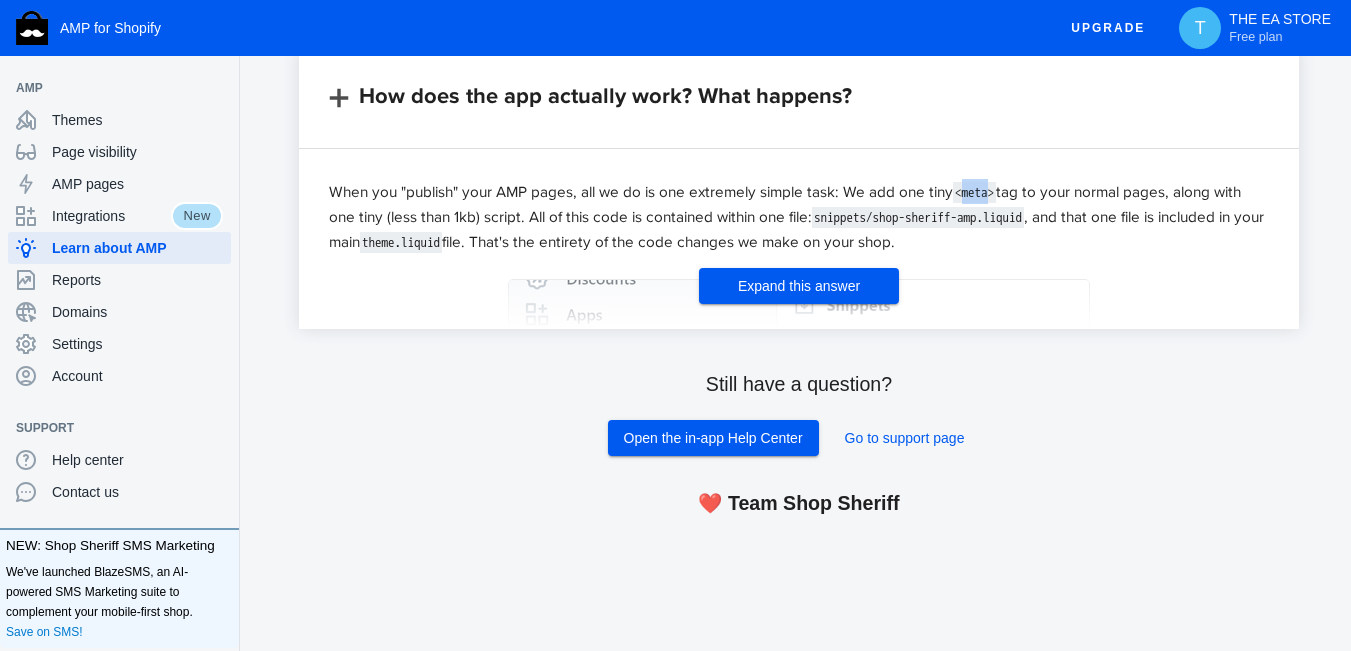 click on "<meta>" 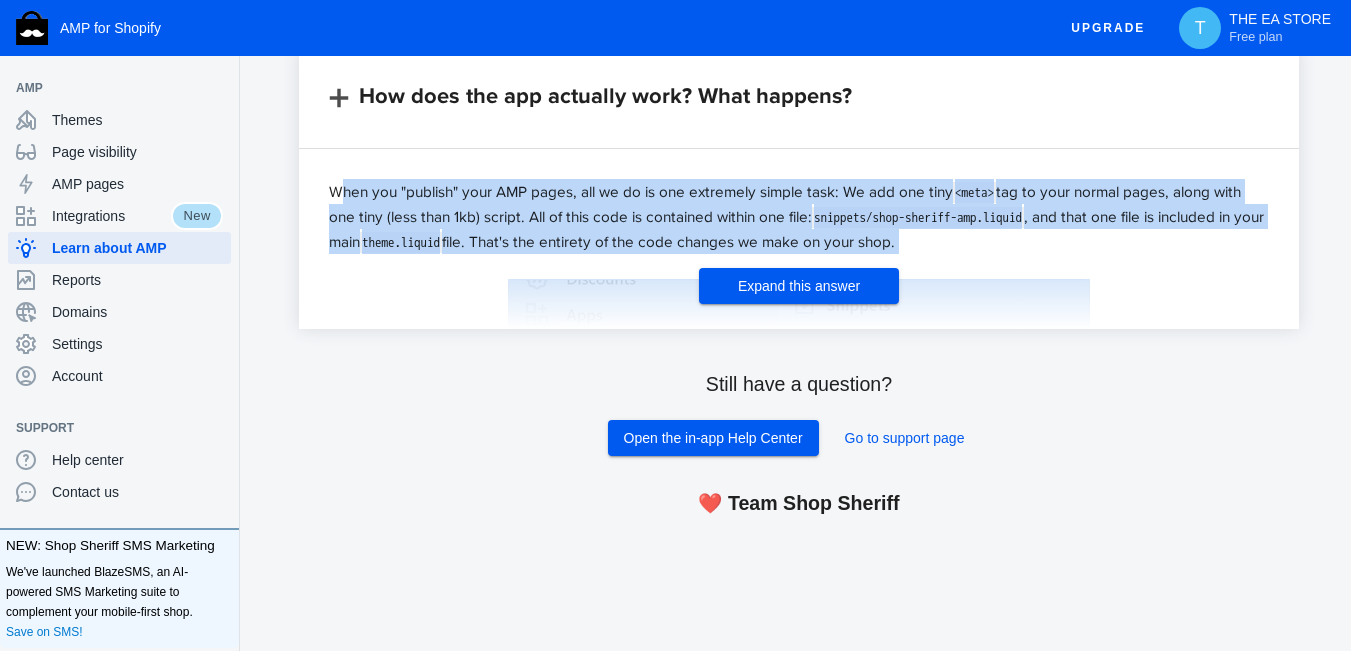 click on "<meta>" 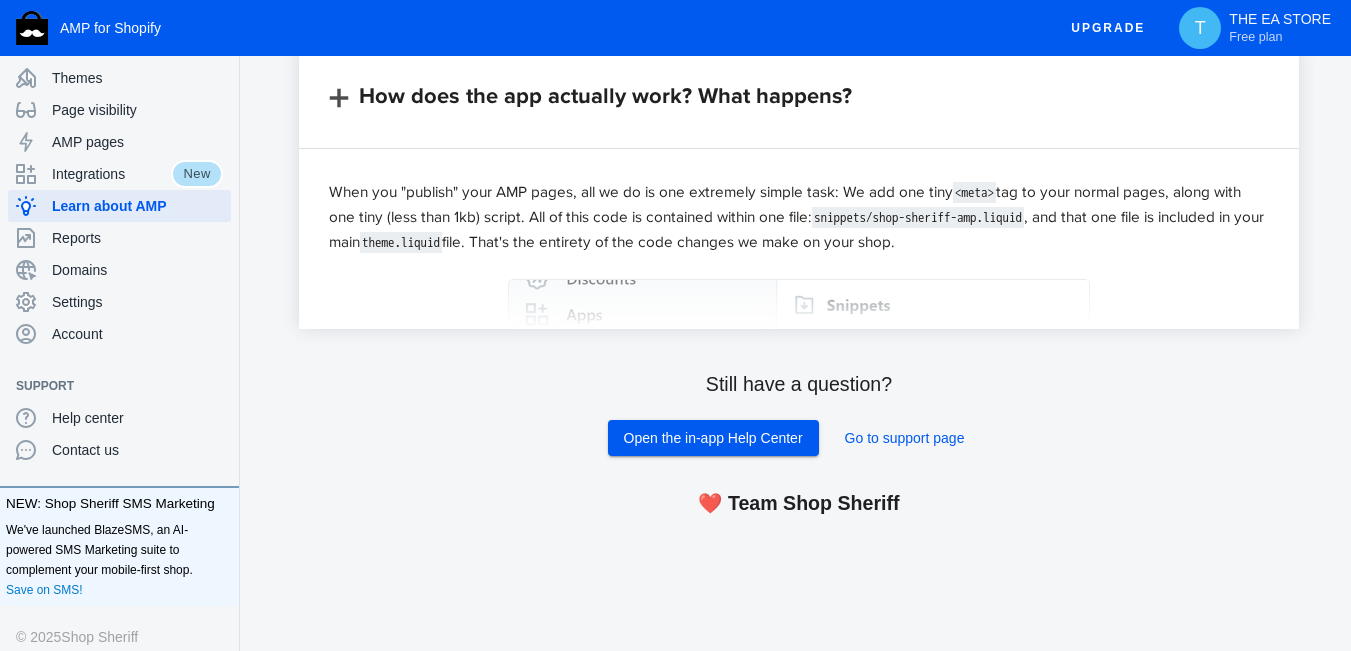 scroll, scrollTop: 80, scrollLeft: 0, axis: vertical 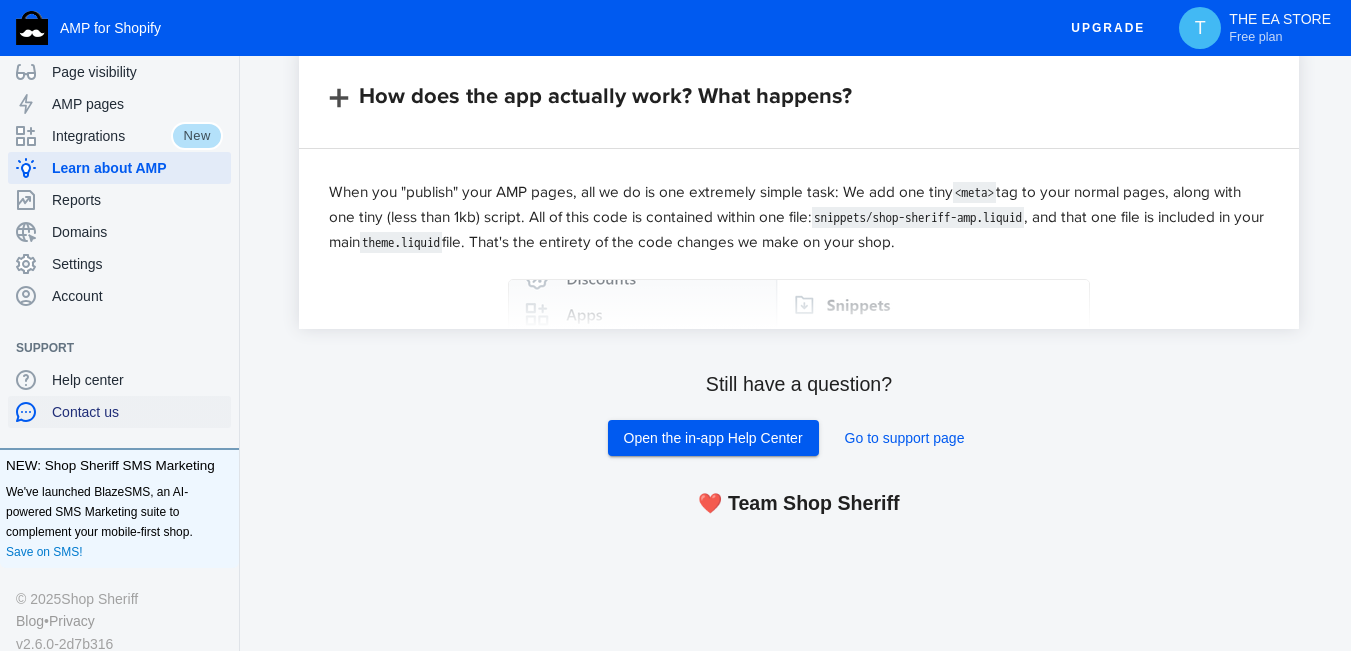 click on "Contact us" at bounding box center (137, 412) 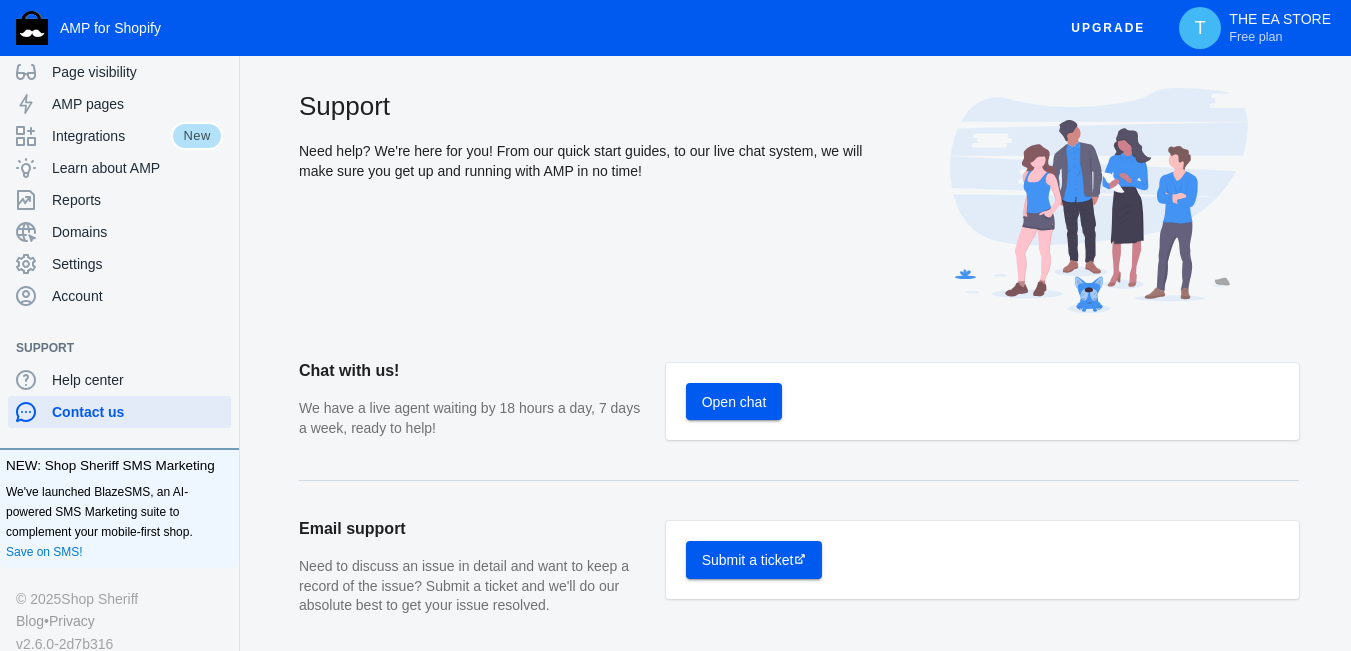 click on "Open chat" 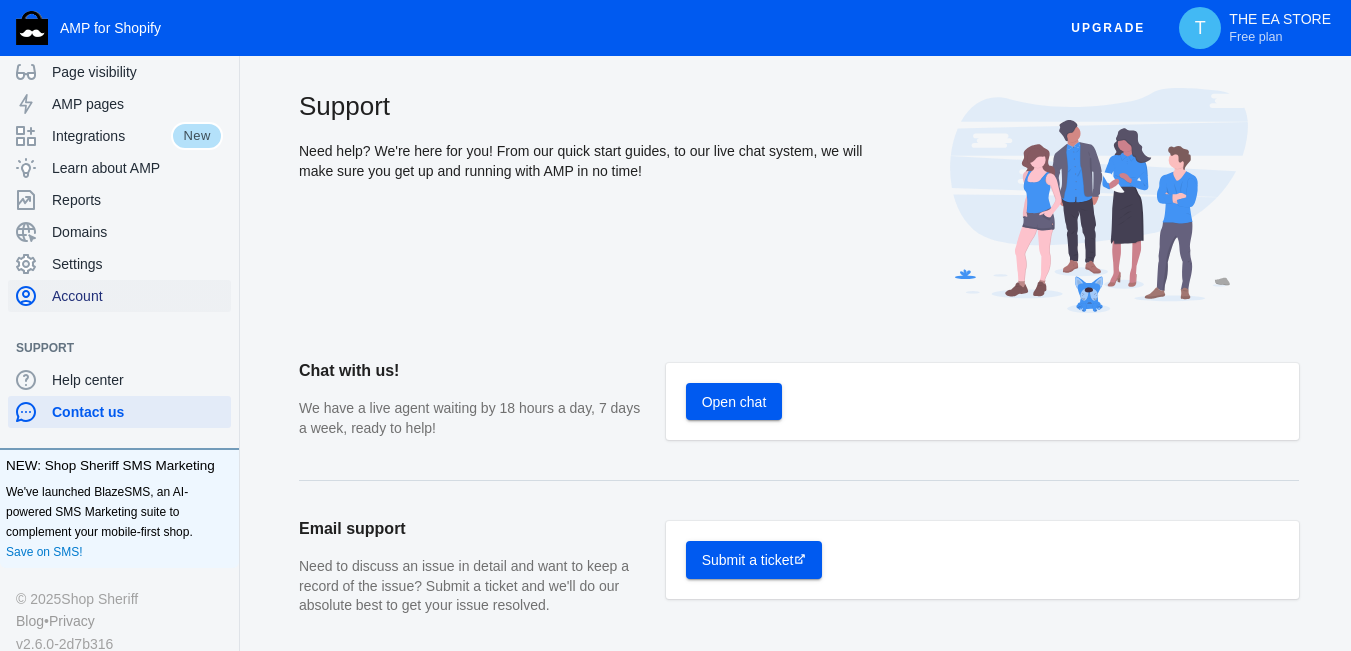 scroll, scrollTop: 0, scrollLeft: 0, axis: both 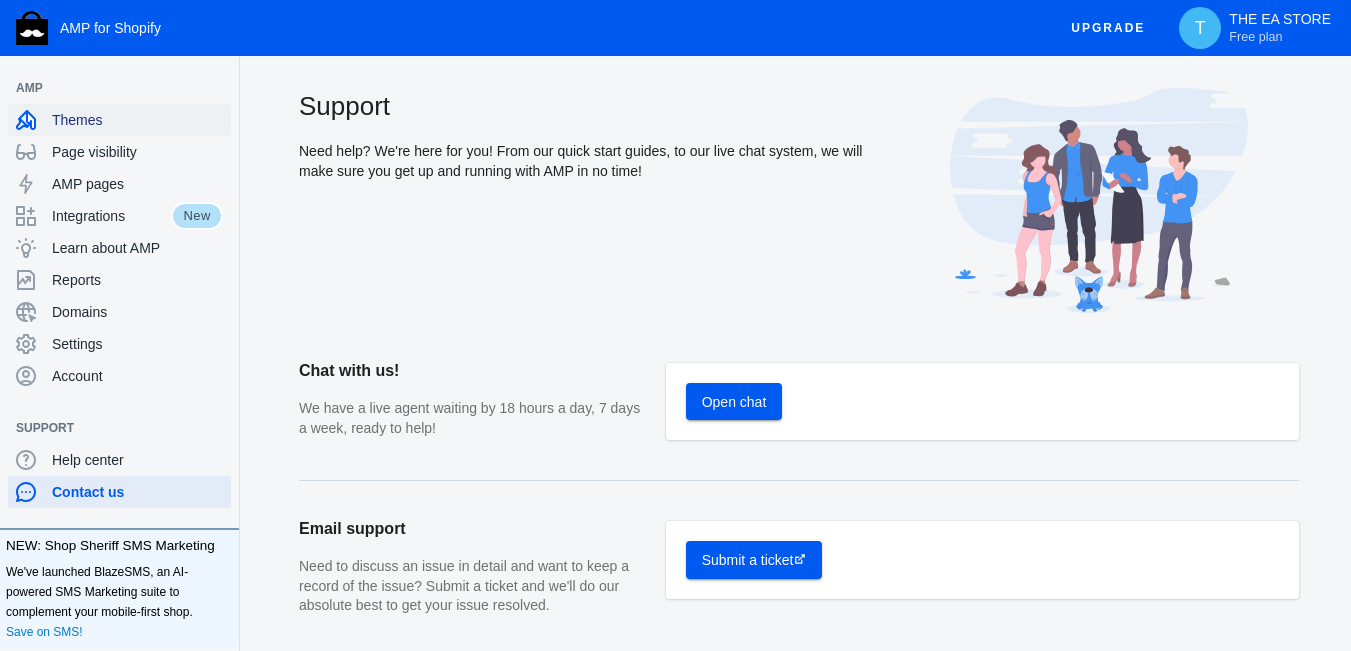 click on "Themes" 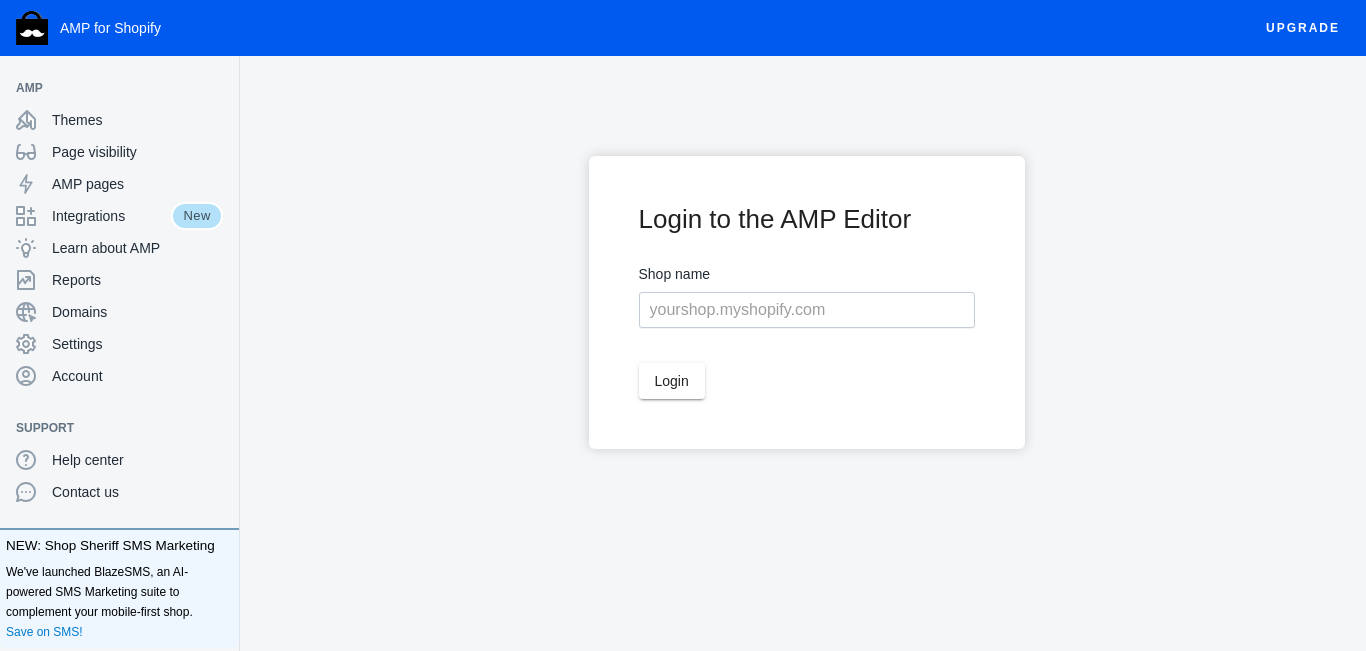 scroll, scrollTop: 0, scrollLeft: 0, axis: both 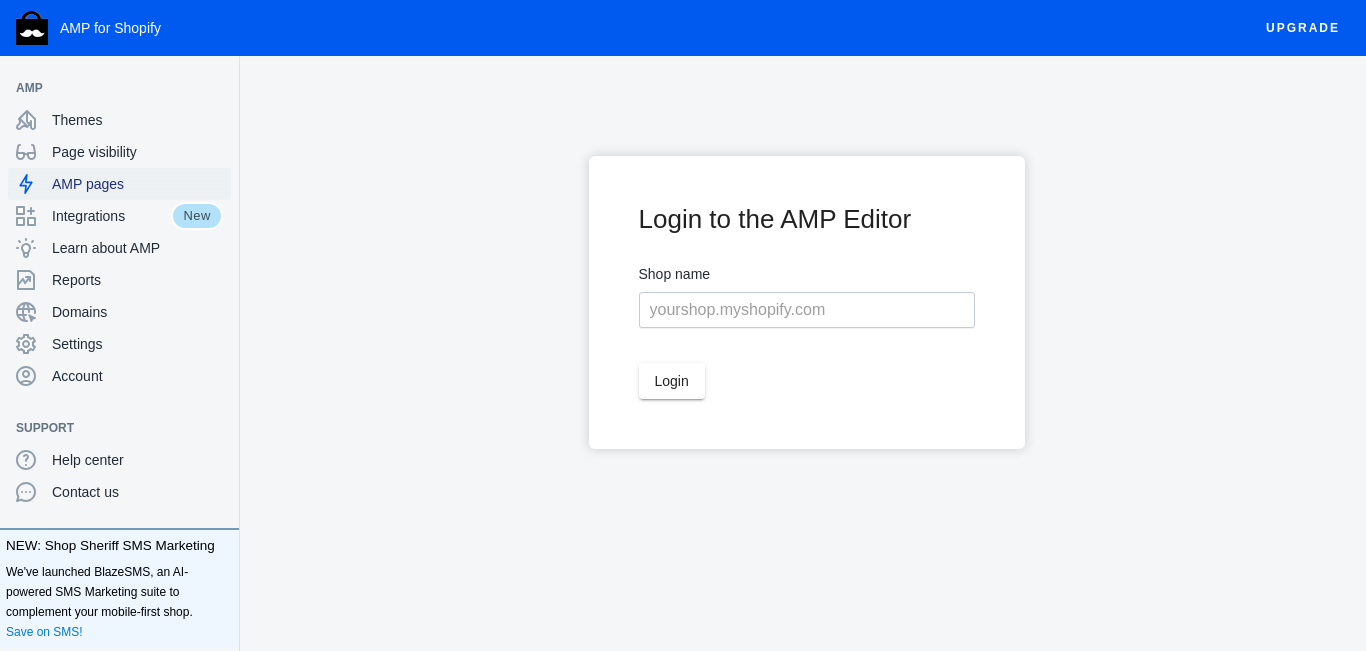 click on "AMP pages" at bounding box center (137, 184) 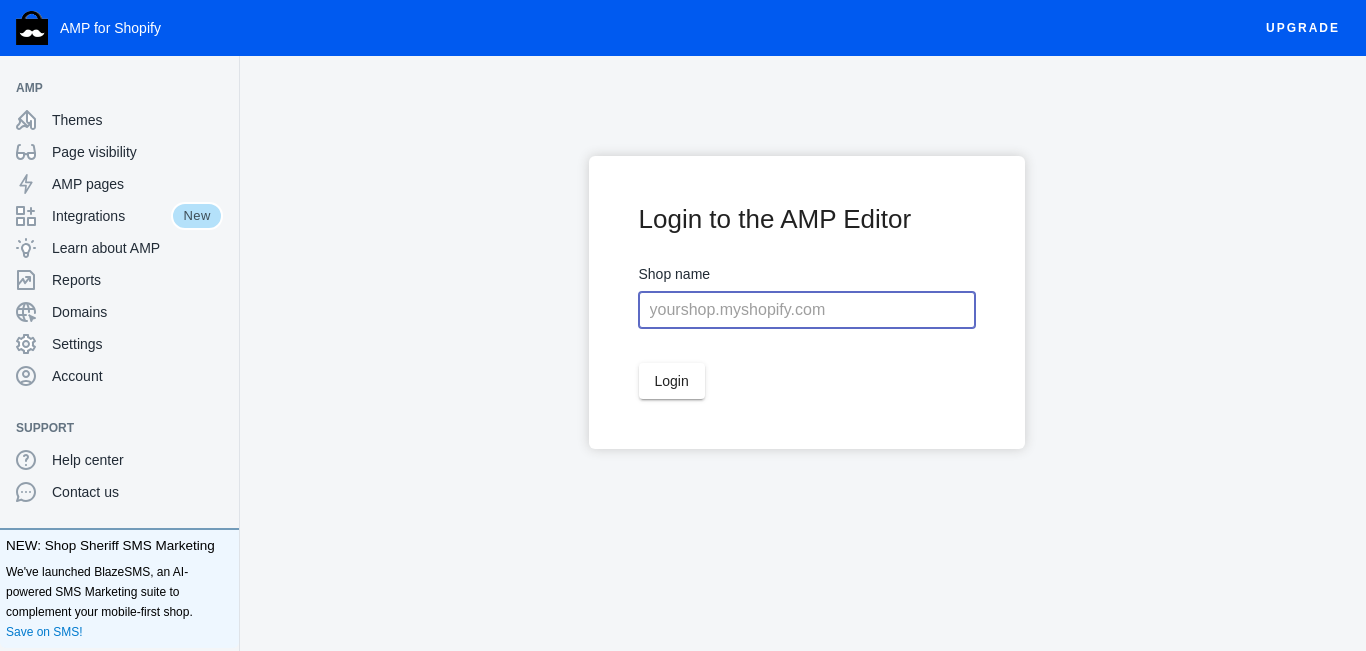 click at bounding box center [807, 310] 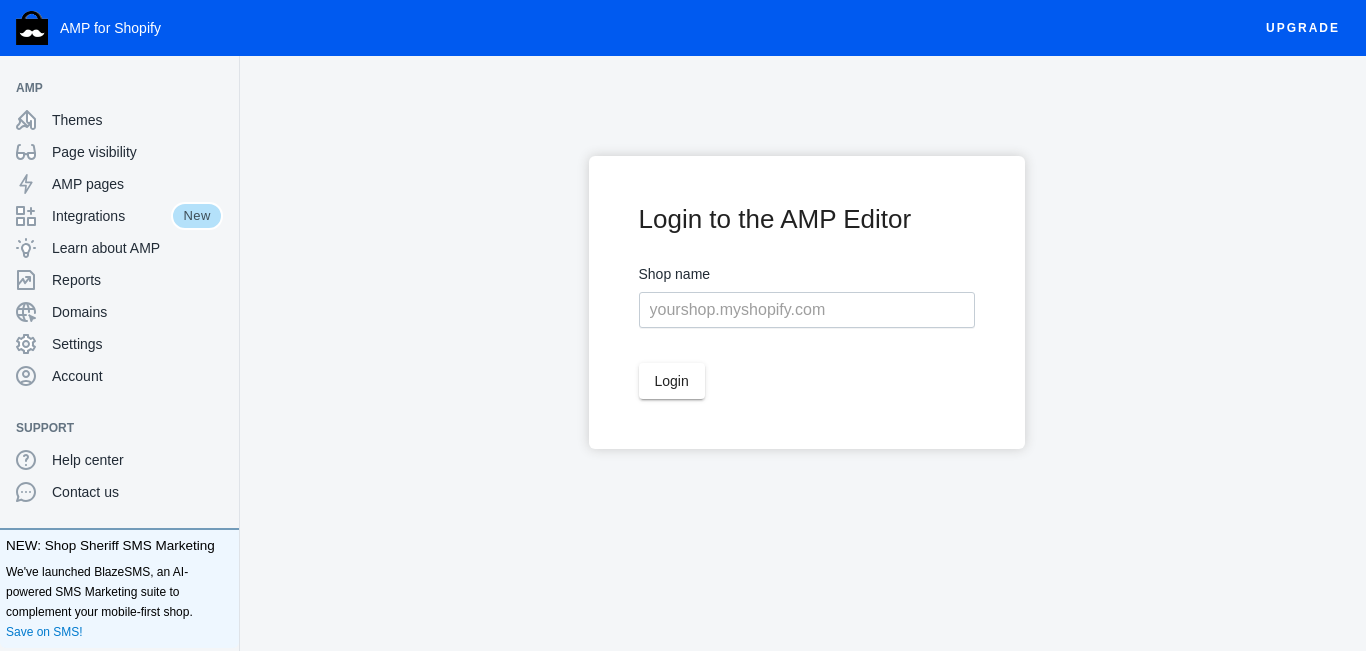click on "Login to the AMP Editor Shop name  Login" 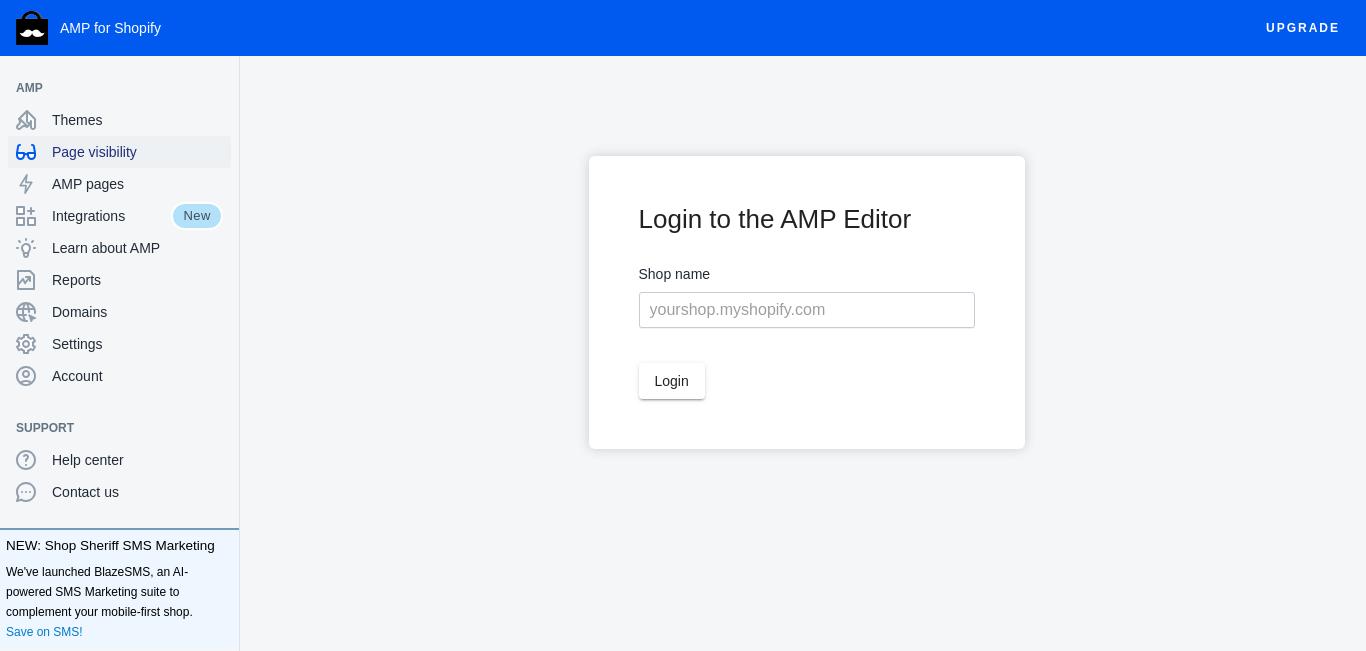 click on "Page visibility" at bounding box center [119, 152] 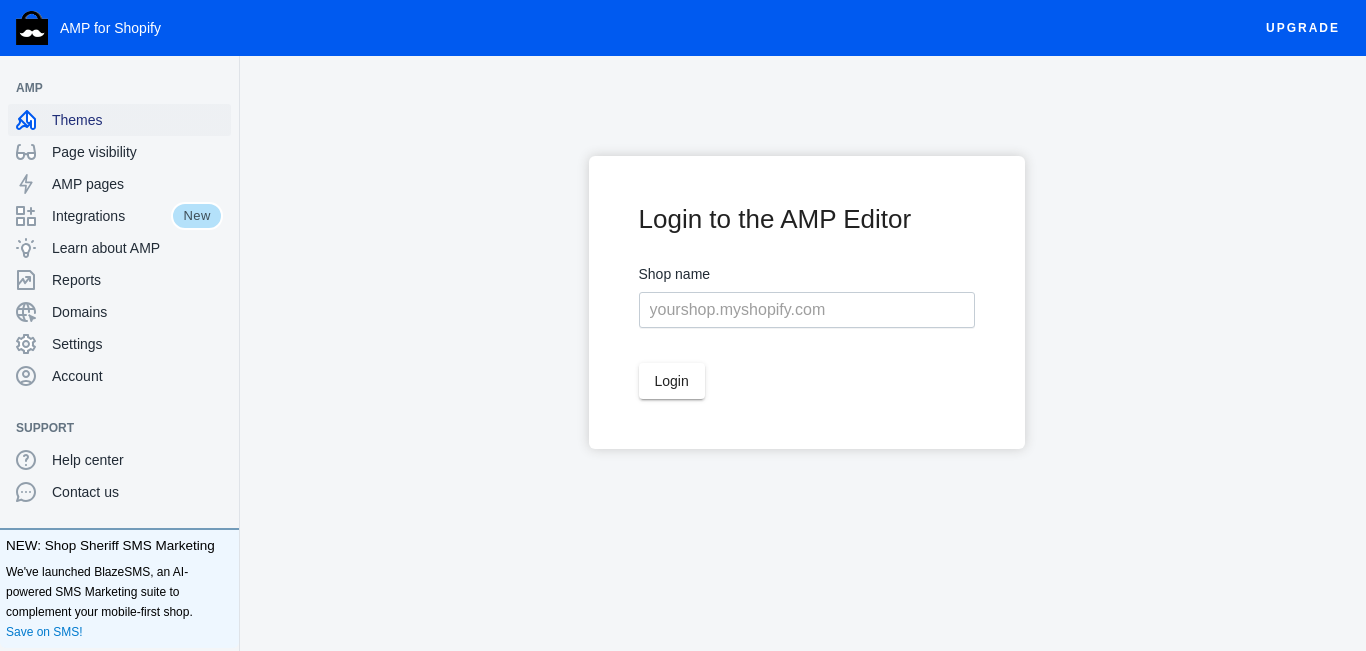 click on "Themes" 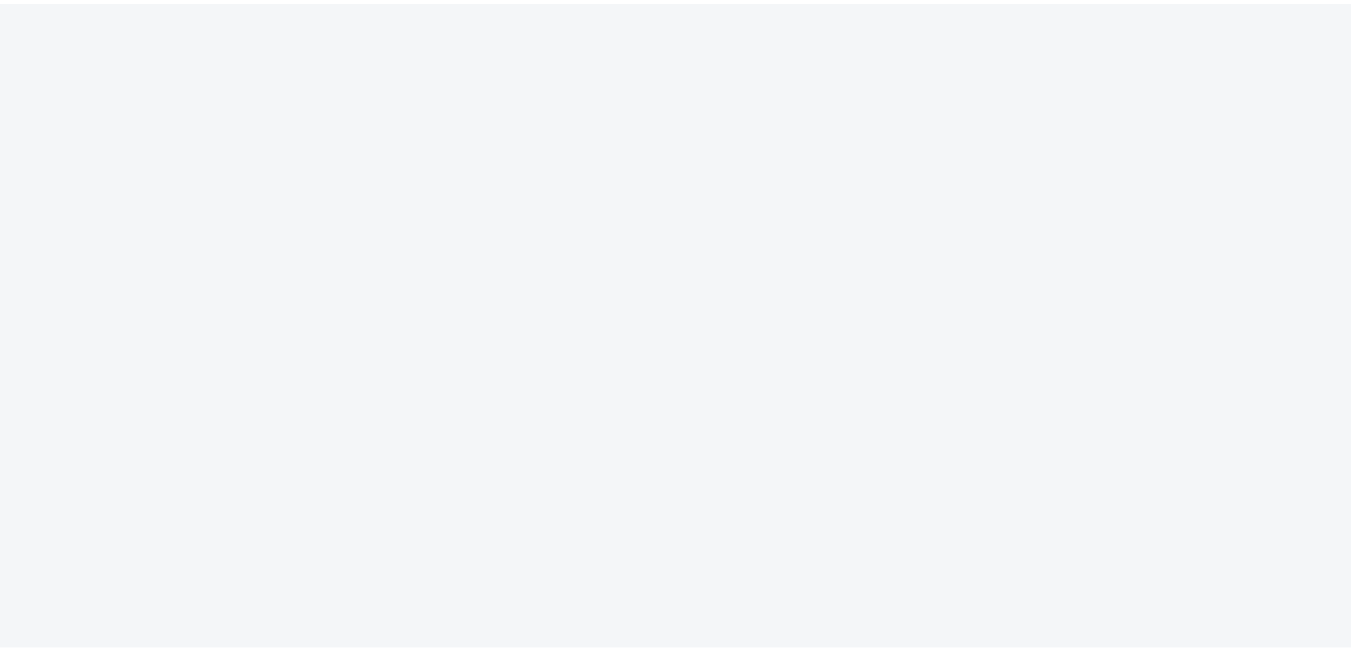 scroll, scrollTop: 0, scrollLeft: 0, axis: both 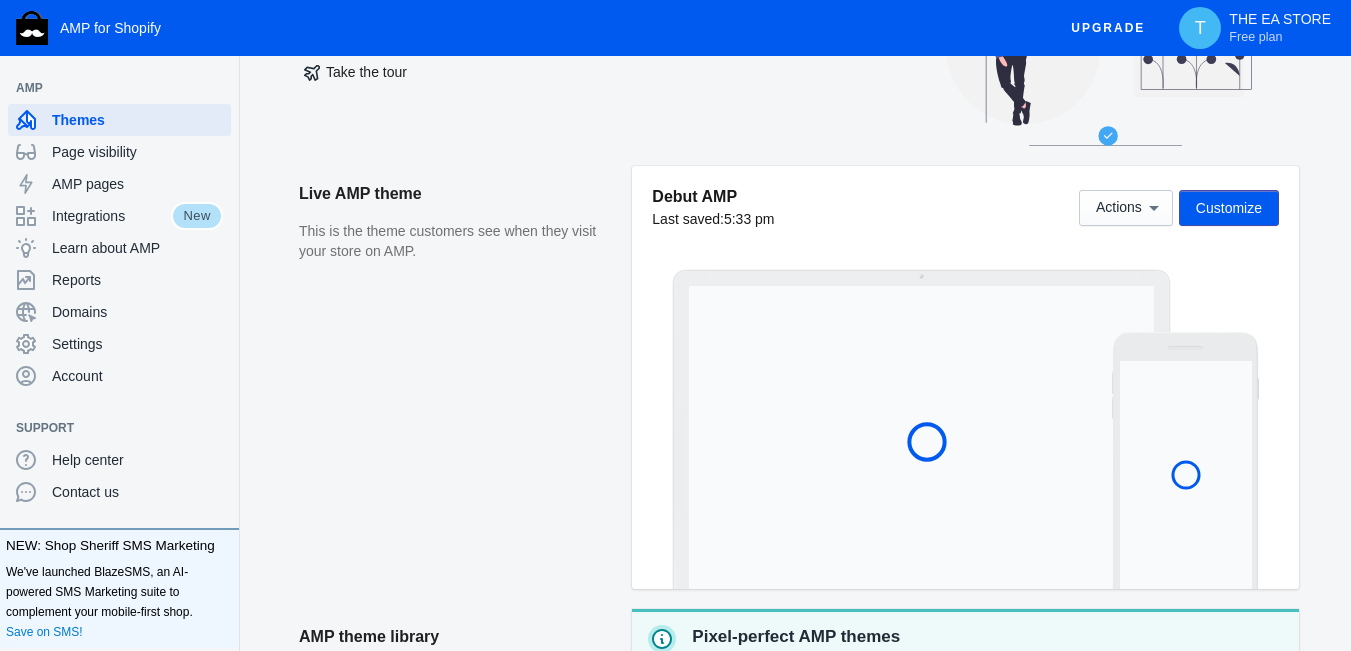 click on "Last saved:  5:33 pm" at bounding box center [713, 219] 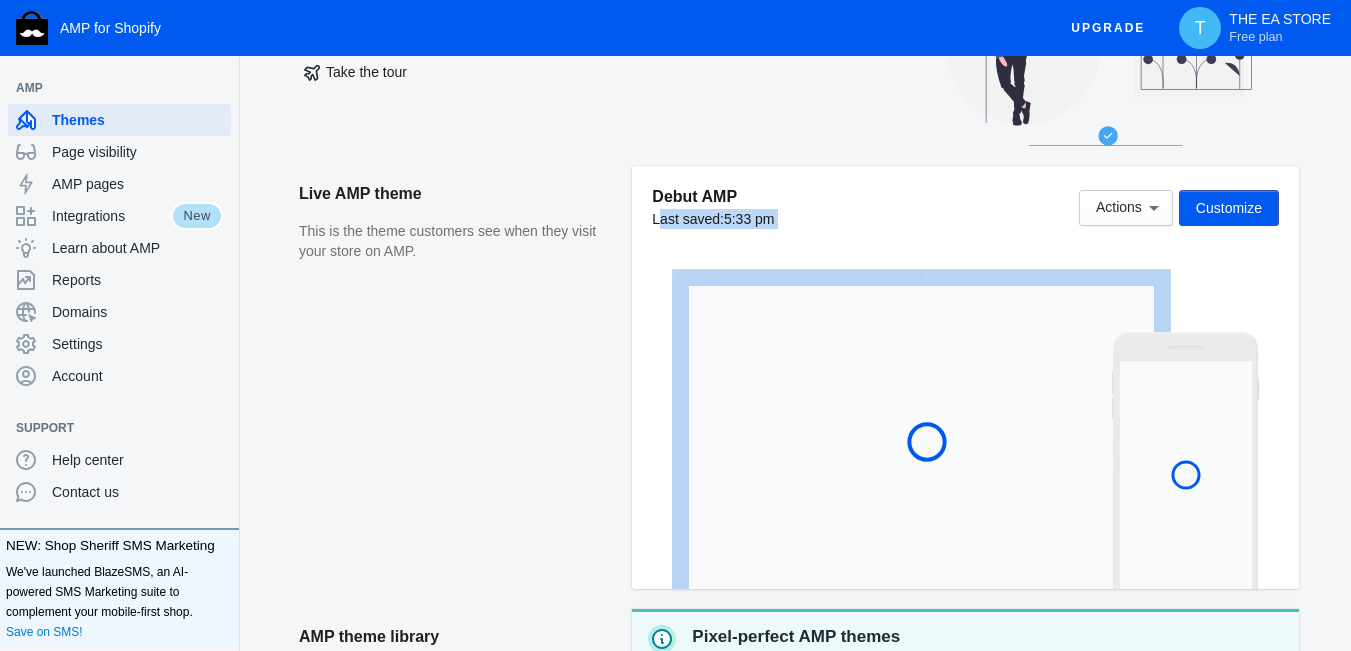 click on "Last saved:  5:33 pm" at bounding box center (713, 219) 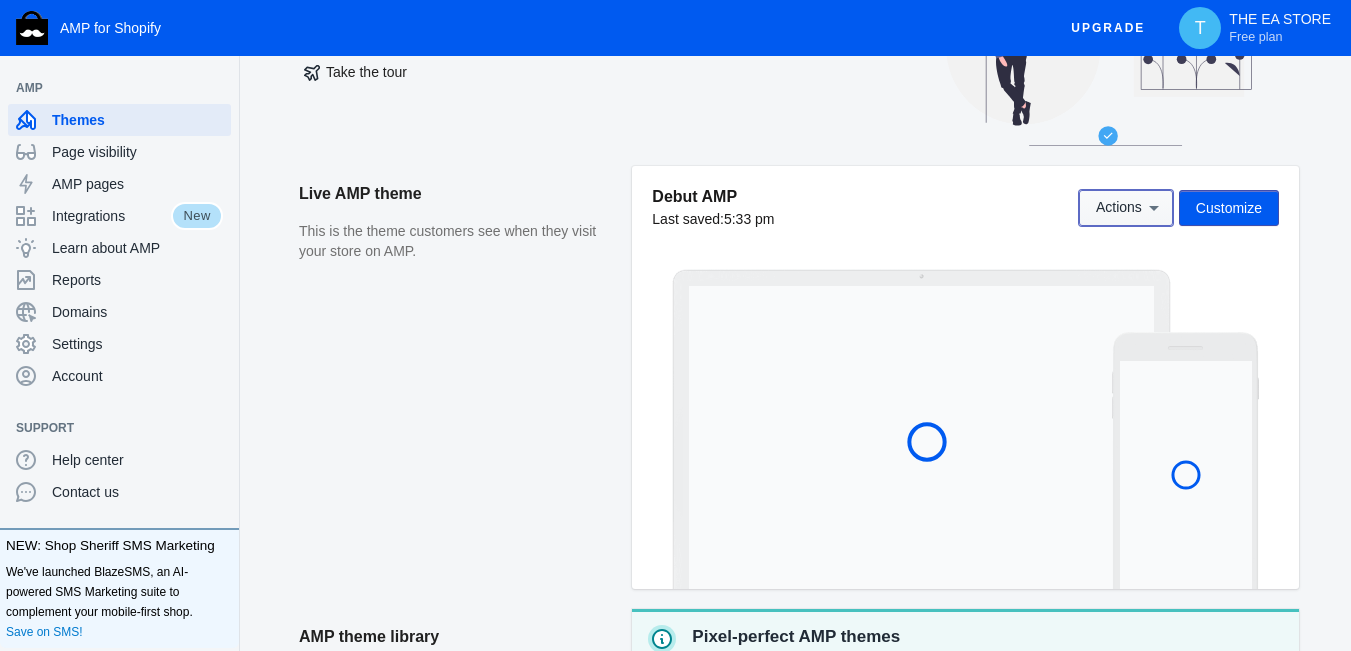 click on "Actions" at bounding box center (1119, 208) 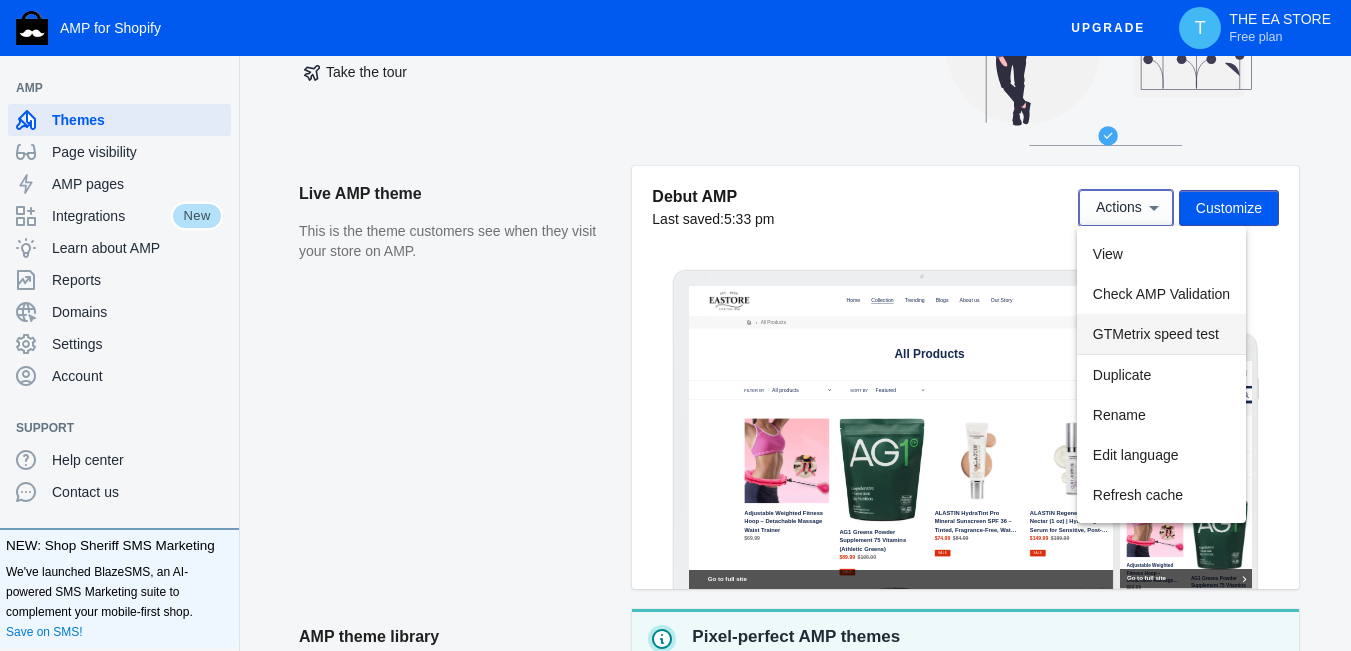 scroll, scrollTop: 0, scrollLeft: 0, axis: both 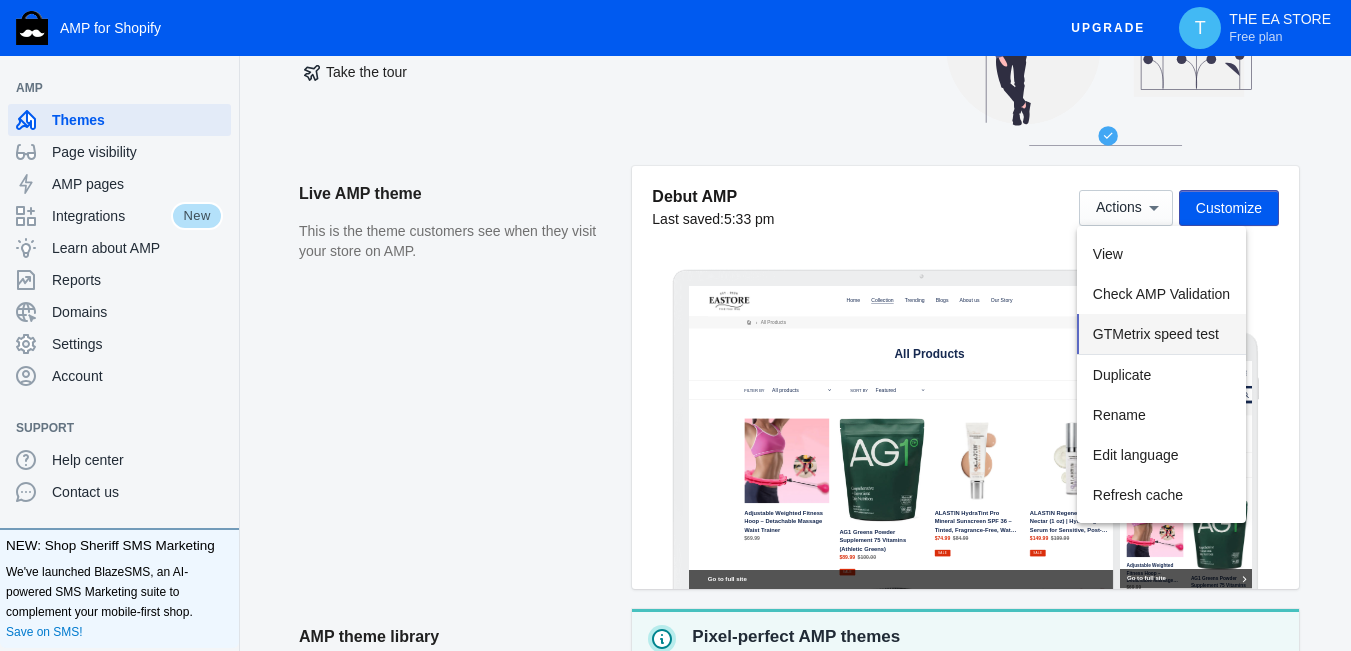 click on "GTMetrix speed test" at bounding box center [1156, 334] 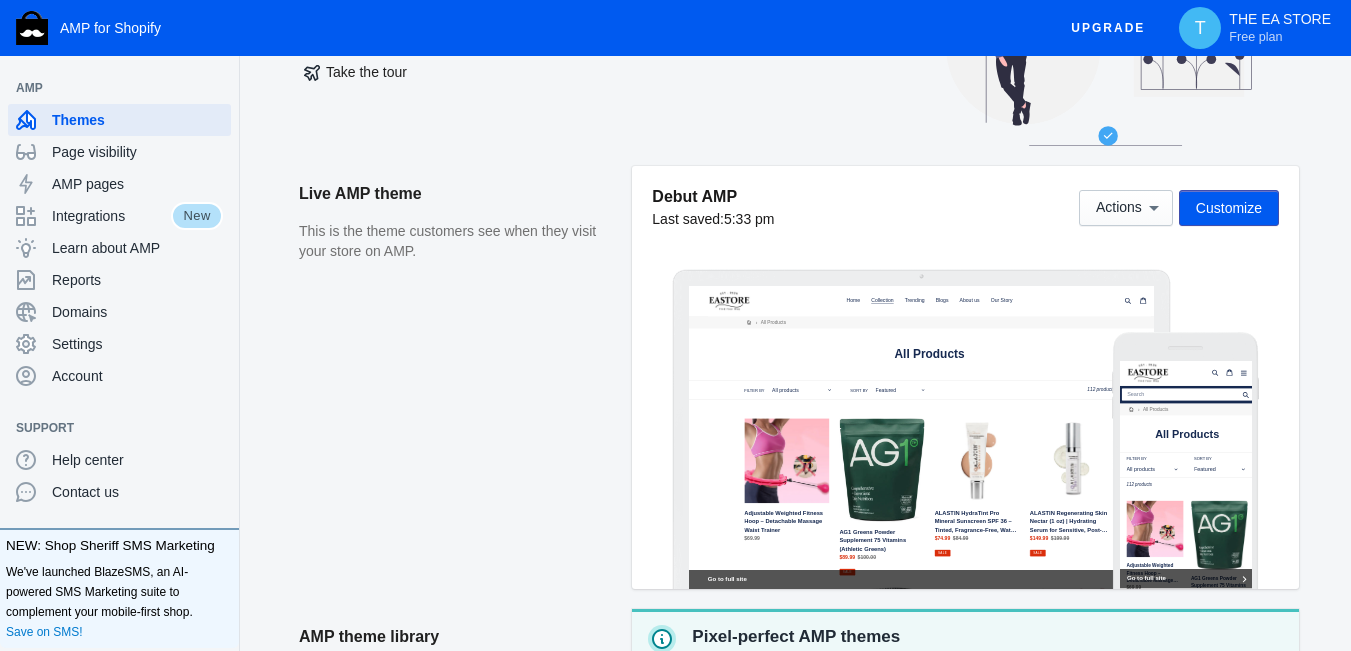 click on "Live AMP theme This is the theme customers see when they visit your store on AMP." at bounding box center (465, 387) 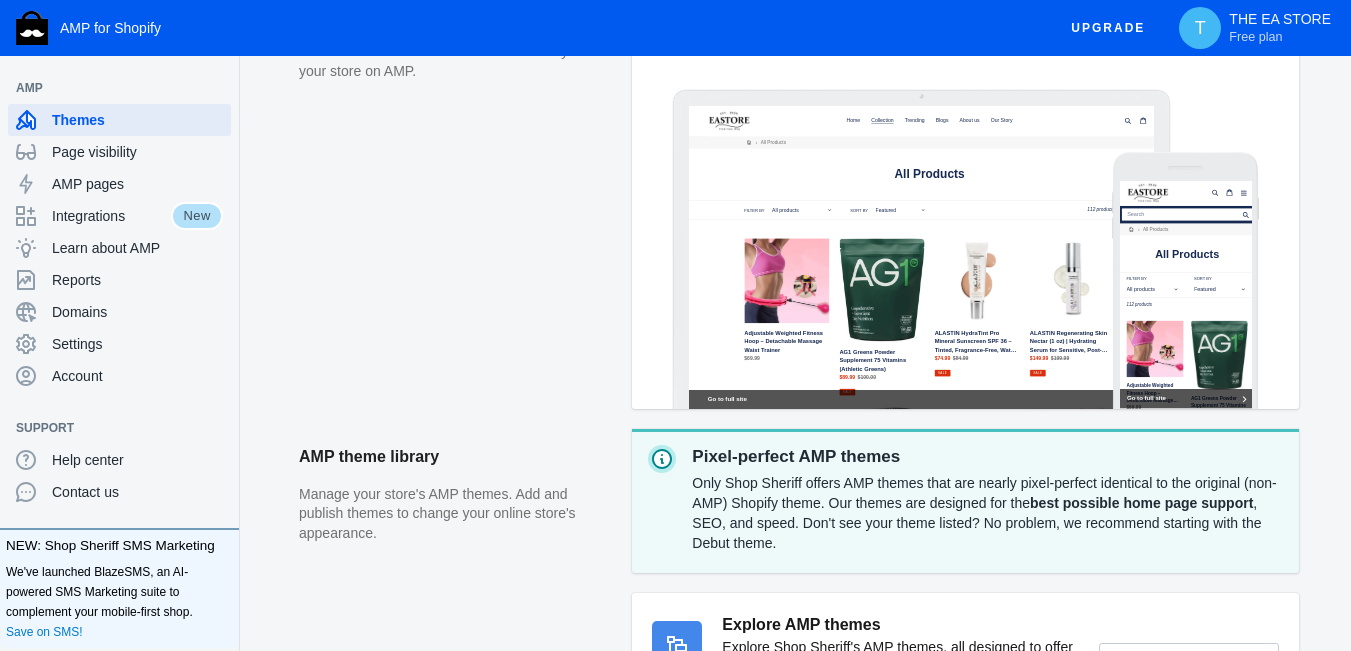 scroll, scrollTop: 500, scrollLeft: 0, axis: vertical 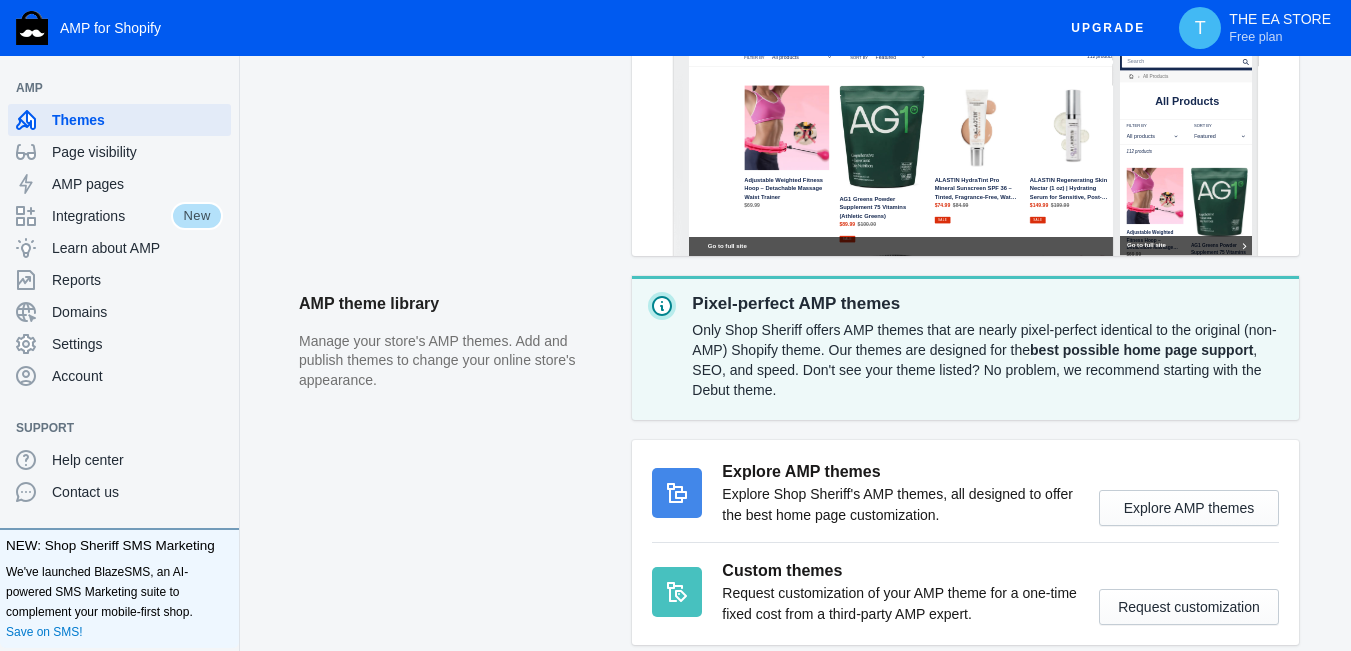 drag, startPoint x: 703, startPoint y: 304, endPoint x: 904, endPoint y: 354, distance: 207.12556 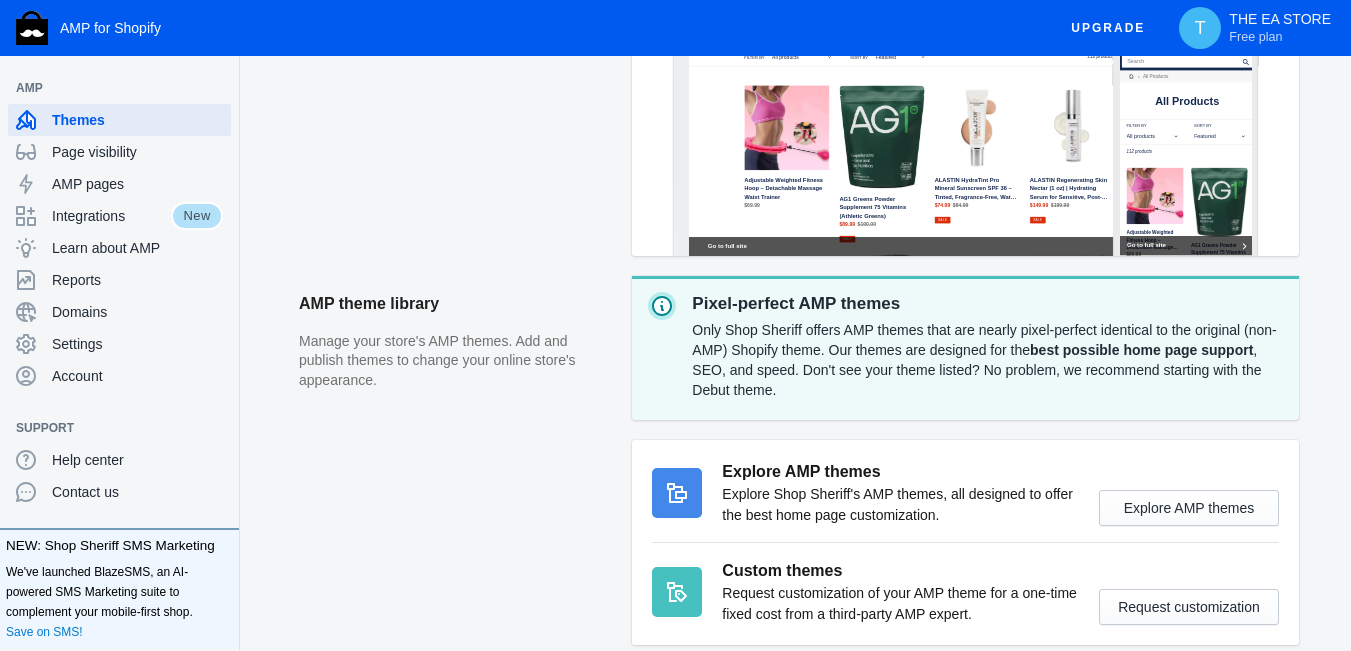 drag, startPoint x: 692, startPoint y: 333, endPoint x: 935, endPoint y: 381, distance: 247.69537 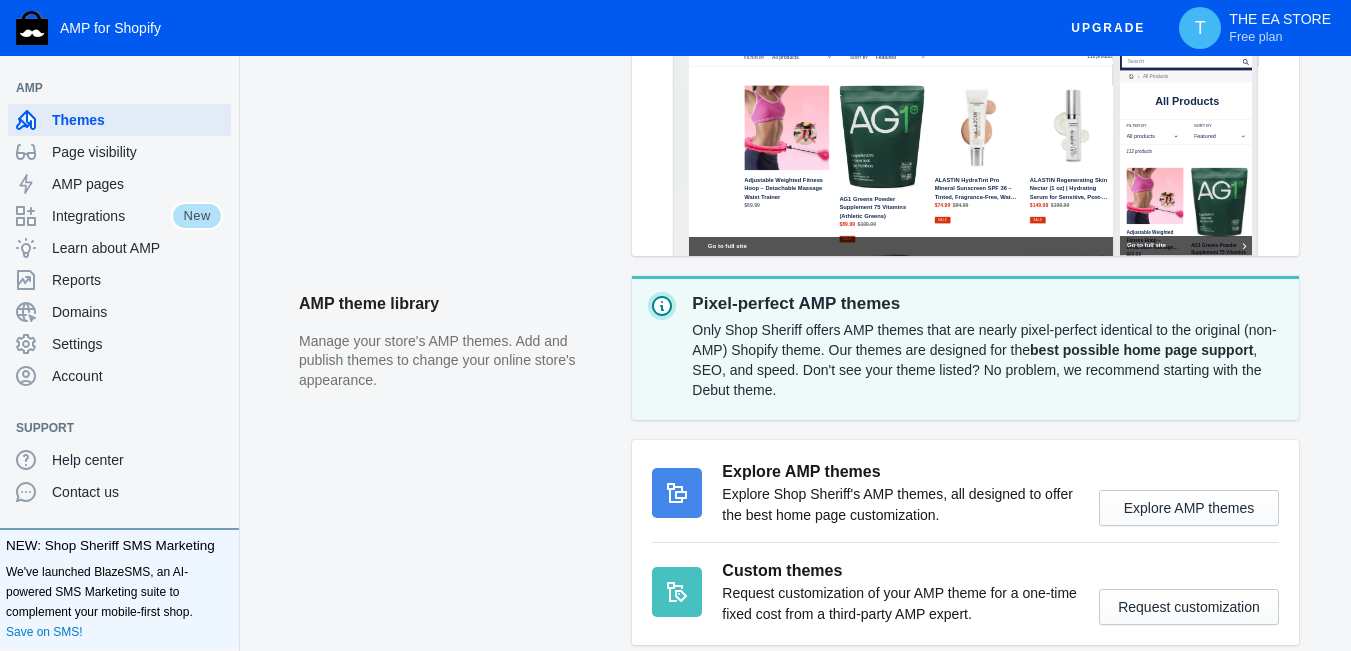 click on "Only Shop Sheriff offers AMP themes that are nearly pixel-perfect identical to the original (non-AMP) Shopify theme. Our themes are designed for the  best possible home page support , SEO, and speed. Don't see your theme listed? No problem, we recommend starting with the Debut theme." at bounding box center (987, 360) 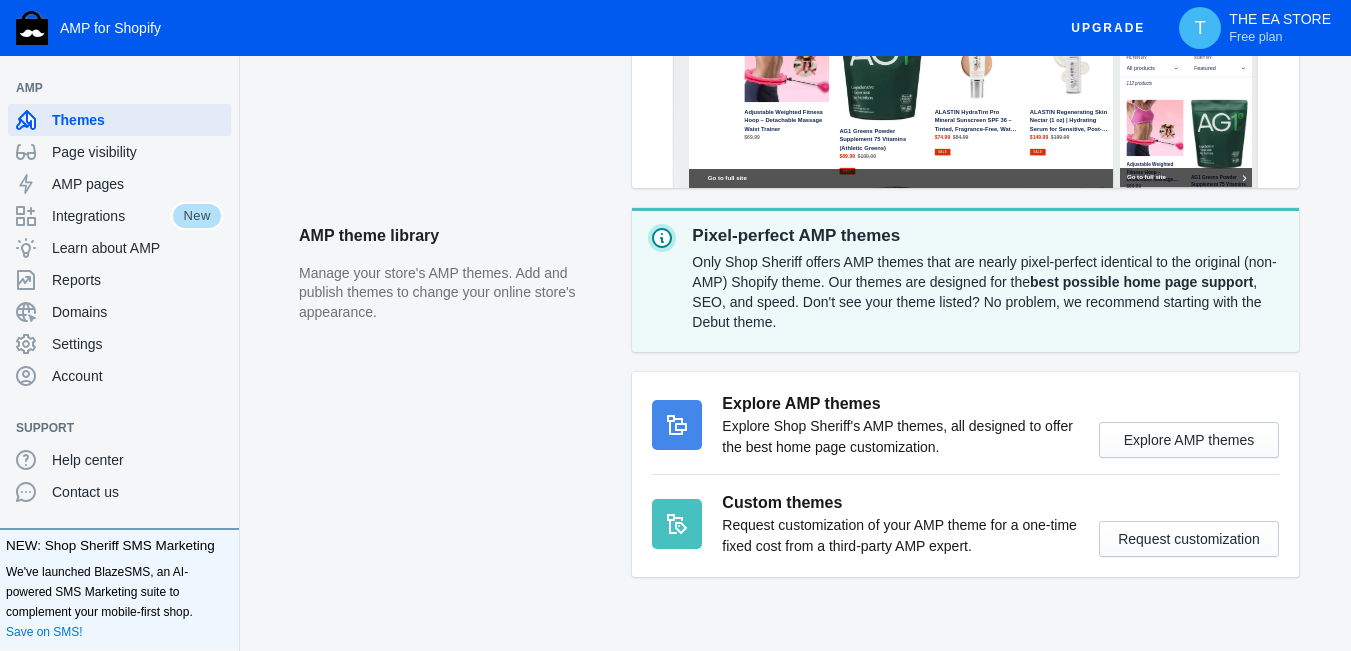 scroll, scrollTop: 606, scrollLeft: 0, axis: vertical 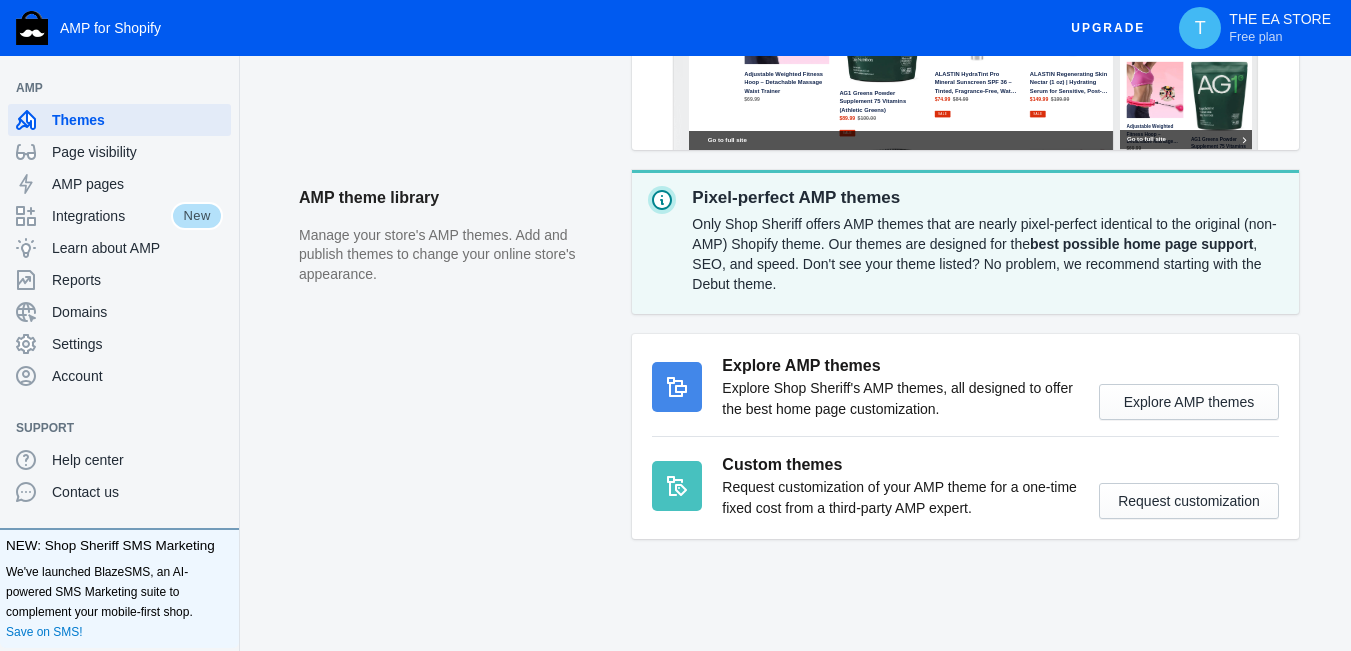 click on "Only Shop Sheriff offers AMP themes that are nearly pixel-perfect identical to the original (non-AMP) Shopify theme. Our themes are designed for the  best possible home page support , SEO, and speed. Don't see your theme listed? No problem, we recommend starting with the Debut theme." at bounding box center [987, 254] 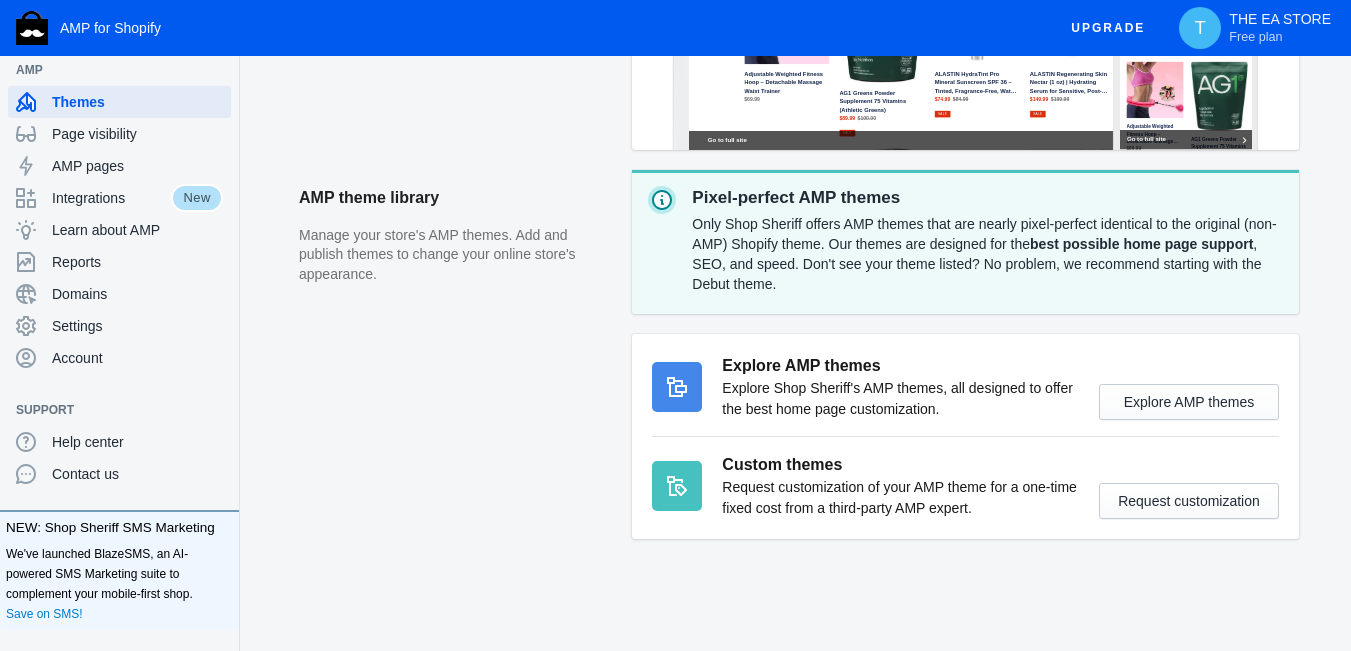 scroll, scrollTop: 0, scrollLeft: 0, axis: both 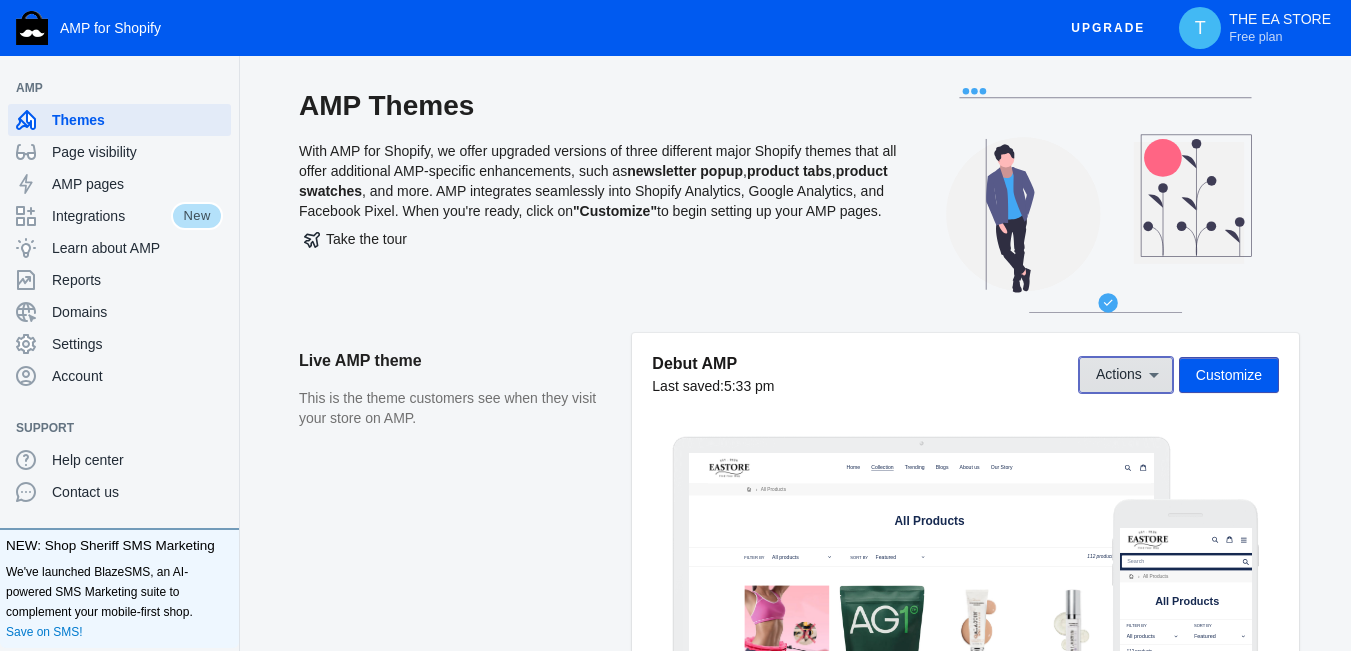 click on "Actions" at bounding box center (1126, 375) 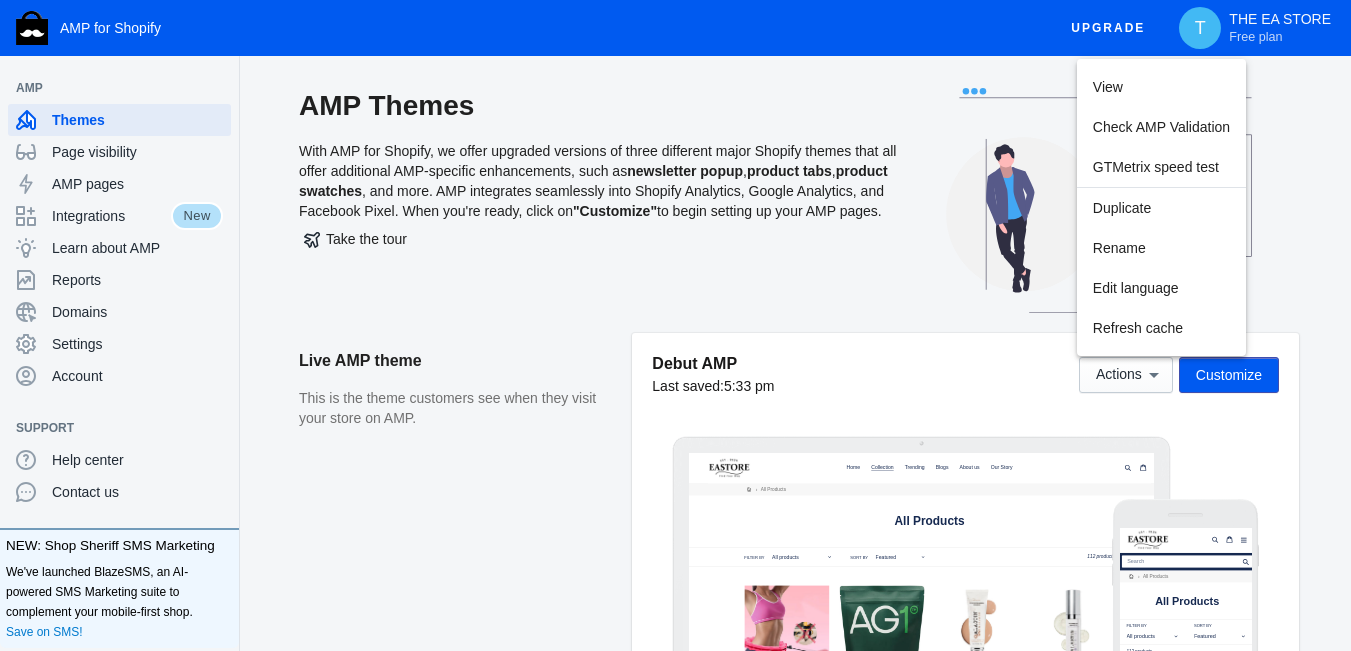 click at bounding box center [675, 325] 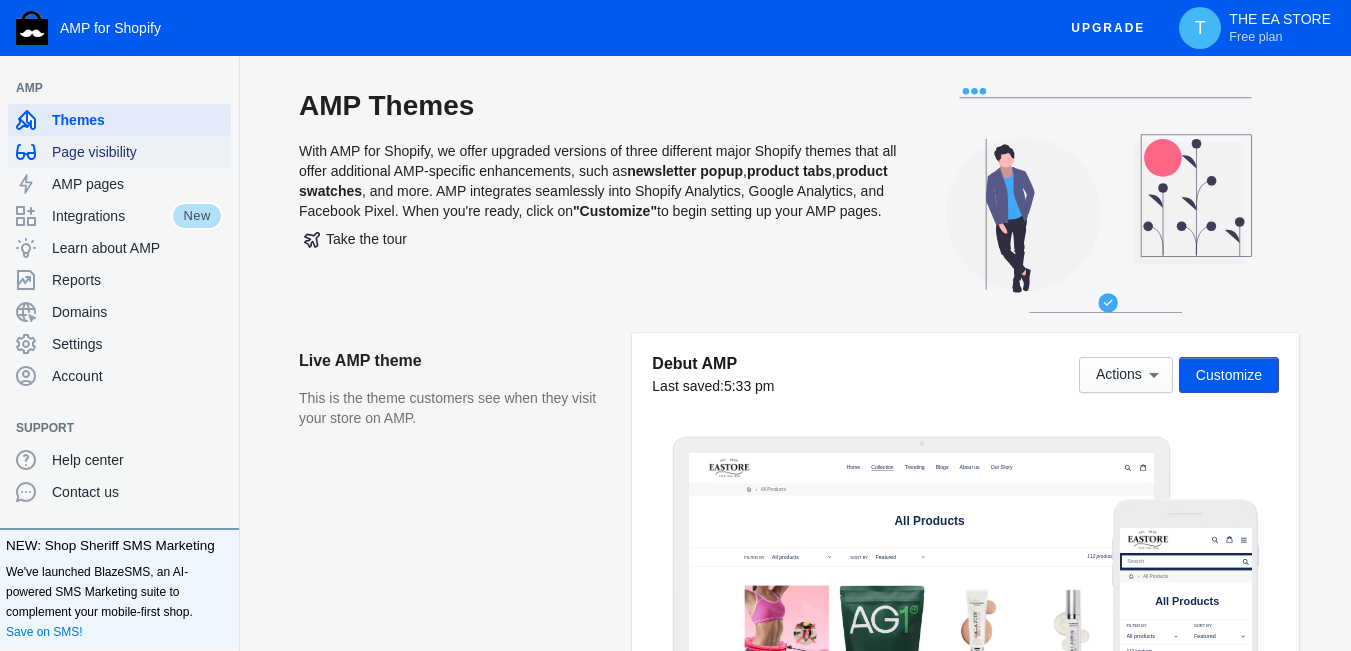 click on "Page visibility" at bounding box center [137, 152] 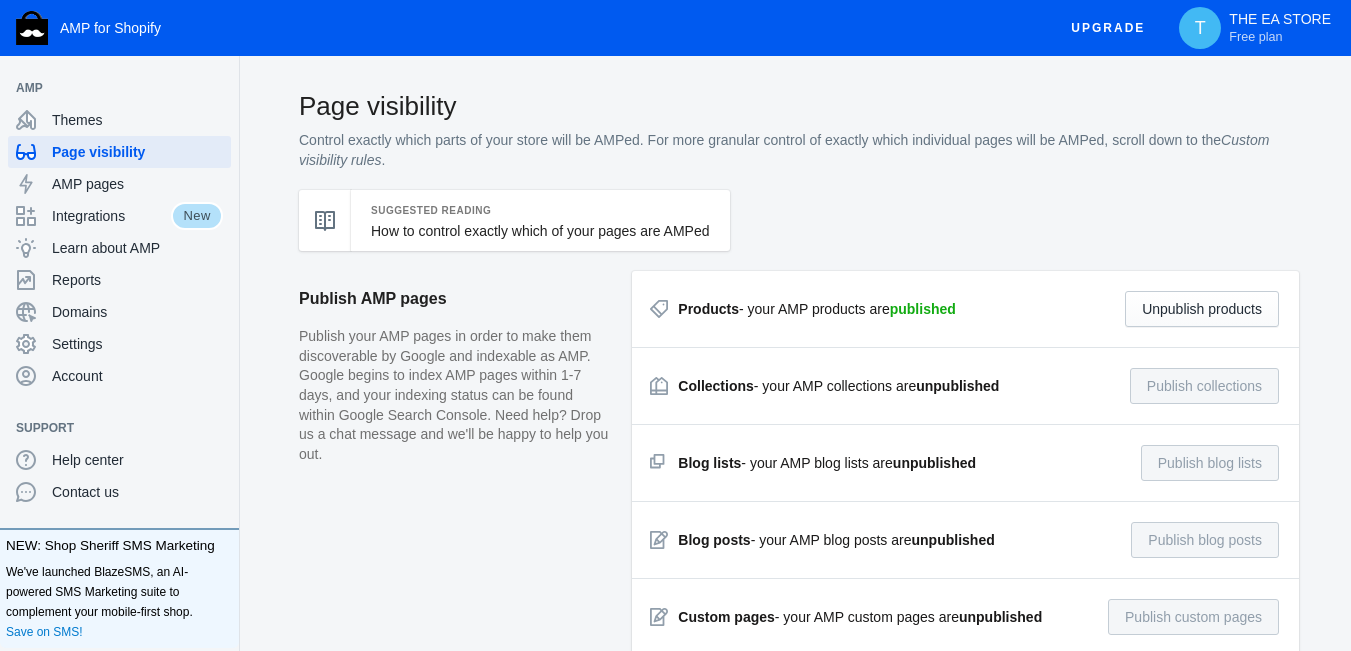 click on "Products" 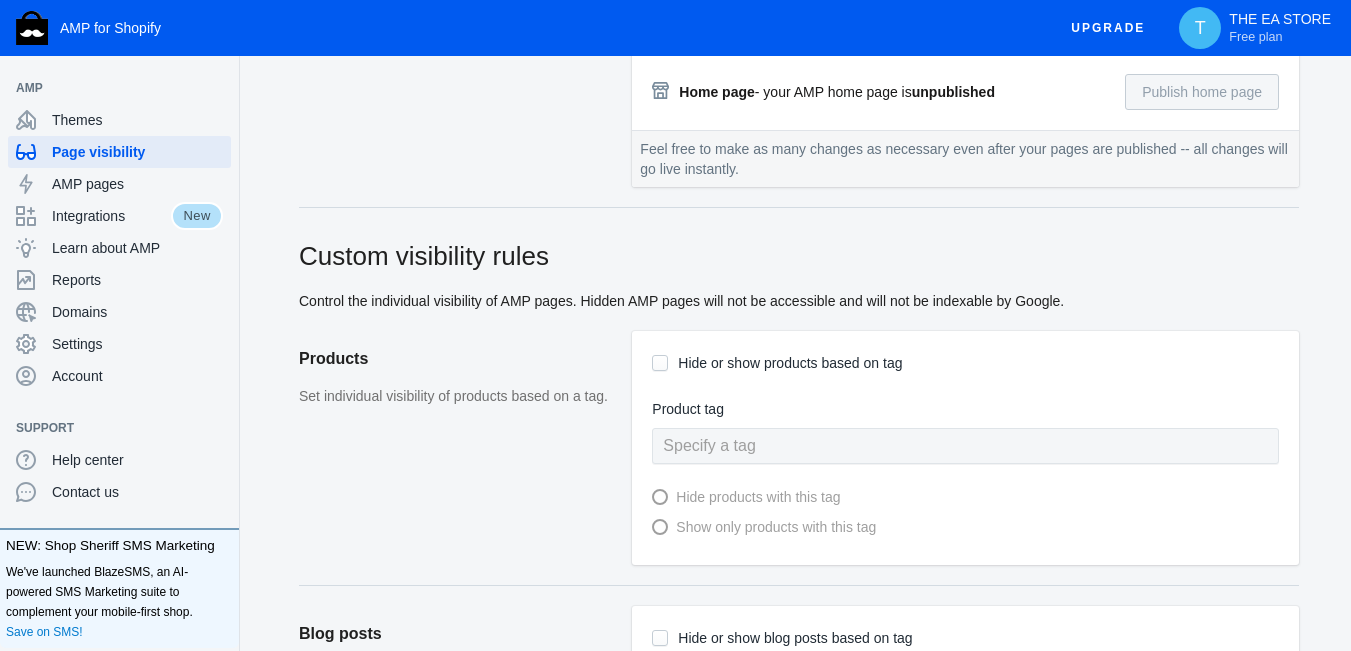 scroll, scrollTop: 667, scrollLeft: 0, axis: vertical 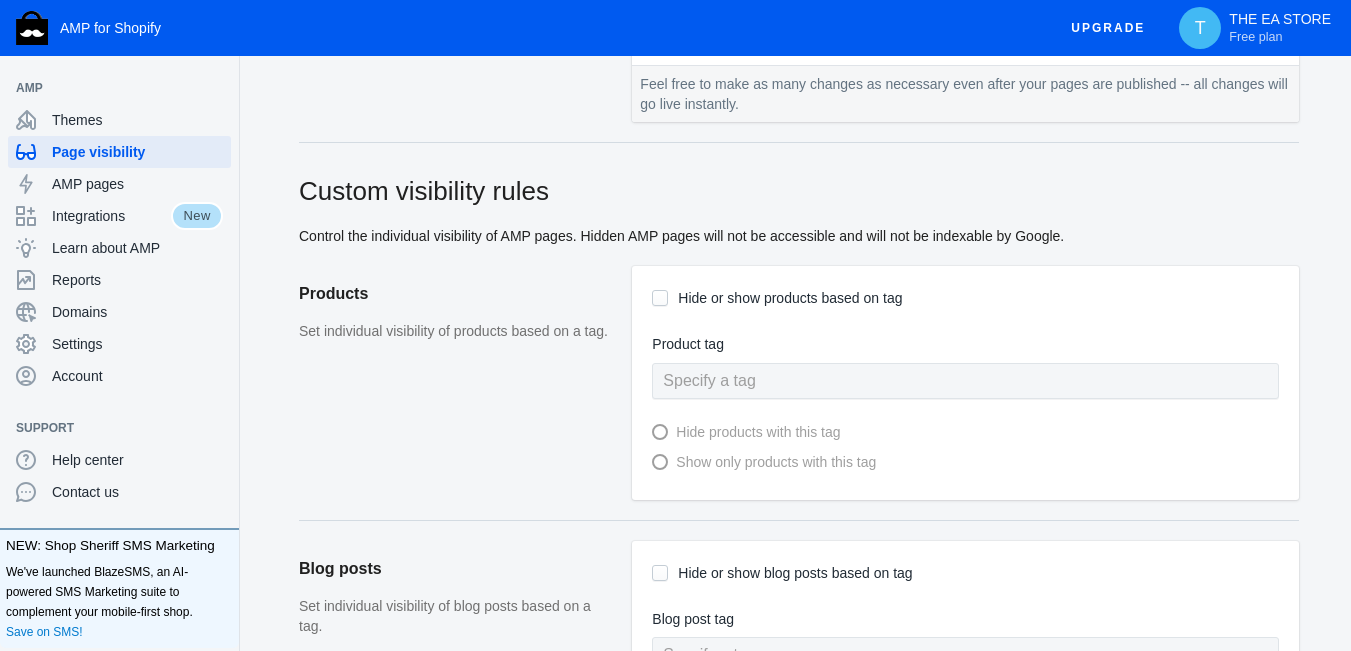 click on "Hide or show products based on tag" at bounding box center (660, 298) 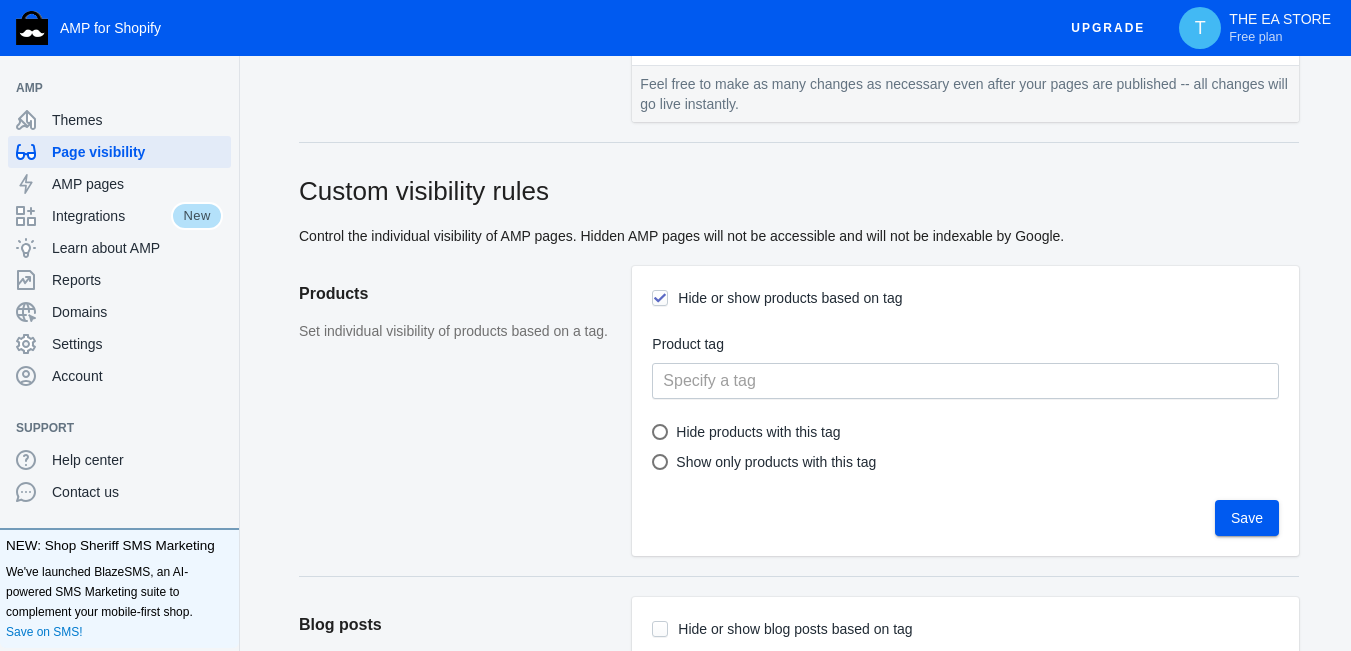 click on "Hide or show products based on tag" at bounding box center [660, 298] 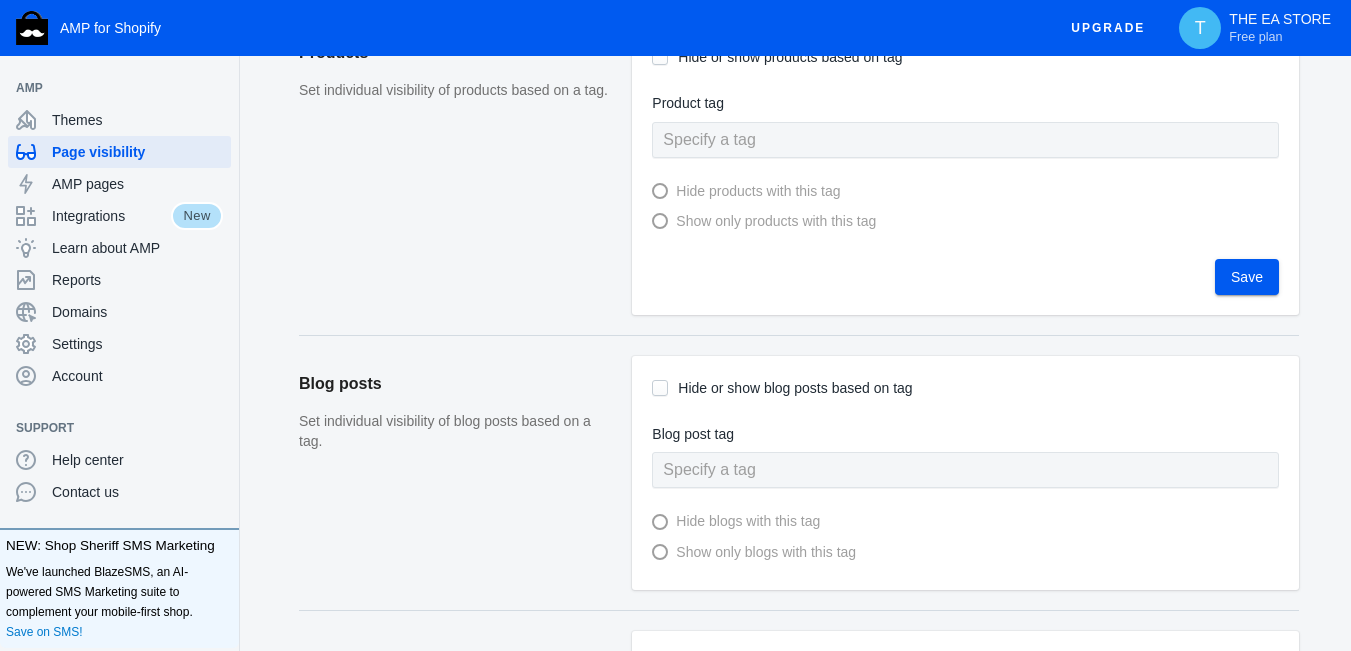 scroll, scrollTop: 1000, scrollLeft: 0, axis: vertical 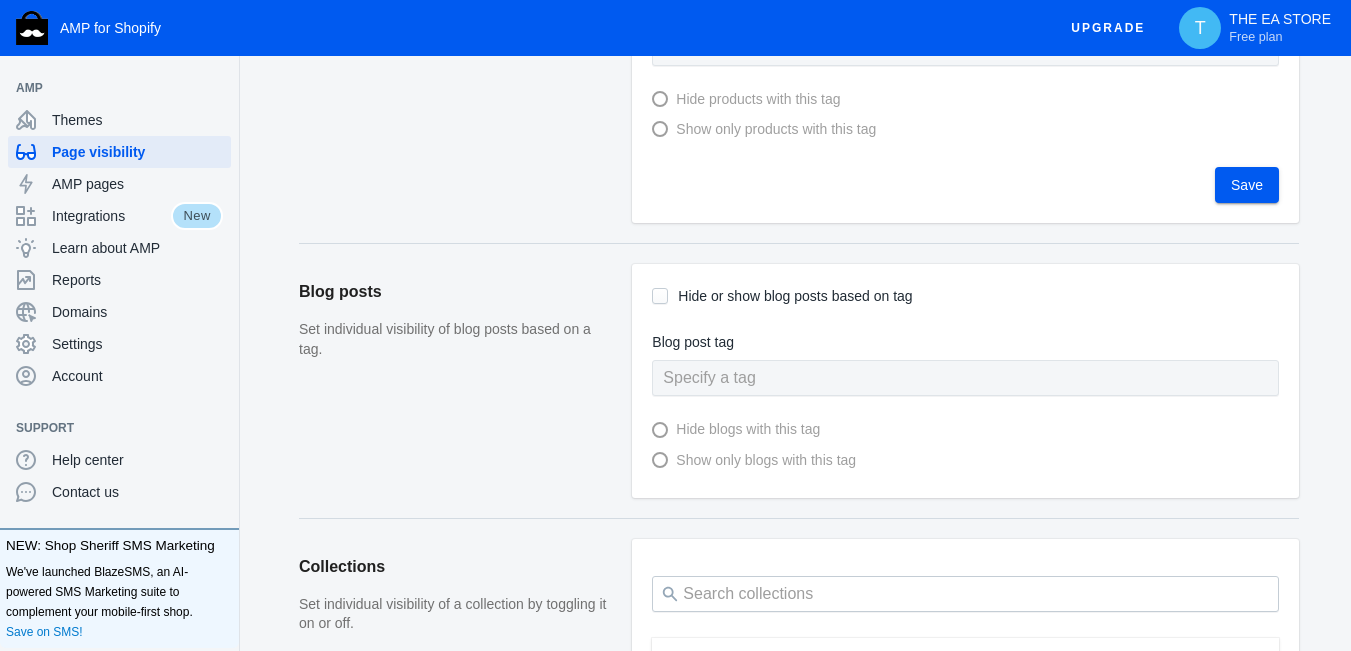 click on "Hide or show blog posts based on tag" at bounding box center [660, 296] 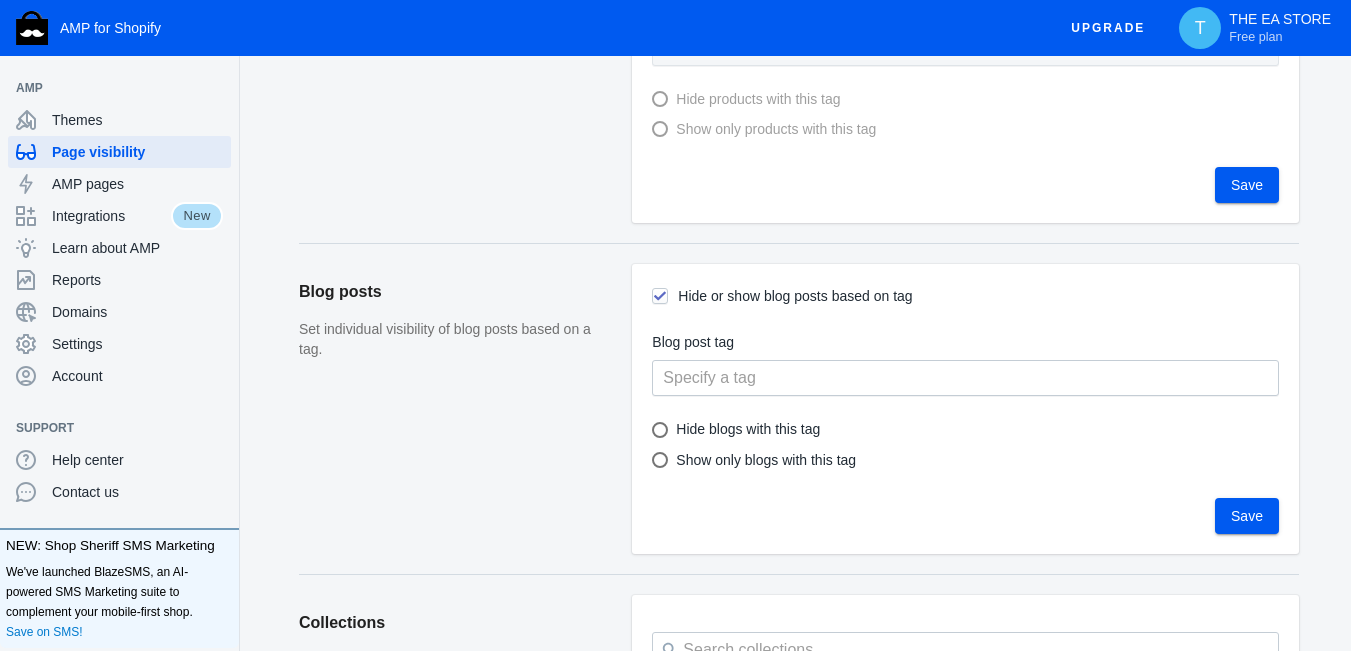 click on "Hide or show blog posts based on tag" at bounding box center (660, 296) 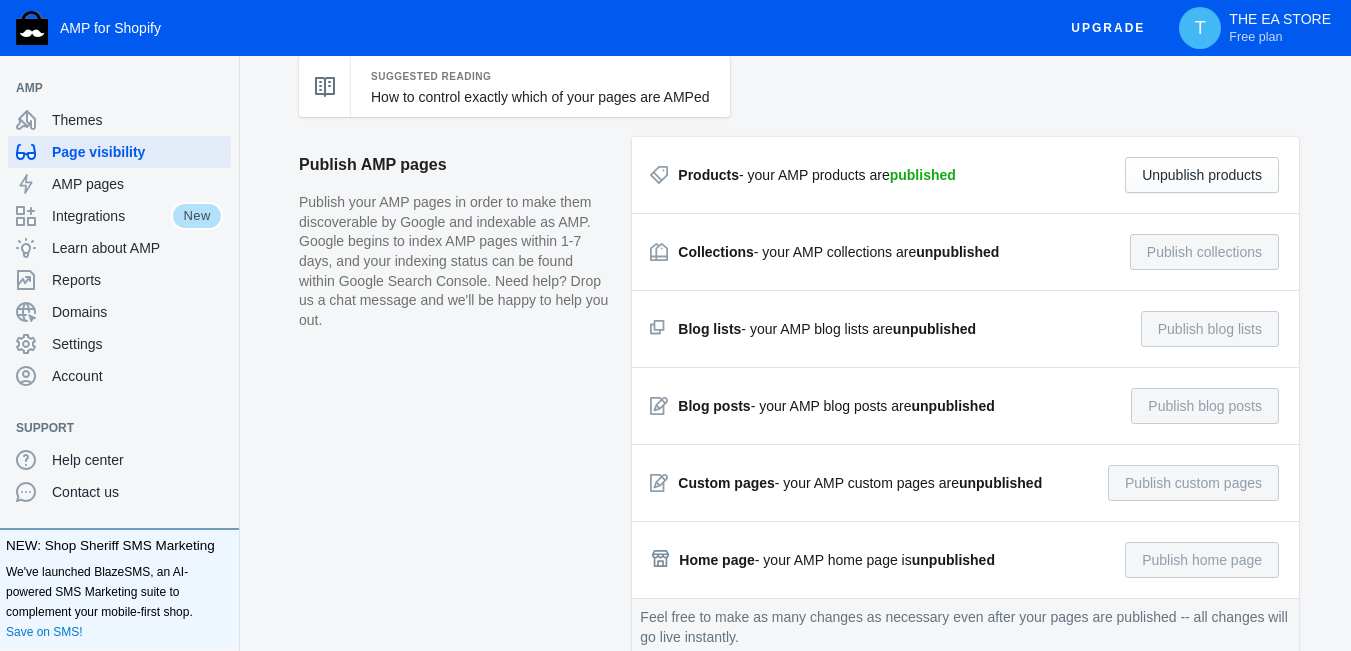 scroll, scrollTop: 0, scrollLeft: 0, axis: both 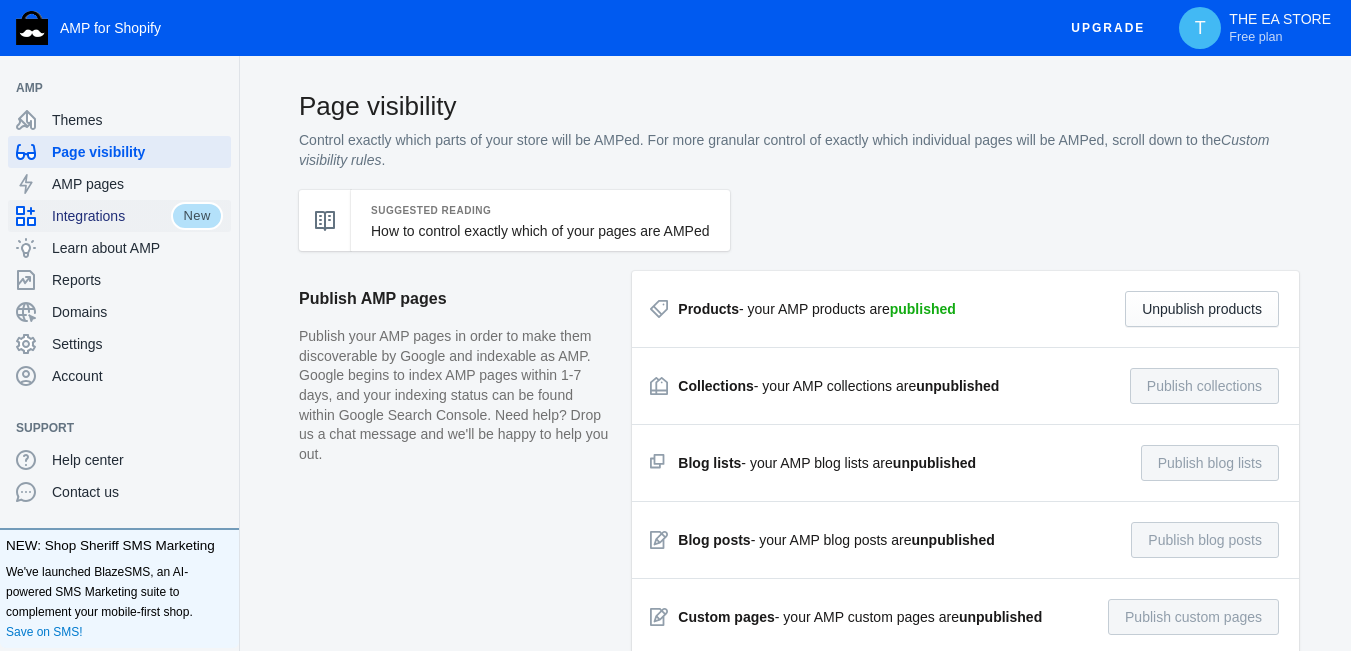 click on "Integrations" at bounding box center [111, 216] 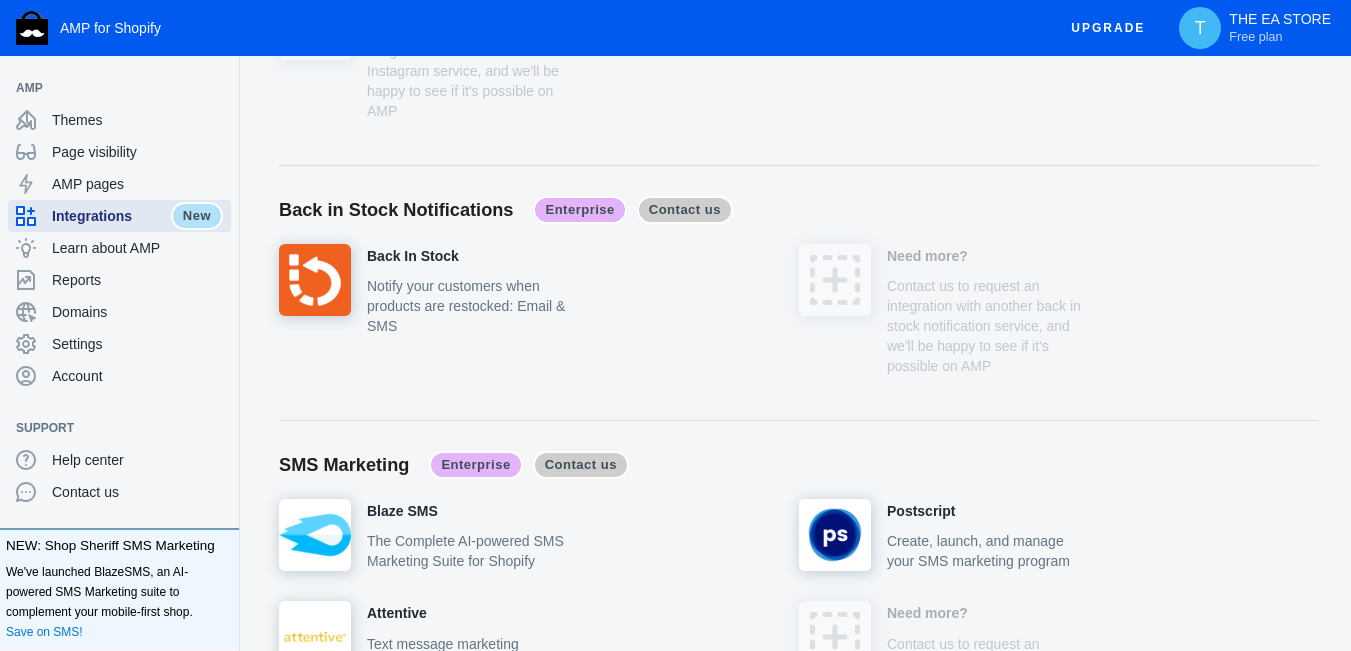 scroll, scrollTop: 7333, scrollLeft: 0, axis: vertical 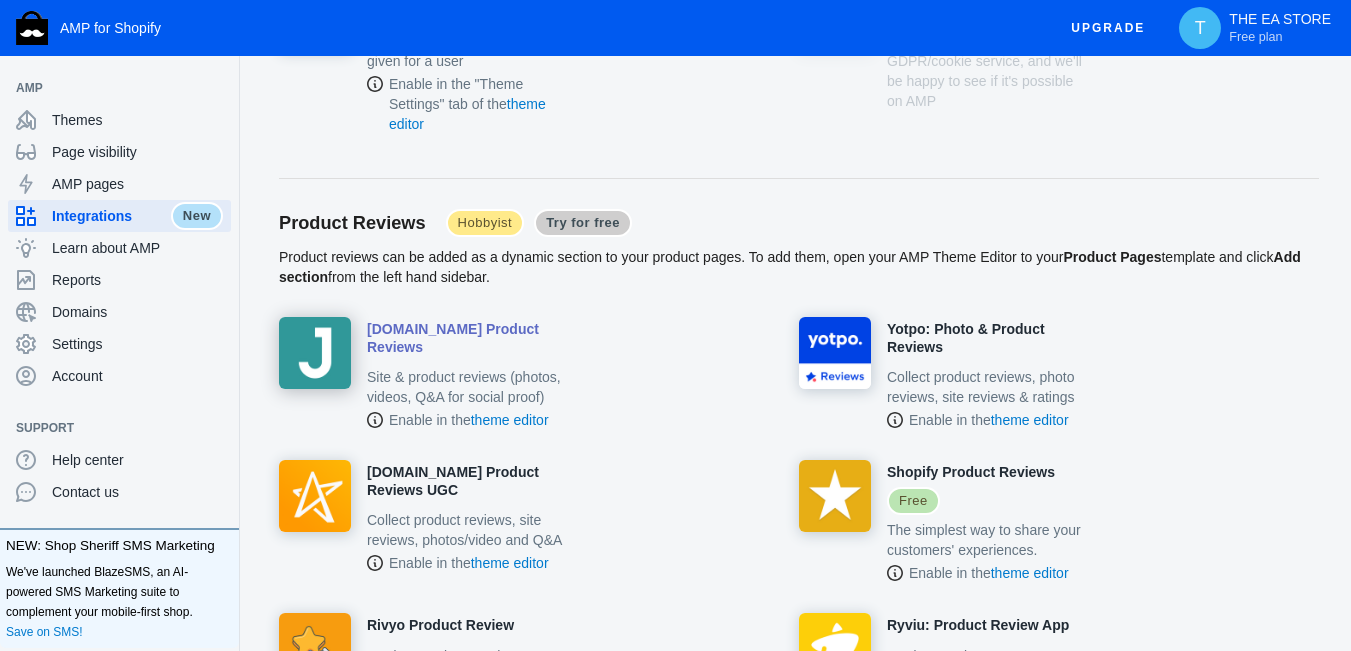 click on "Judge.me Product Reviews" 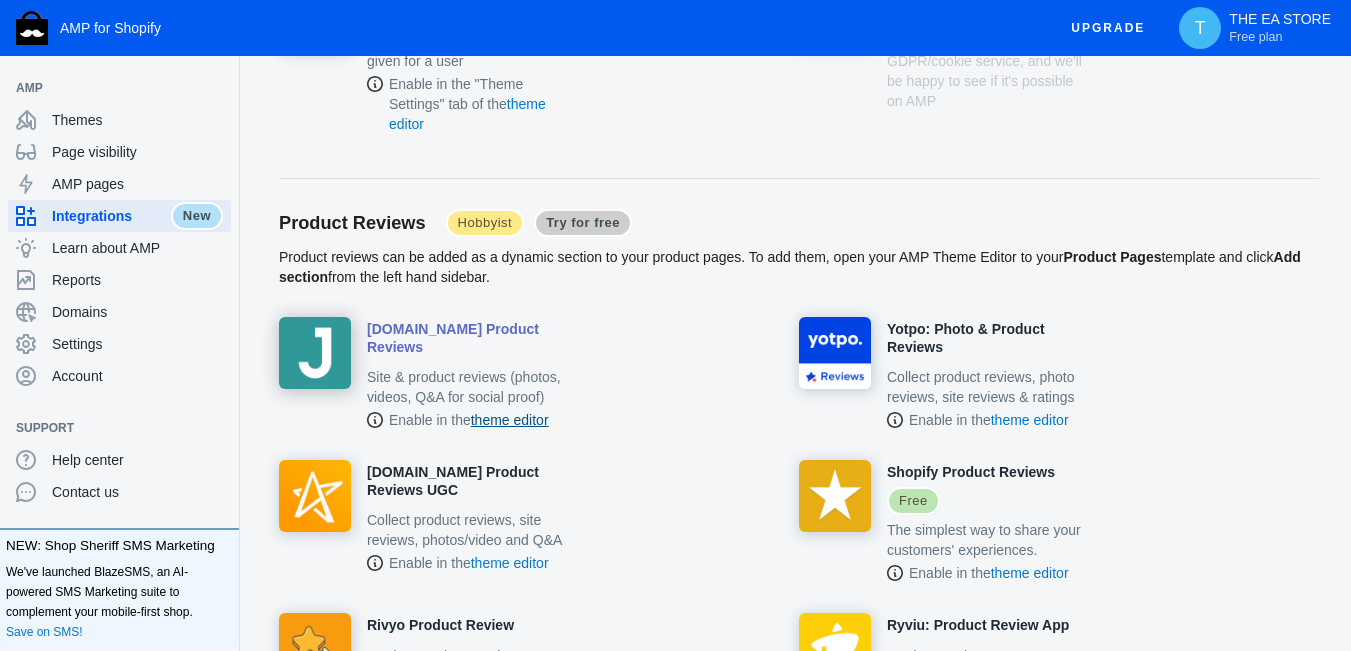 click on "theme editor" 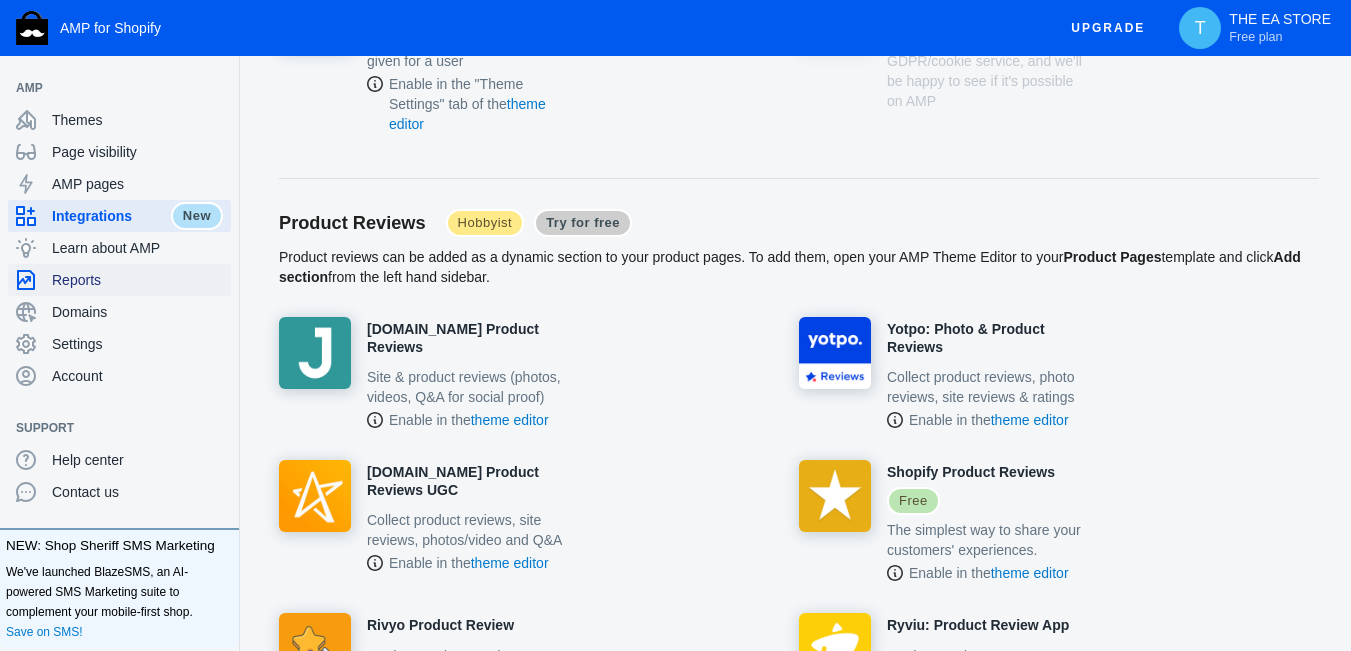 click on "Reports" at bounding box center (137, 280) 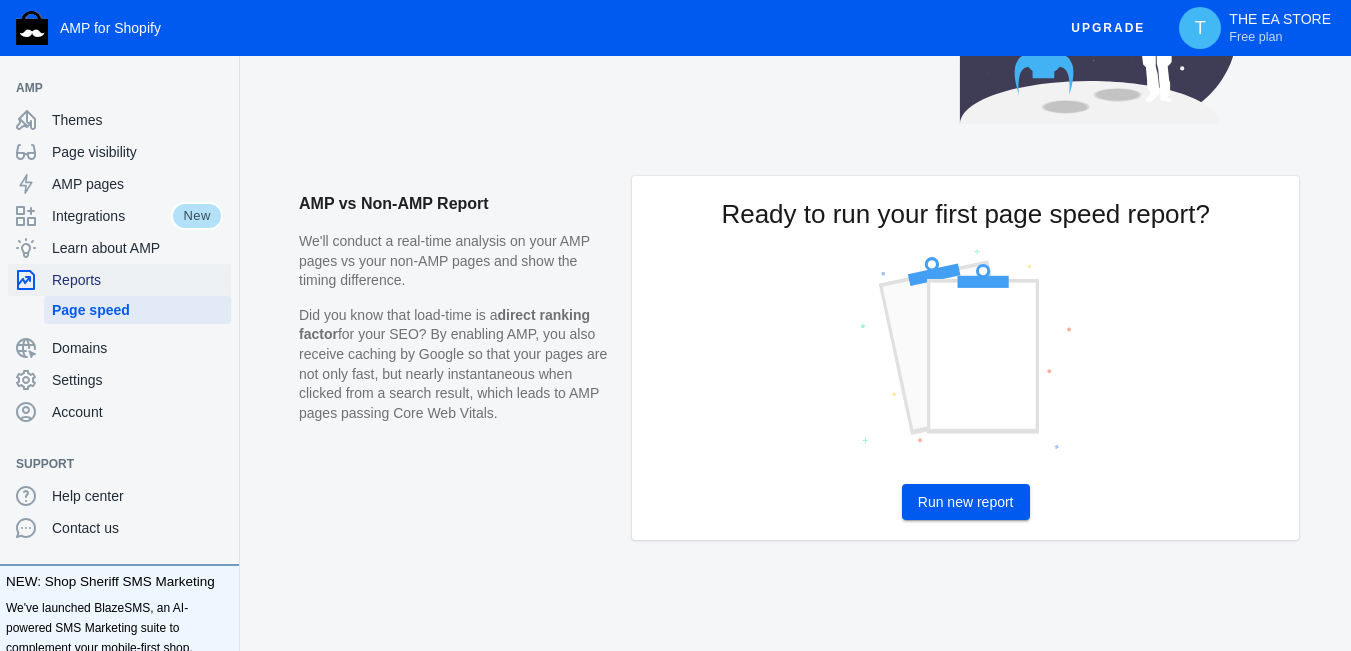 scroll, scrollTop: 178, scrollLeft: 0, axis: vertical 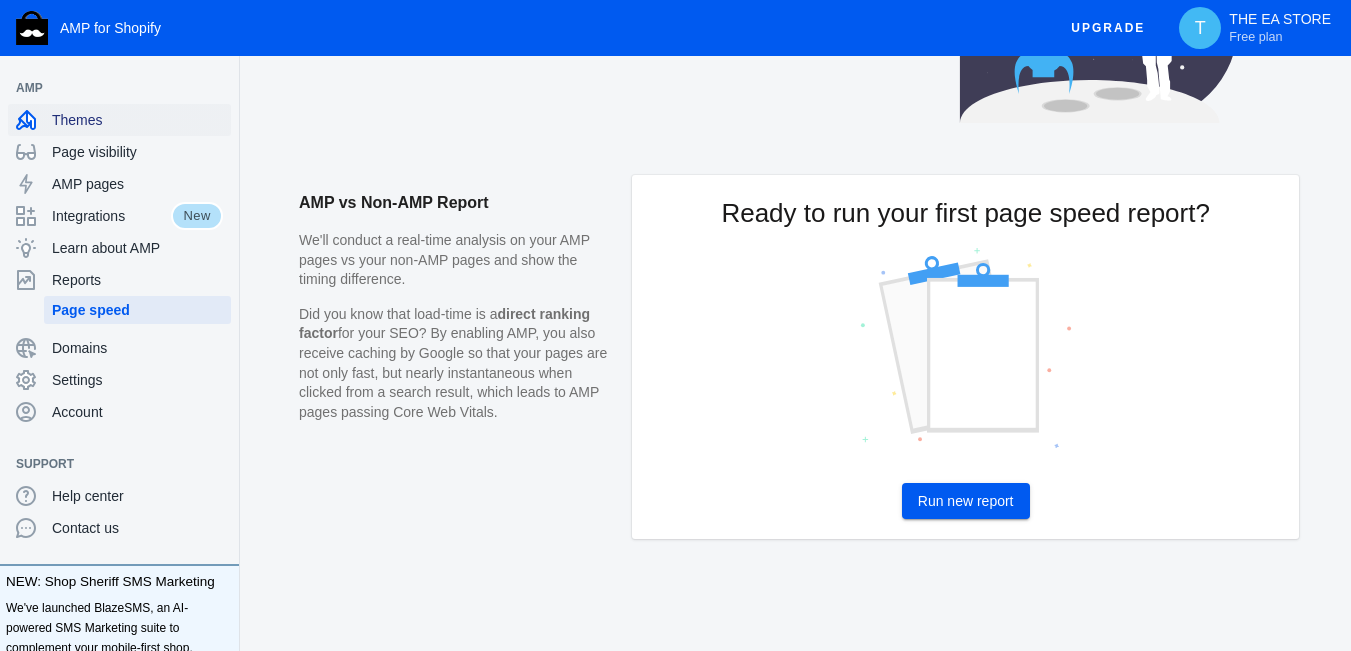 click on "Themes" 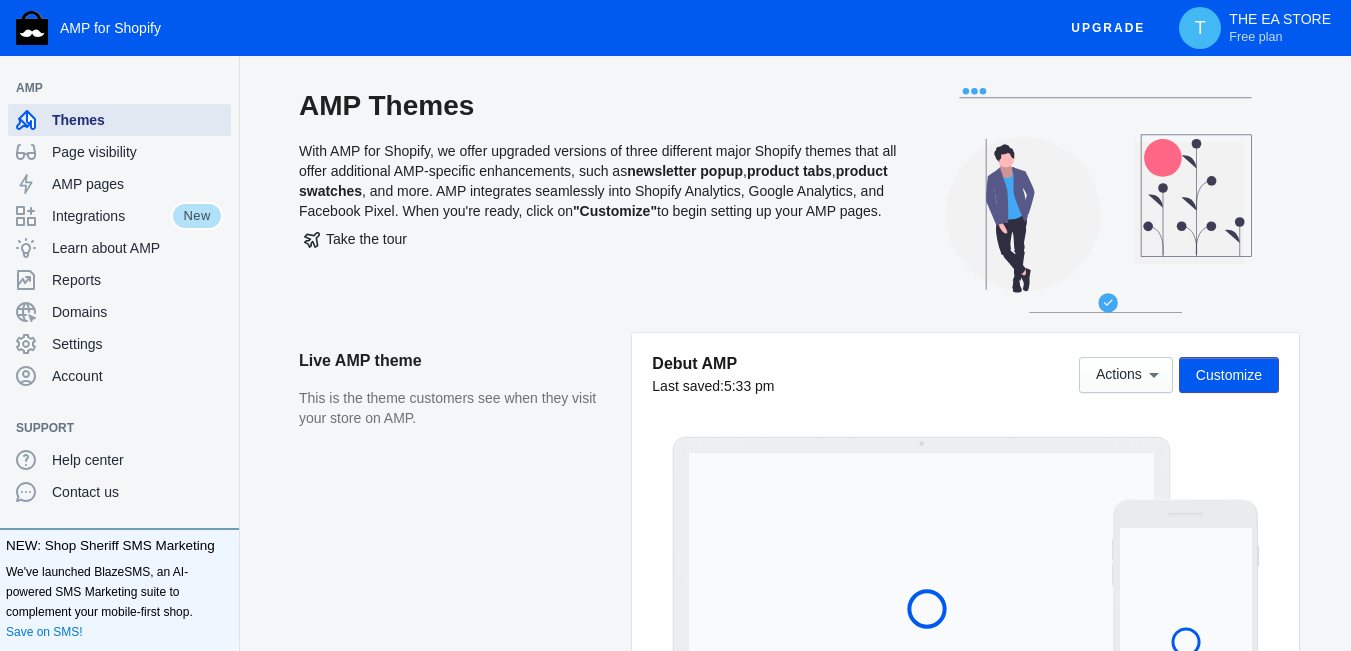 scroll, scrollTop: 167, scrollLeft: 0, axis: vertical 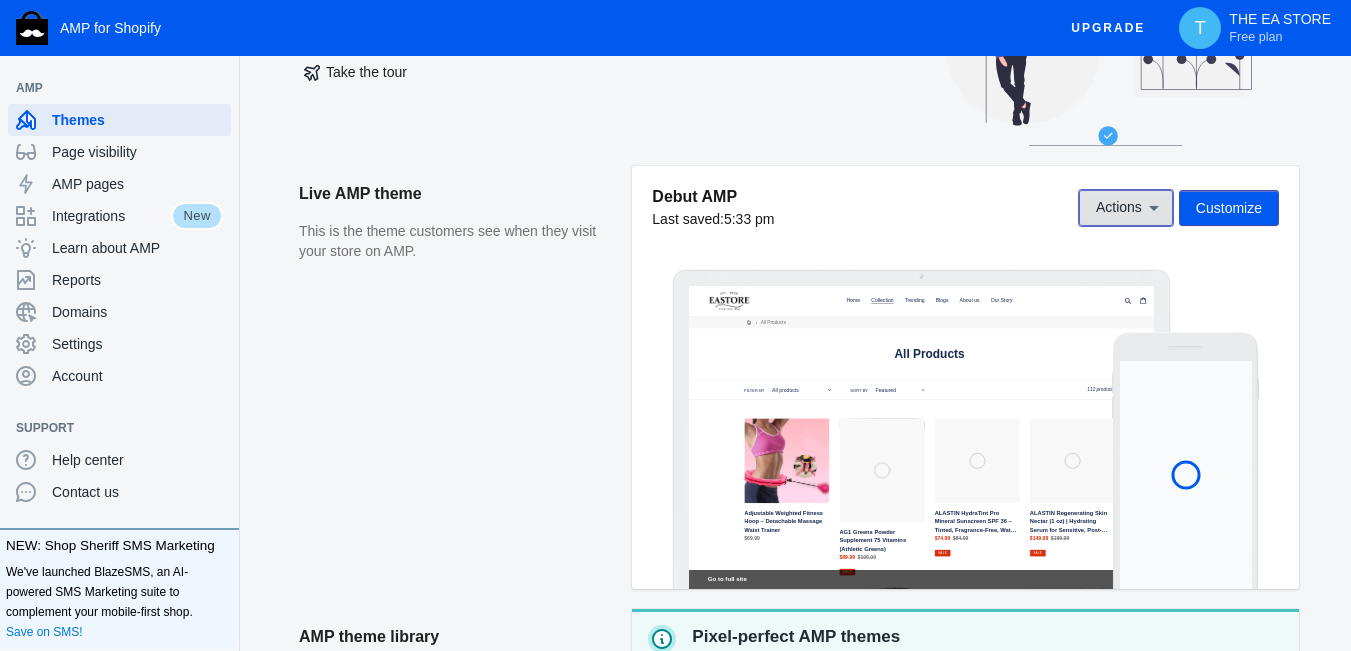 click on "Actions" at bounding box center (1119, 208) 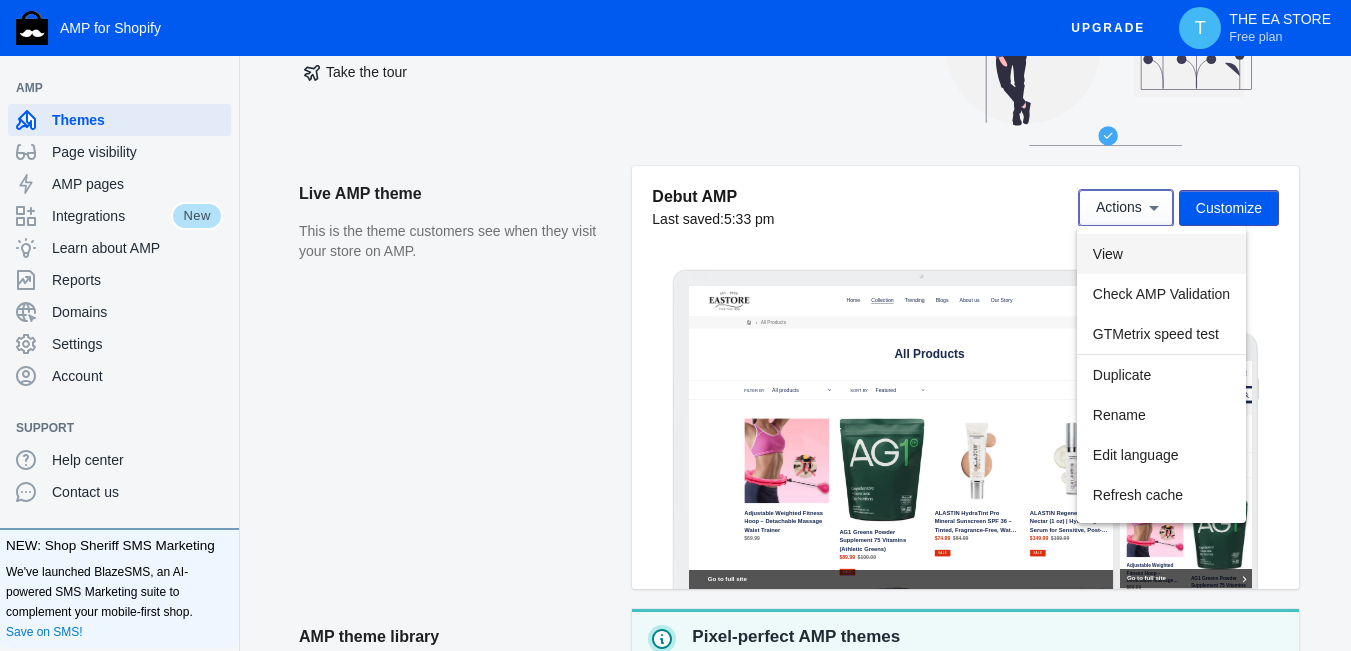 scroll, scrollTop: 0, scrollLeft: 0, axis: both 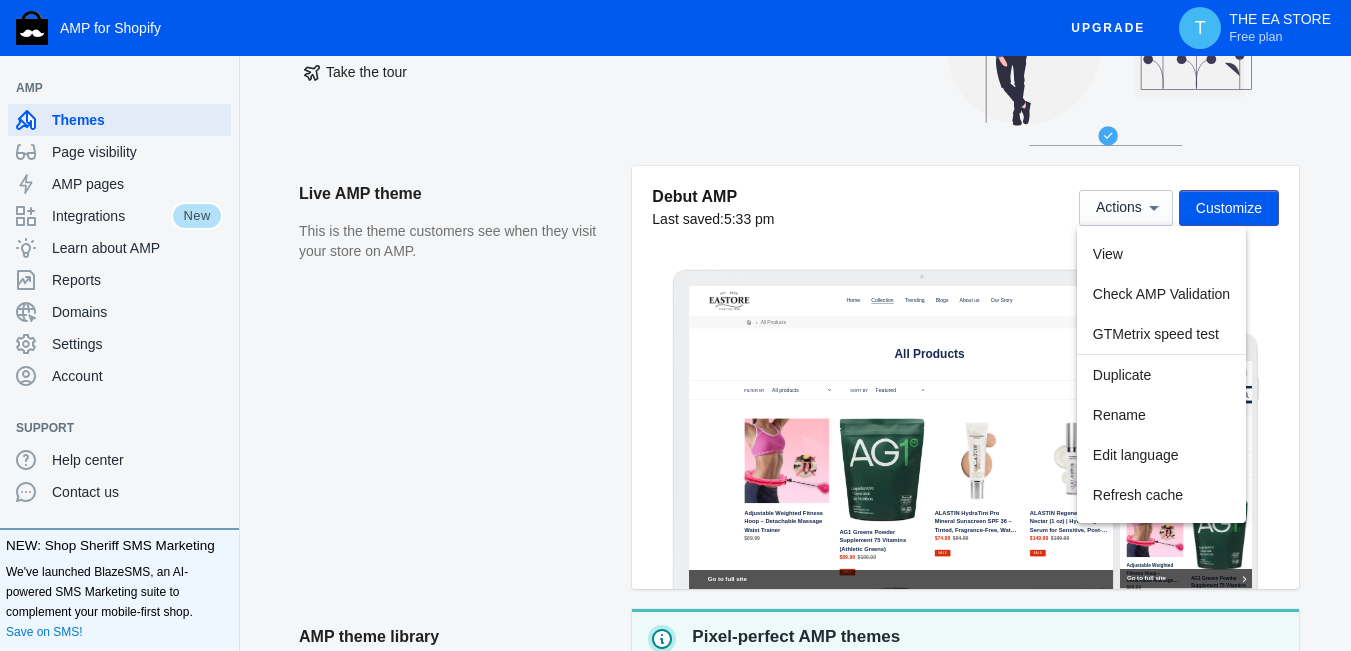 click at bounding box center [675, 325] 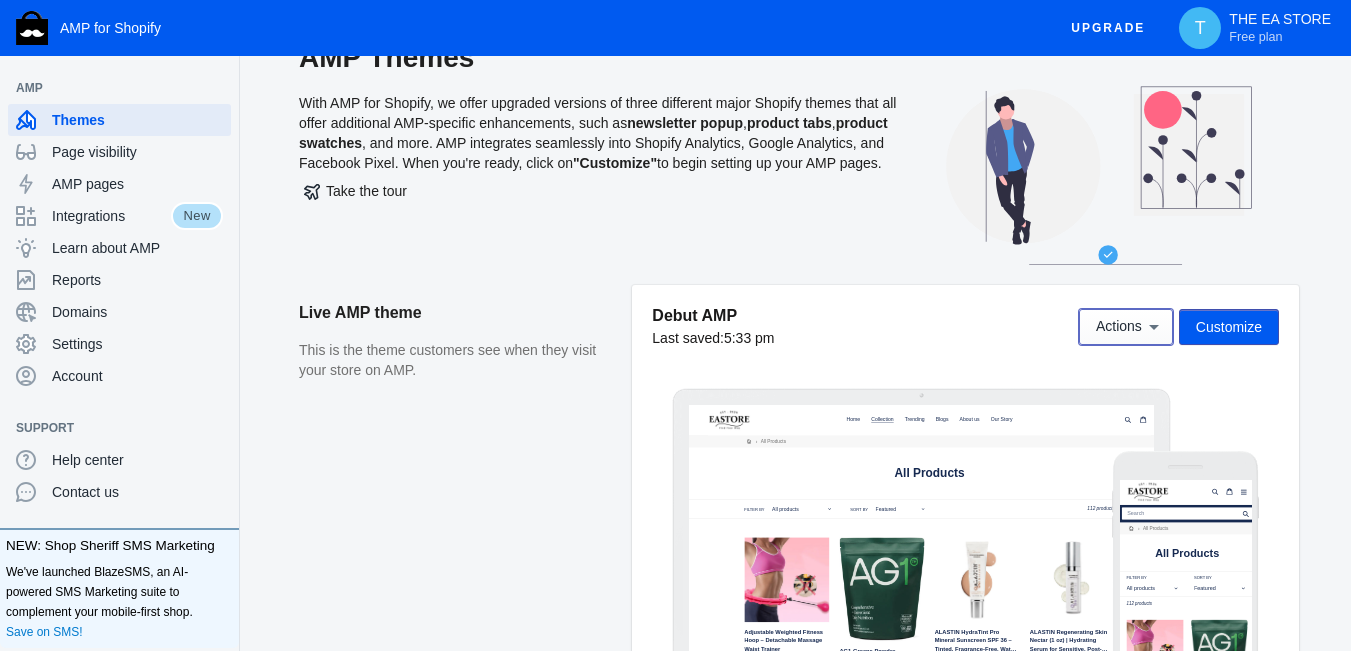 scroll, scrollTop: 0, scrollLeft: 0, axis: both 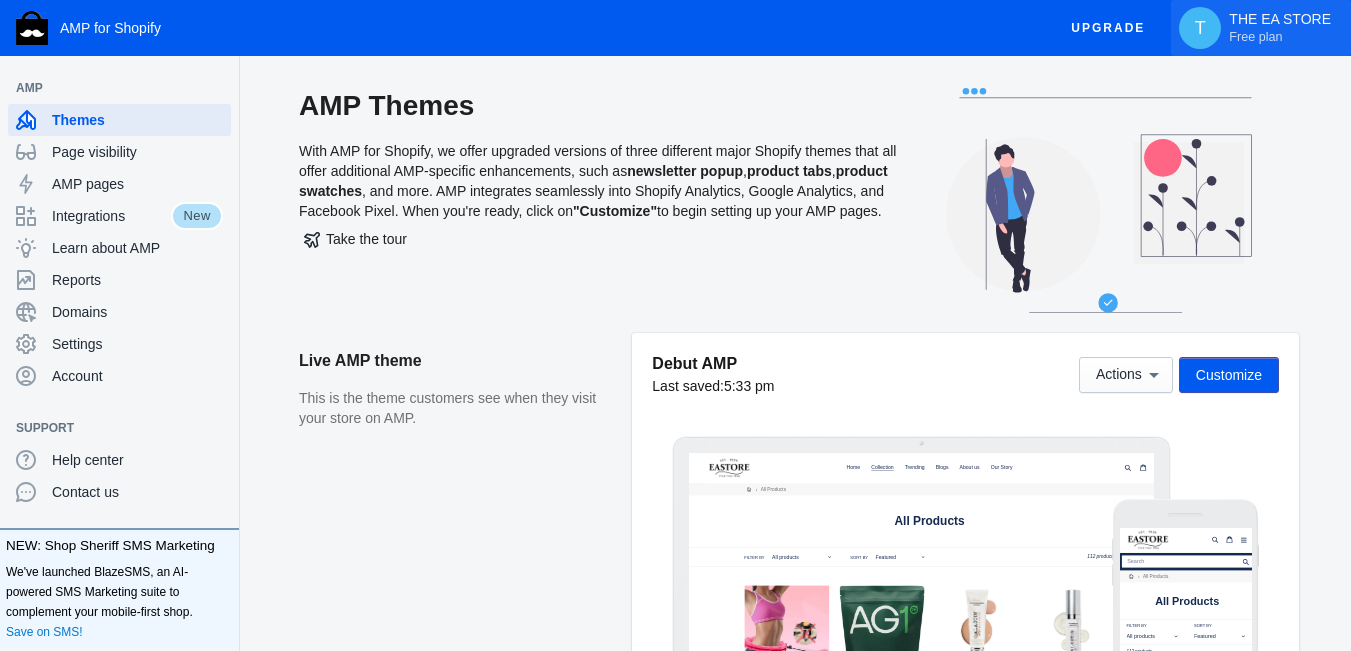 click on "T" at bounding box center (1200, 28) 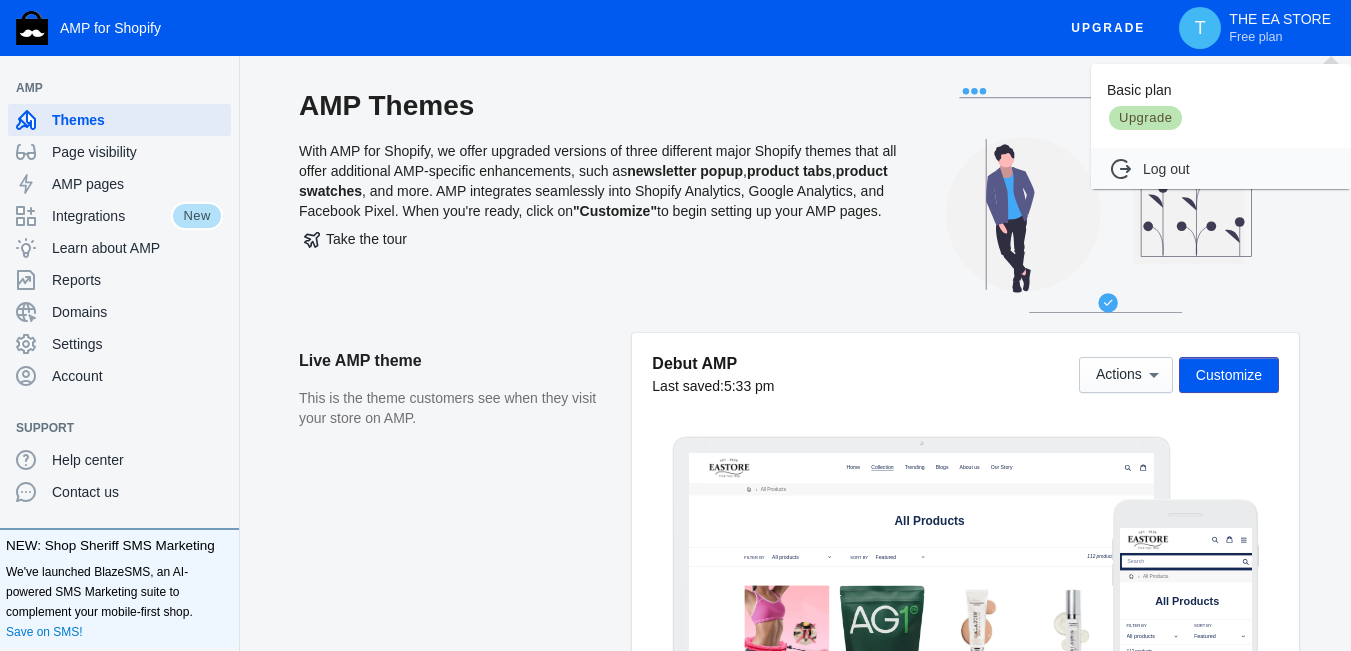 click at bounding box center [675, 325] 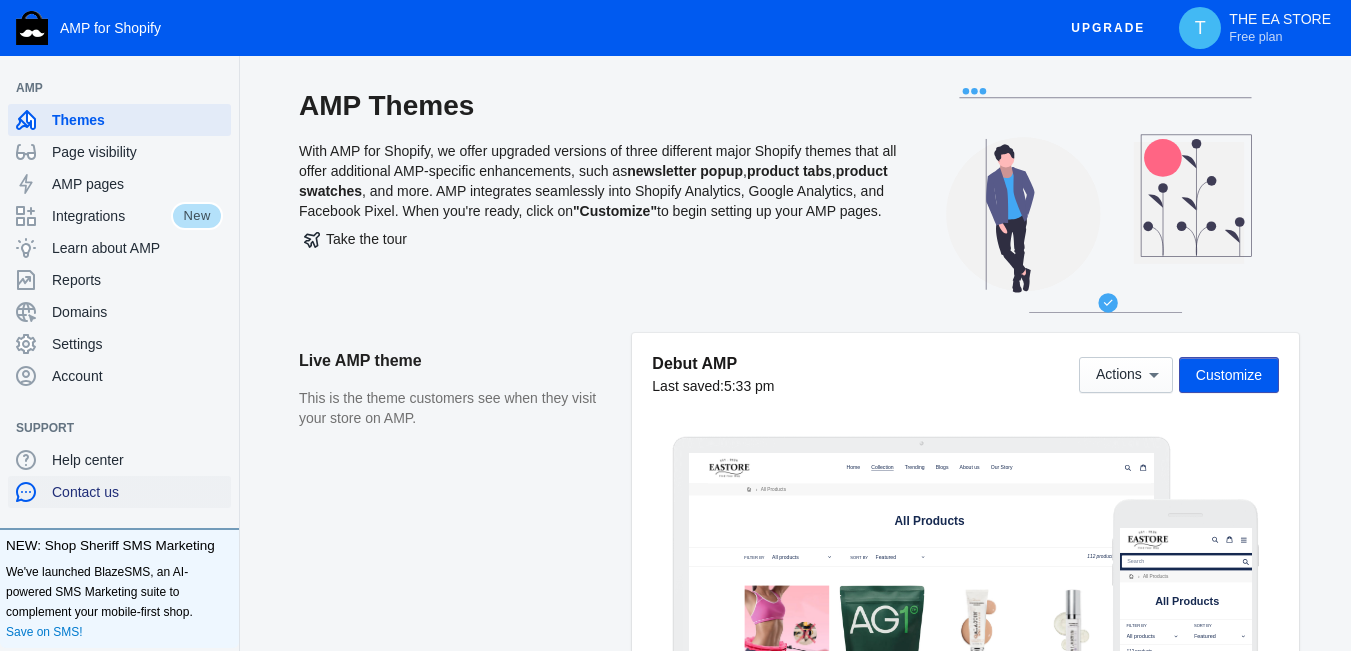 click on "Contact us" at bounding box center (137, 492) 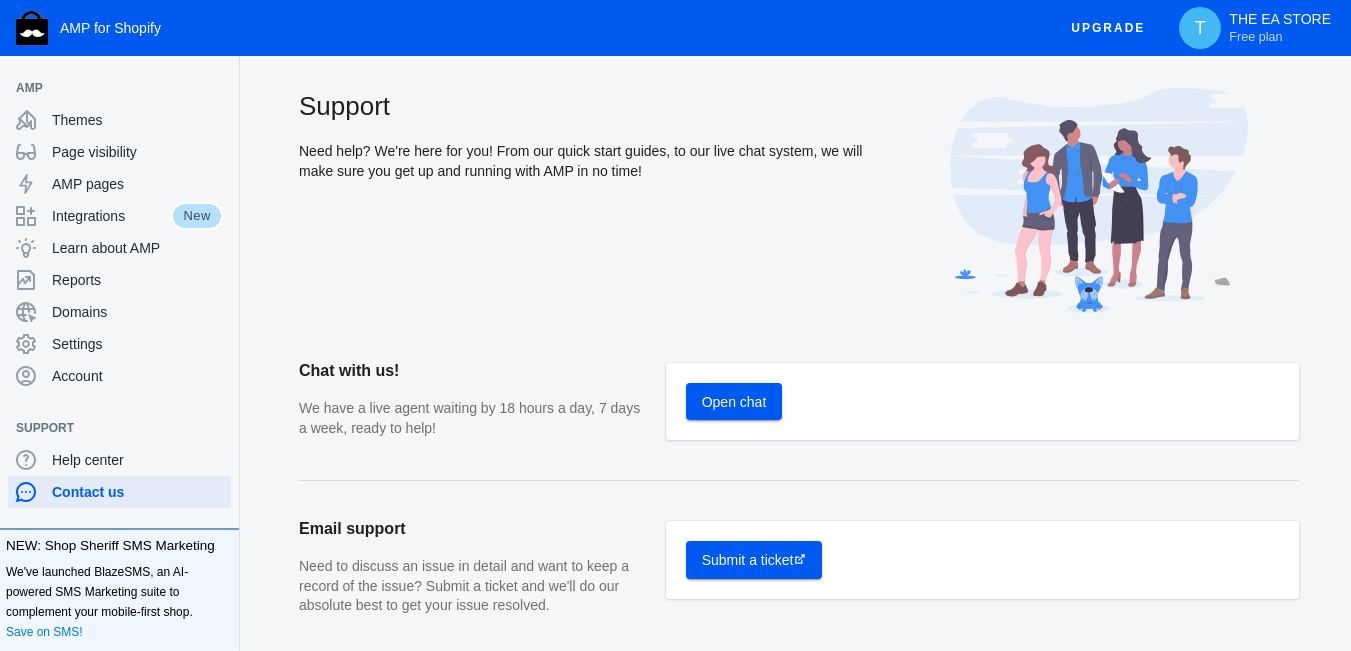 click on "Open chat" 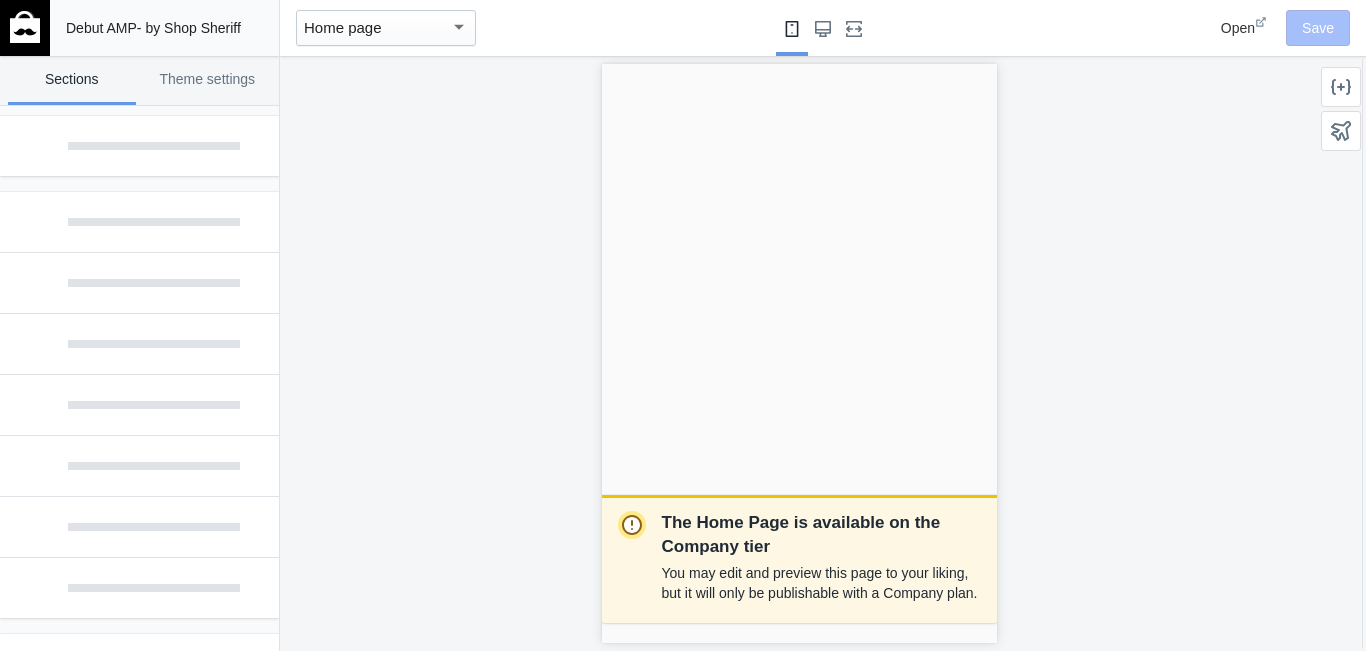 scroll, scrollTop: 0, scrollLeft: 0, axis: both 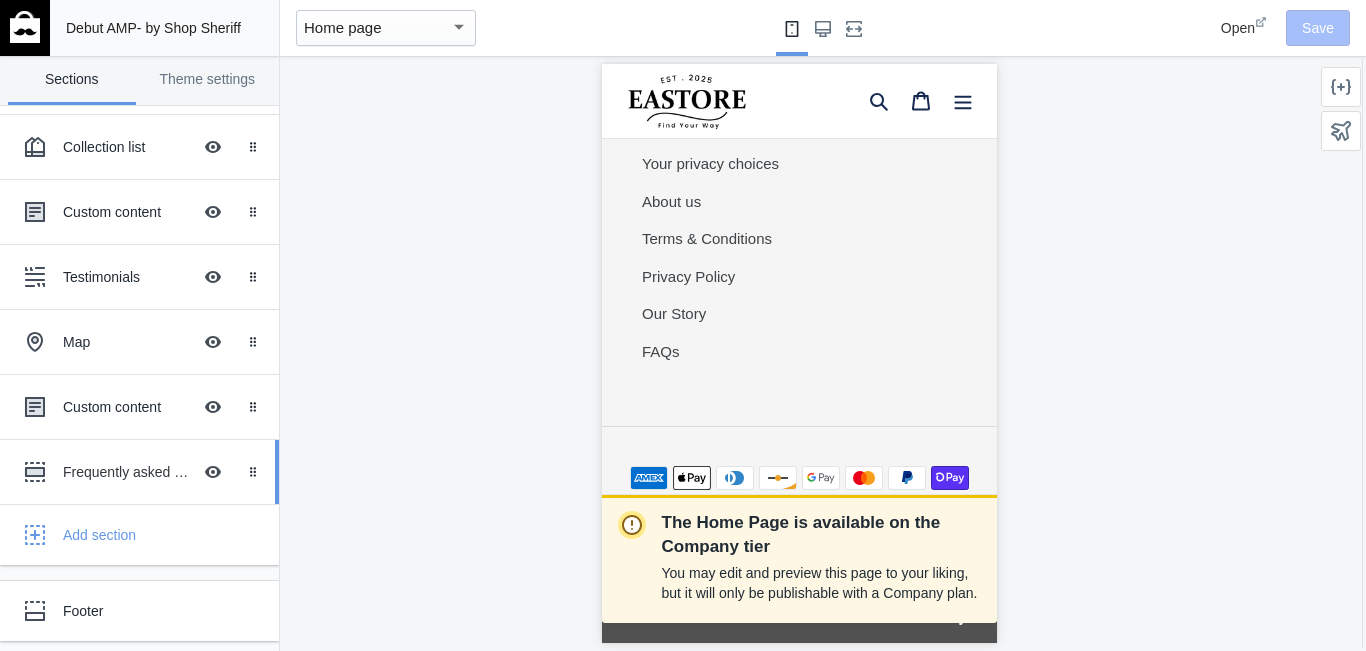 click on "Frequently asked questions" at bounding box center [127, 472] 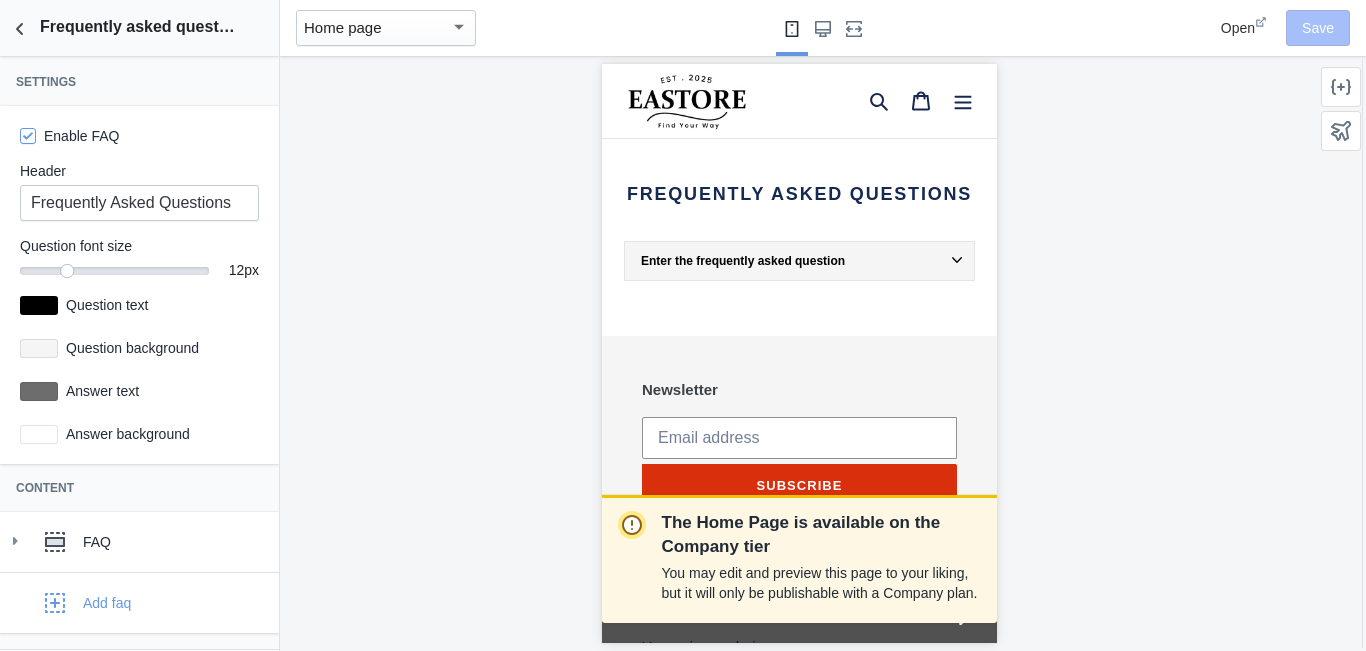 scroll, scrollTop: 3923, scrollLeft: 0, axis: vertical 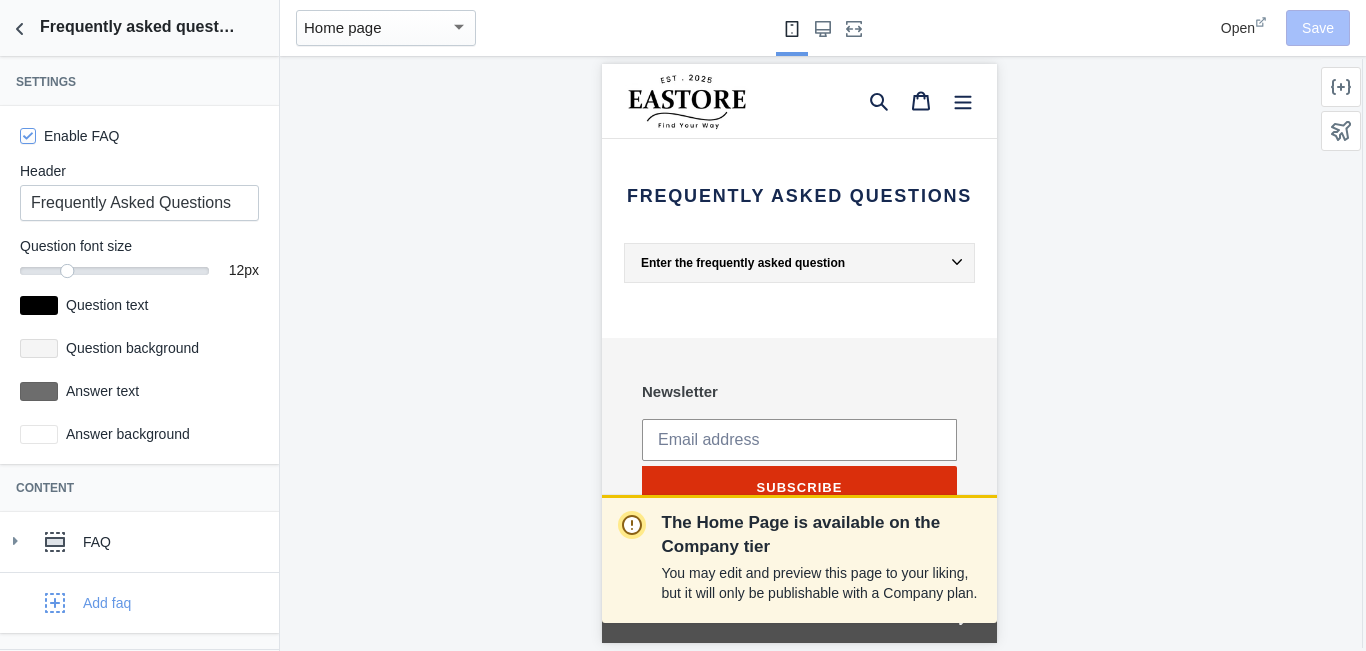 click on "Enter the frequently asked question" at bounding box center (800, 263) 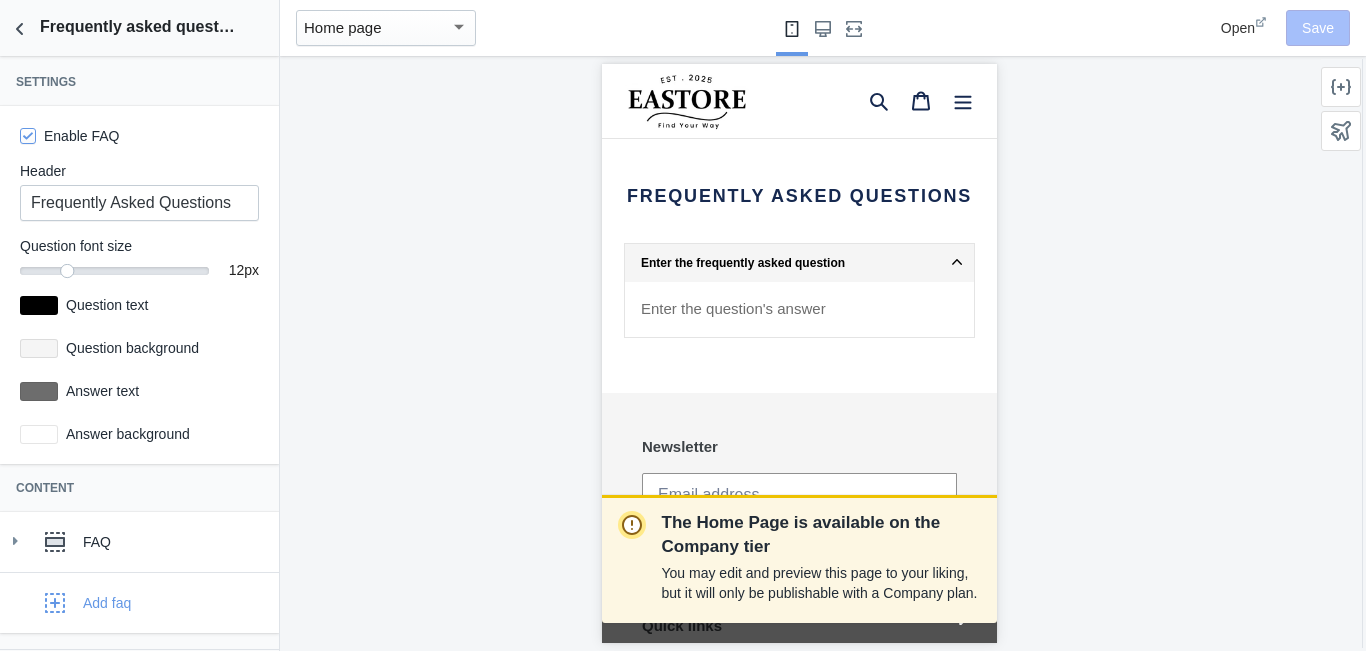 click on "Enter the frequently asked question" at bounding box center [798, 263] 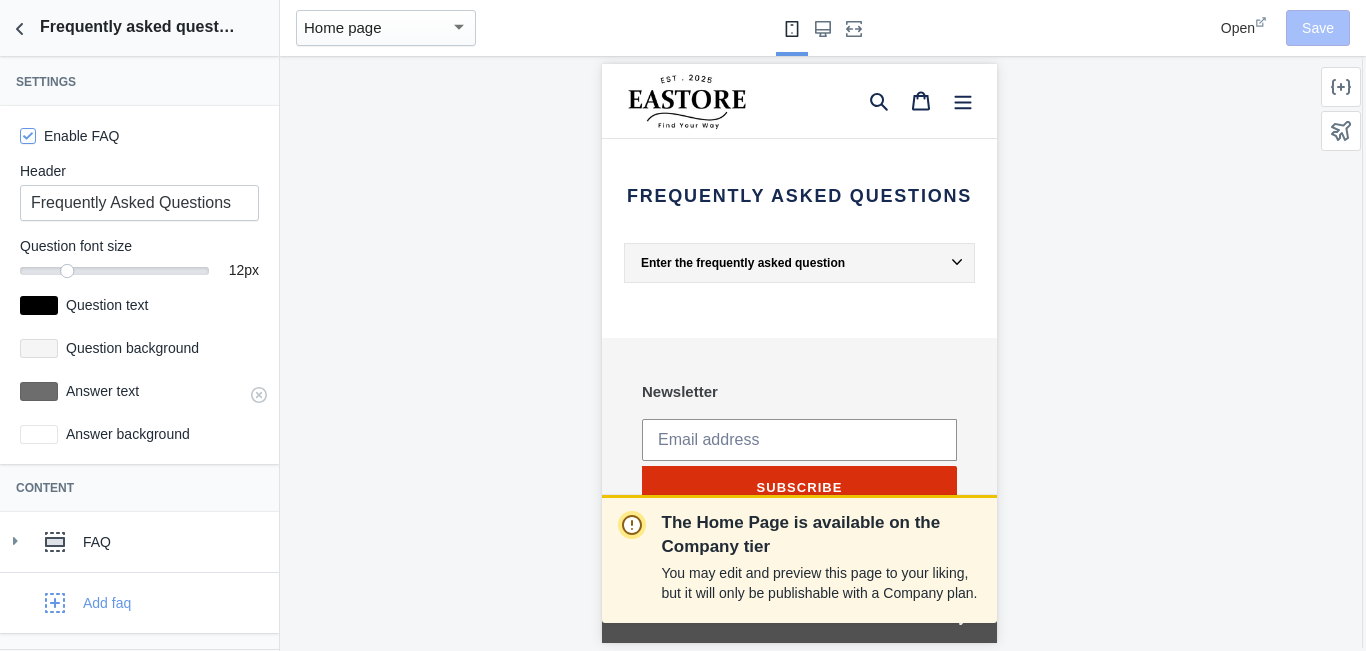 scroll, scrollTop: 0, scrollLeft: 336, axis: horizontal 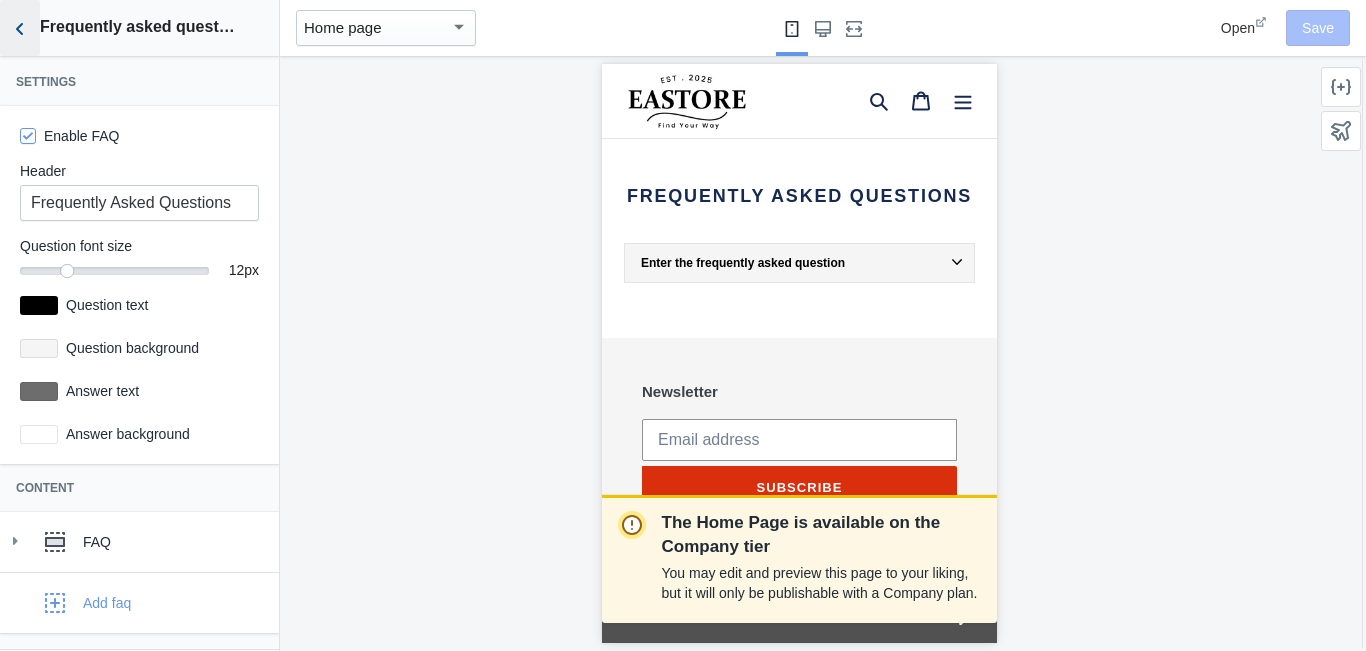 click 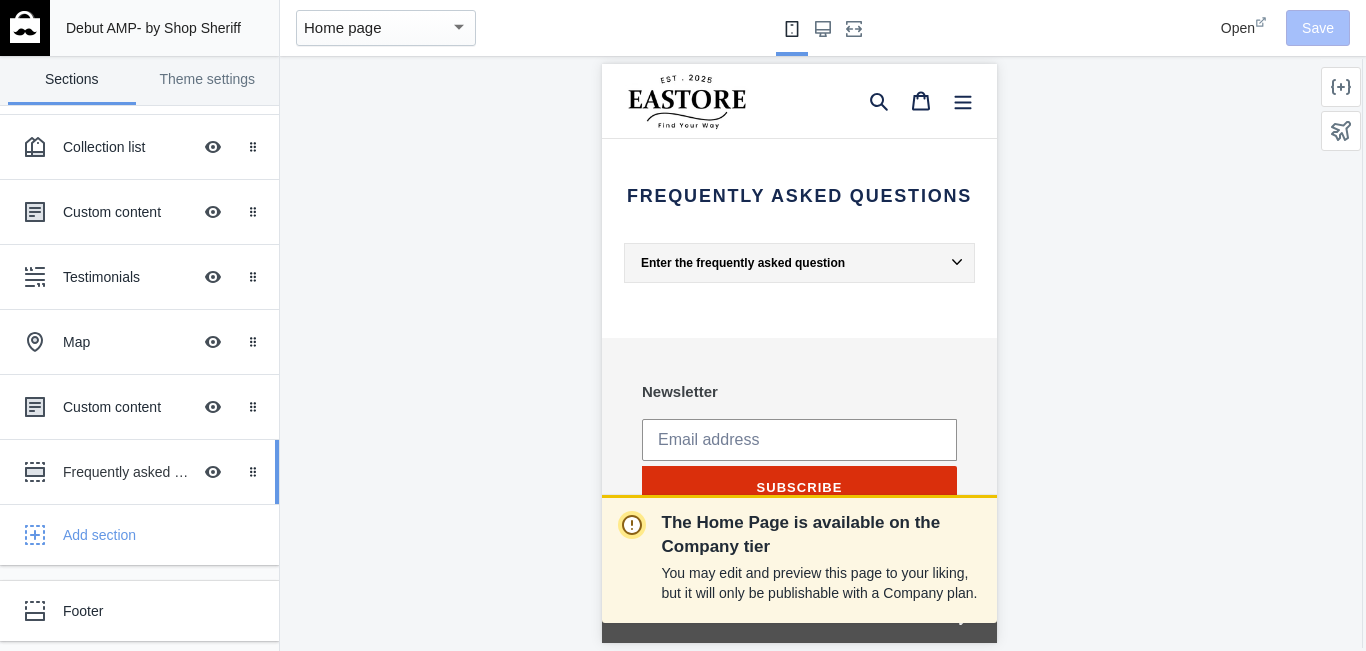 scroll, scrollTop: 0, scrollLeft: 0, axis: both 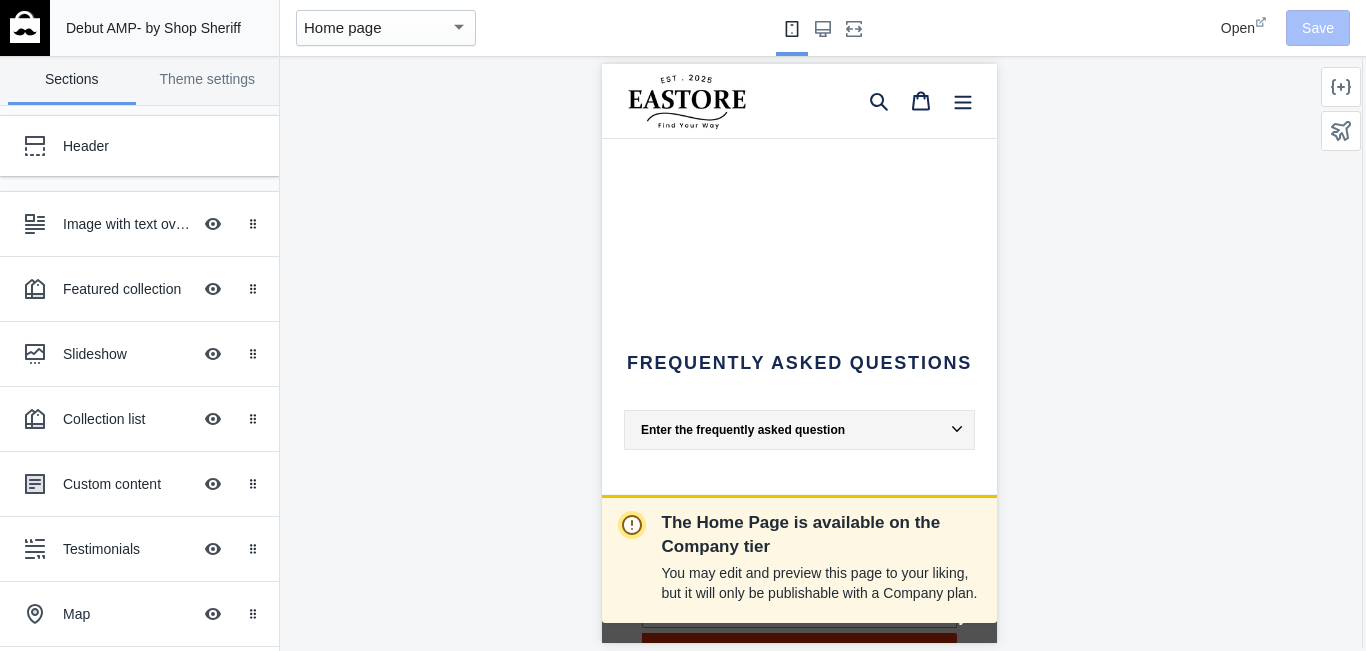 click on "The Home Page is available on the Company tier  You may edit and preview this page to your liking, but it will only be publishable with a Company plan." 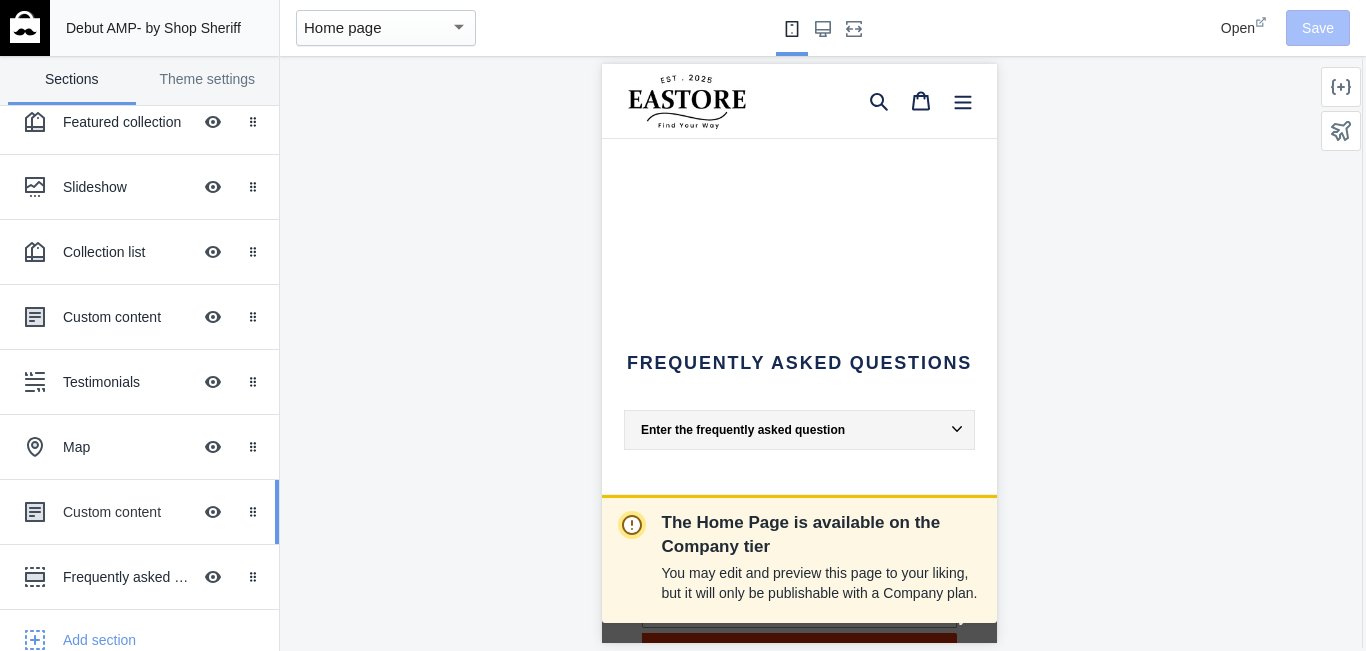 scroll, scrollTop: 272, scrollLeft: 0, axis: vertical 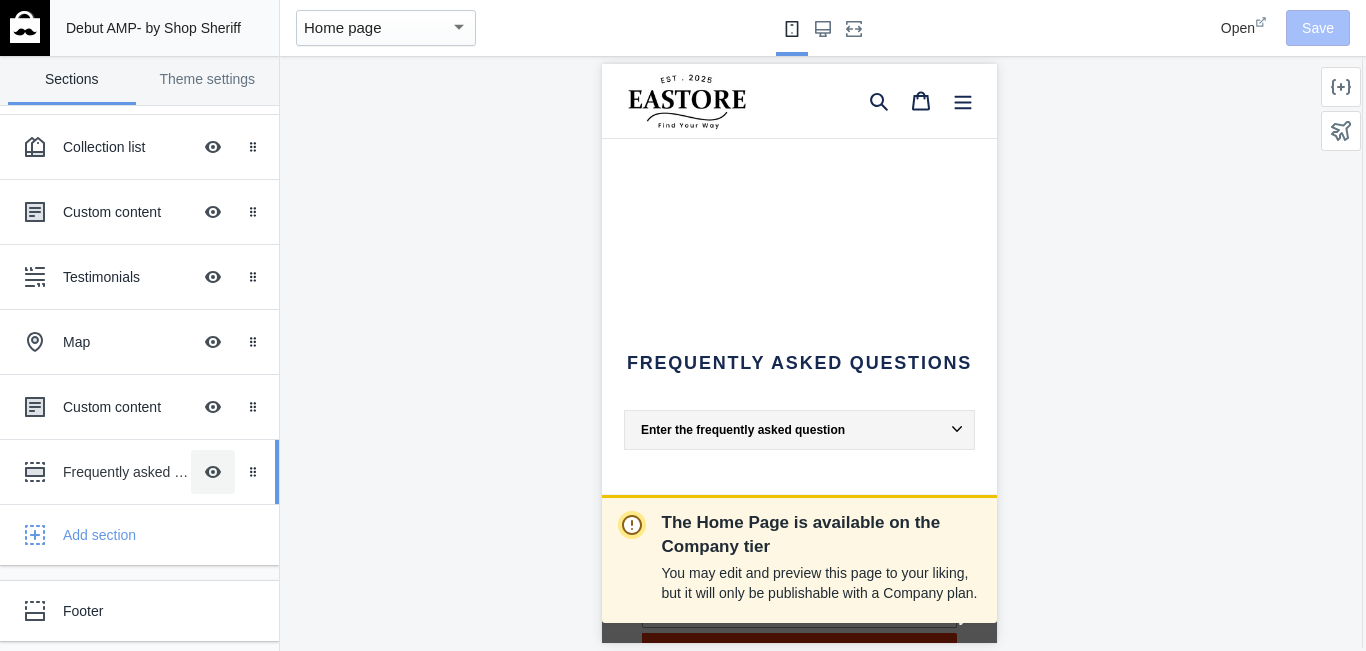 click on "Hide Image with text overlay" at bounding box center (213, 472) 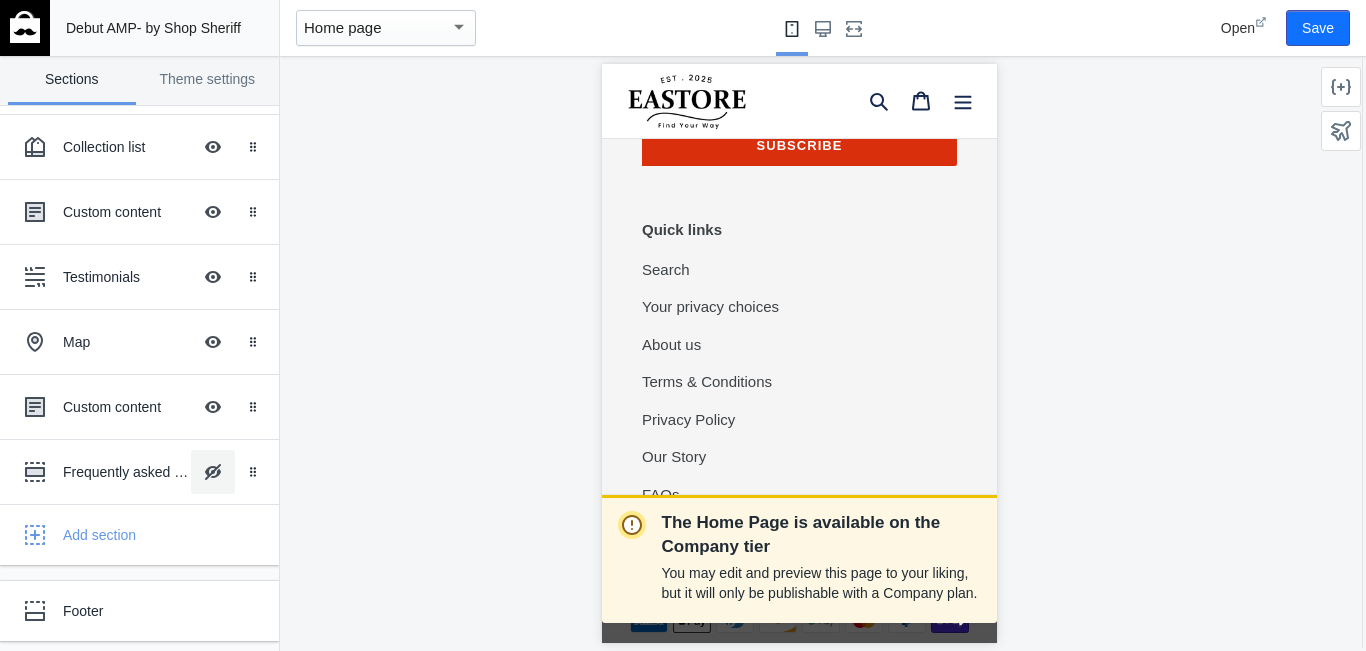 scroll, scrollTop: 4053, scrollLeft: 0, axis: vertical 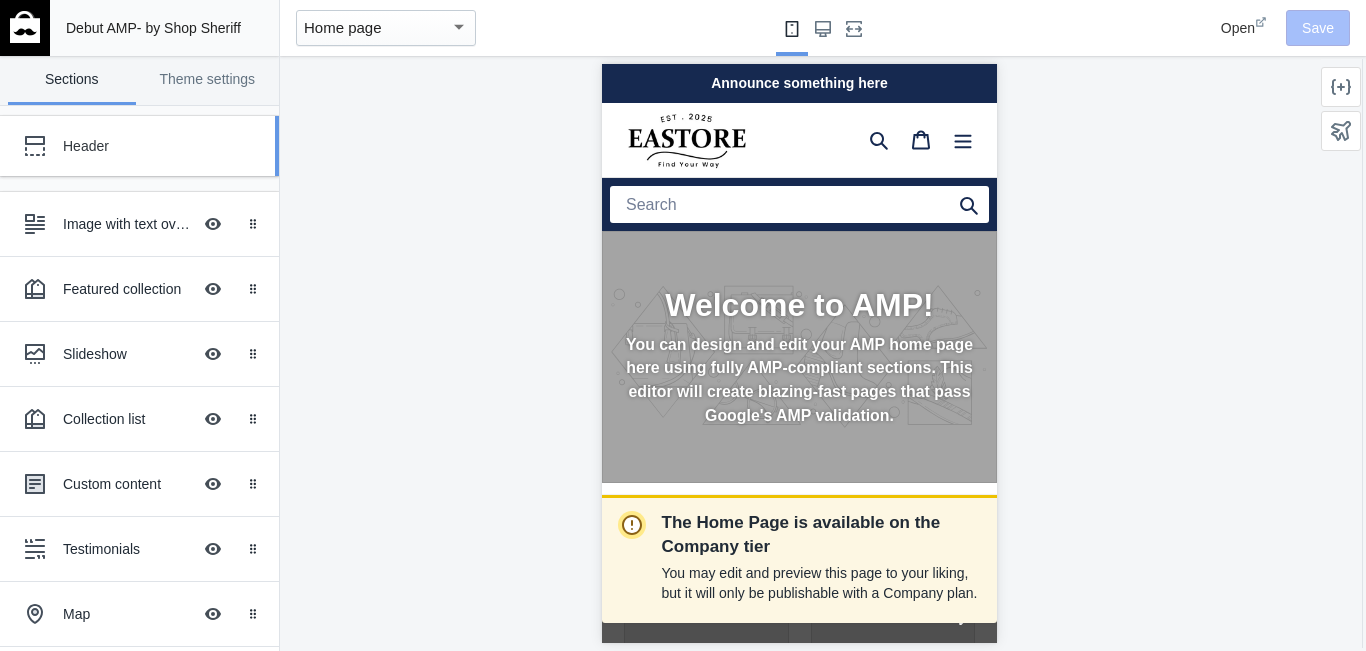 click on "Header" at bounding box center [125, 146] 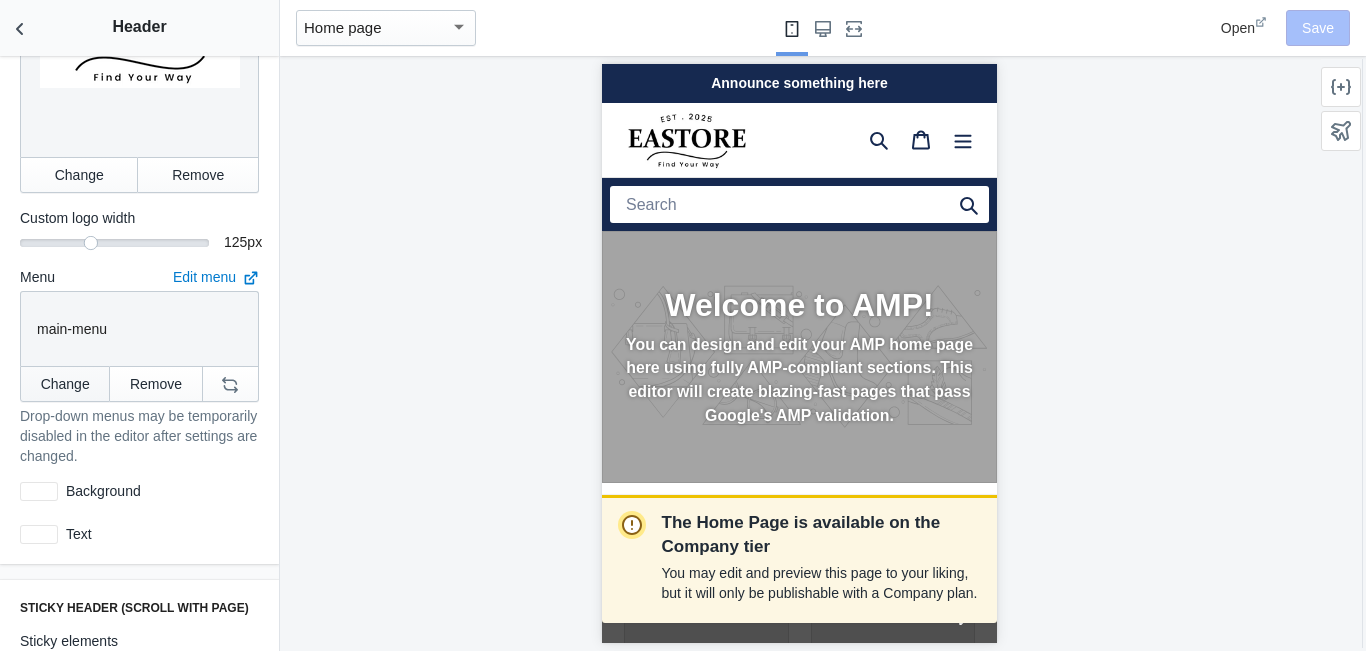scroll, scrollTop: 500, scrollLeft: 0, axis: vertical 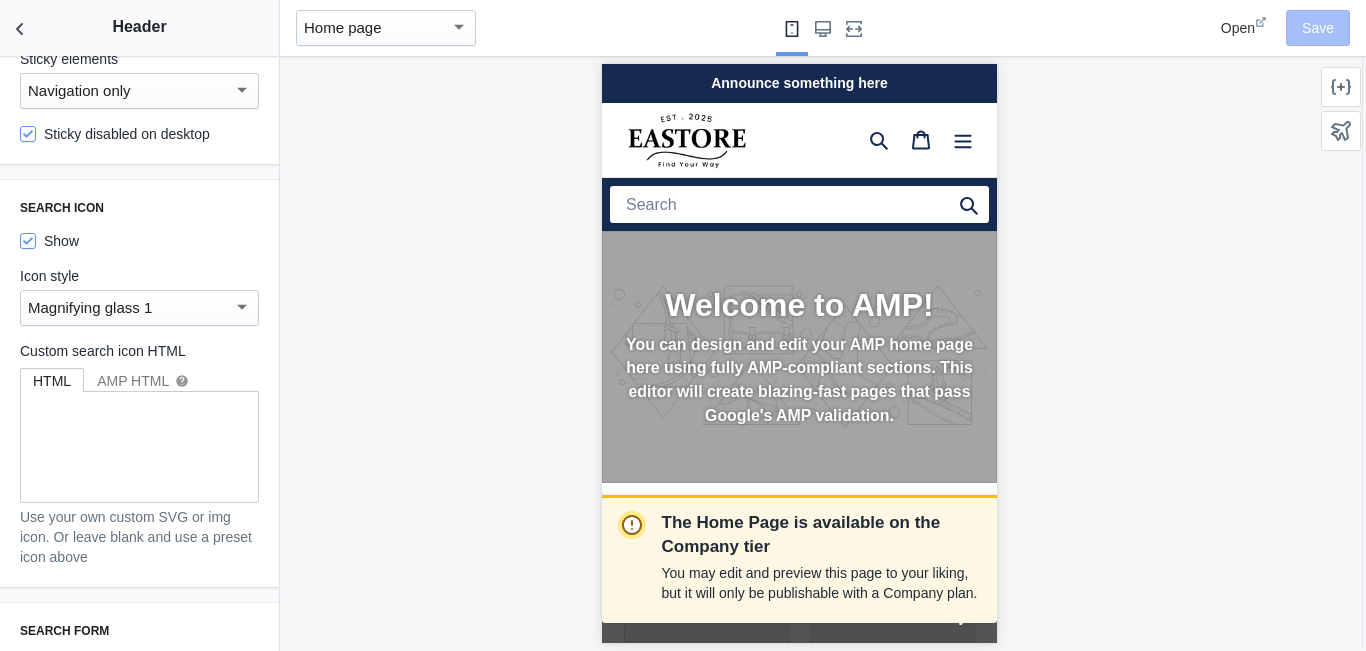 click on "Magnifying glass 1" at bounding box center [90, 307] 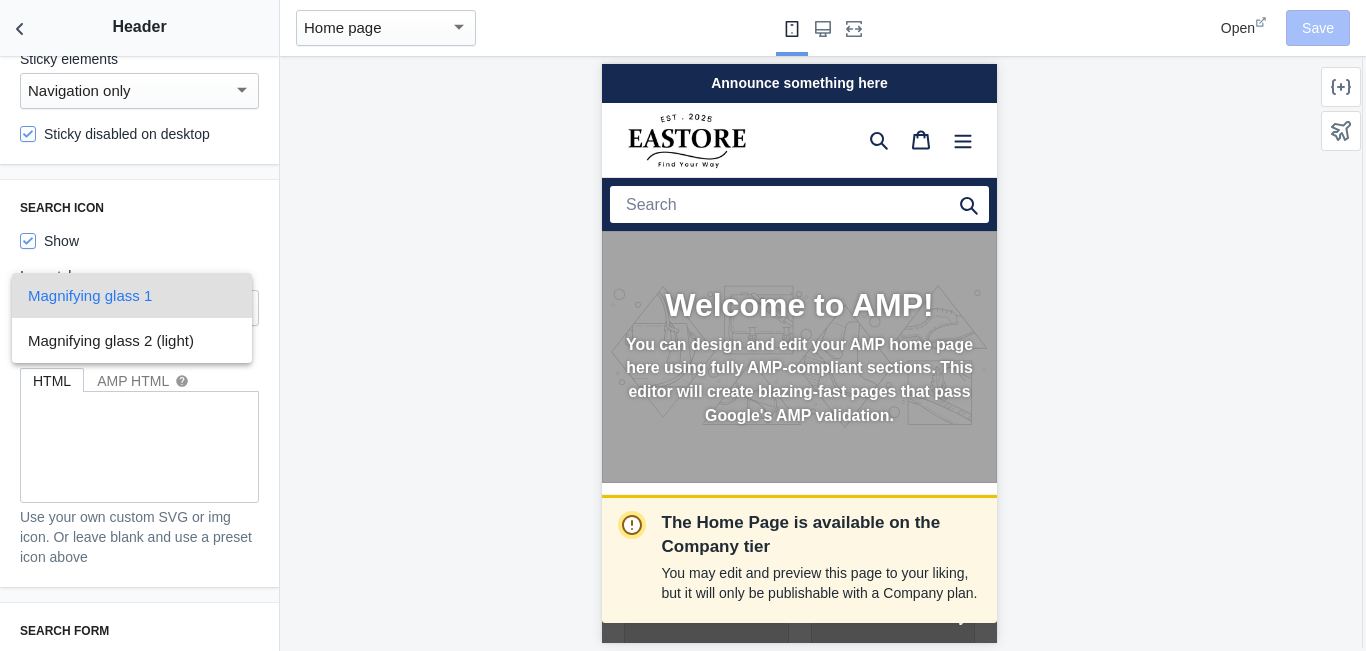 click at bounding box center [683, 325] 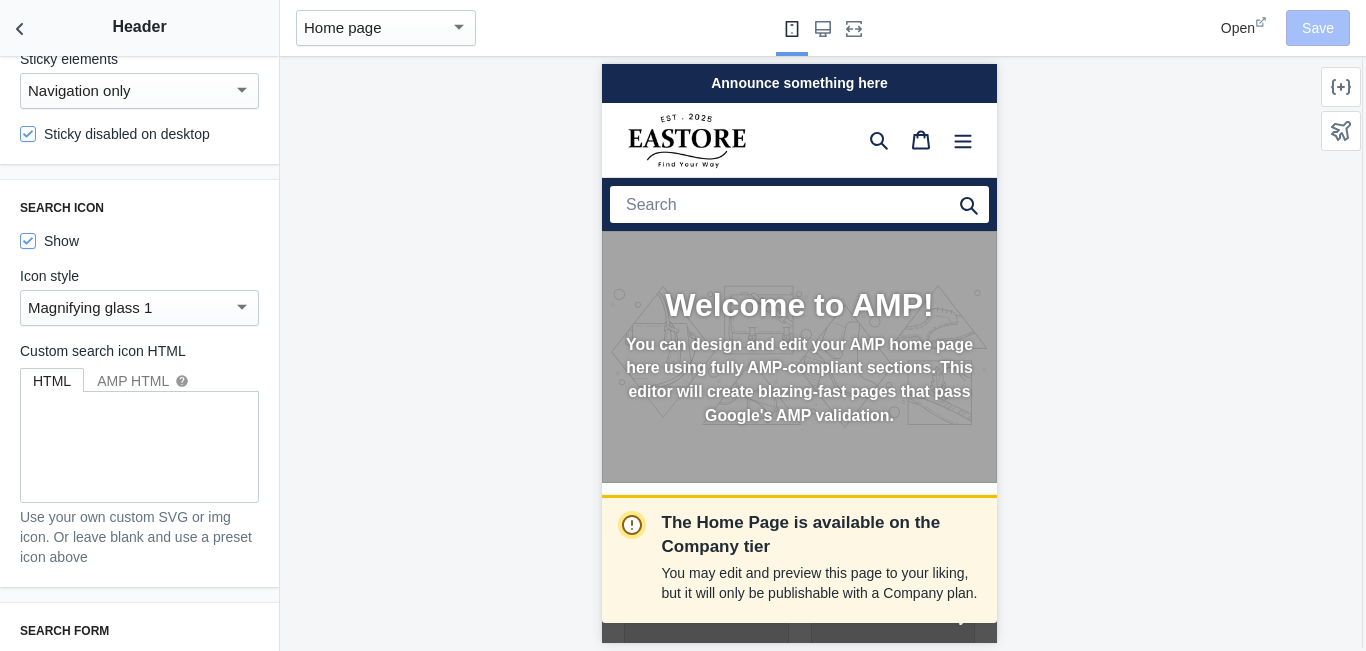 scroll, scrollTop: 0, scrollLeft: 0, axis: both 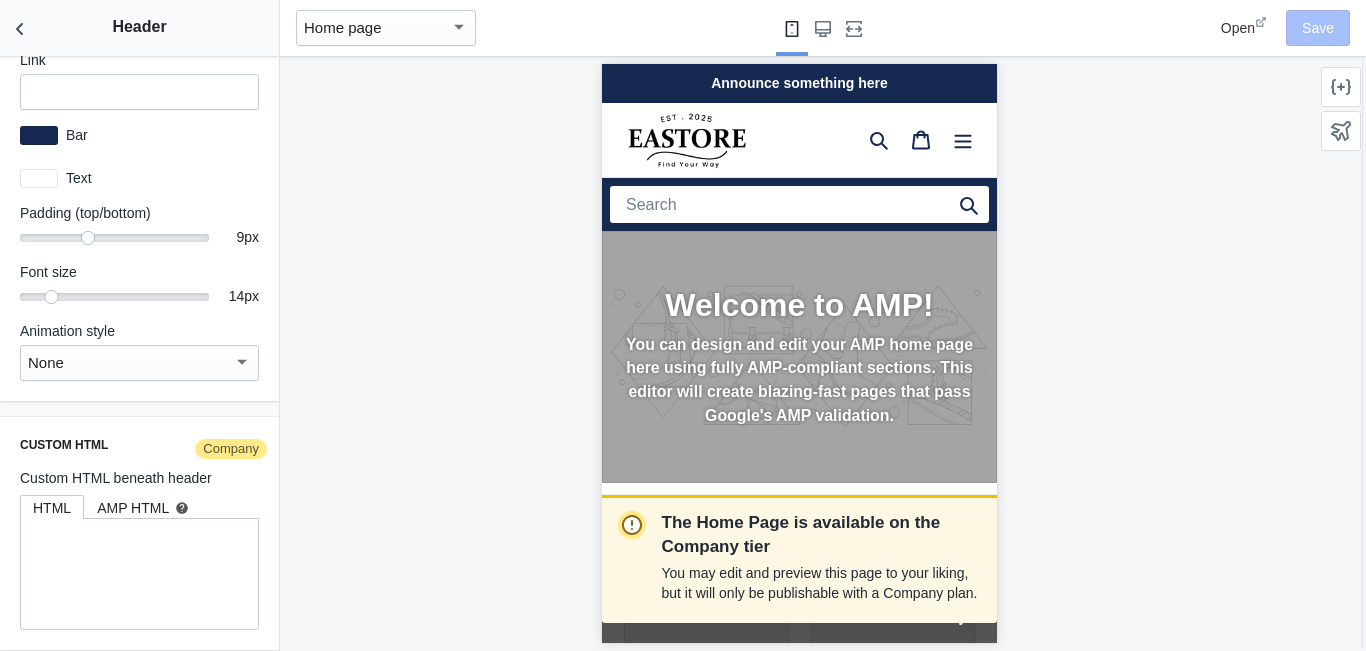 click on "AMP HTML   help" at bounding box center (143, 508) 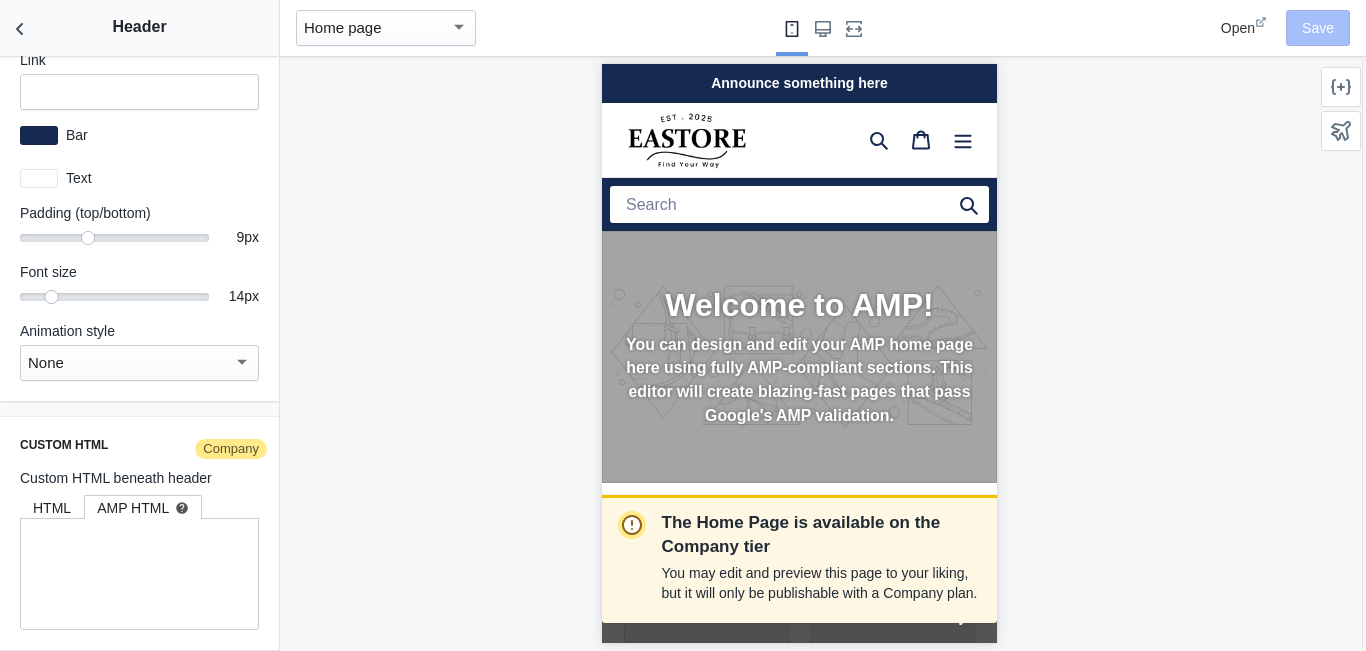 click on "HTML" at bounding box center (52, 508) 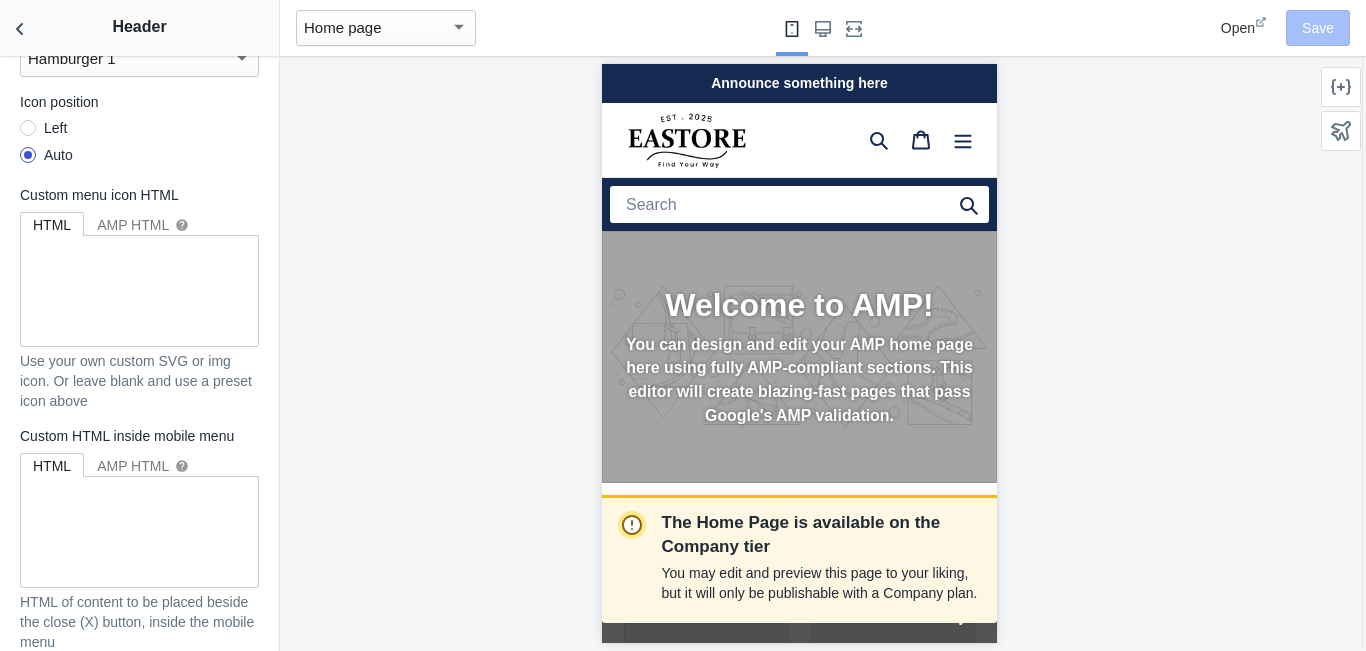 scroll, scrollTop: 0, scrollLeft: 84, axis: horizontal 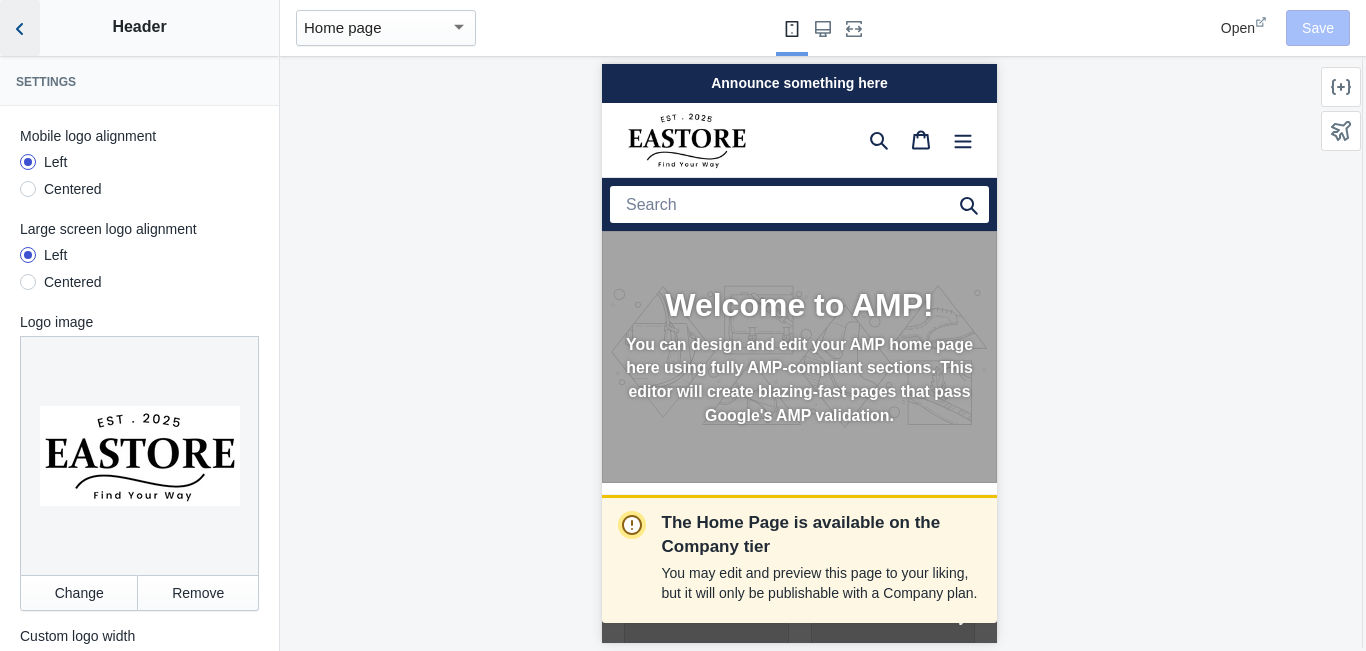 click 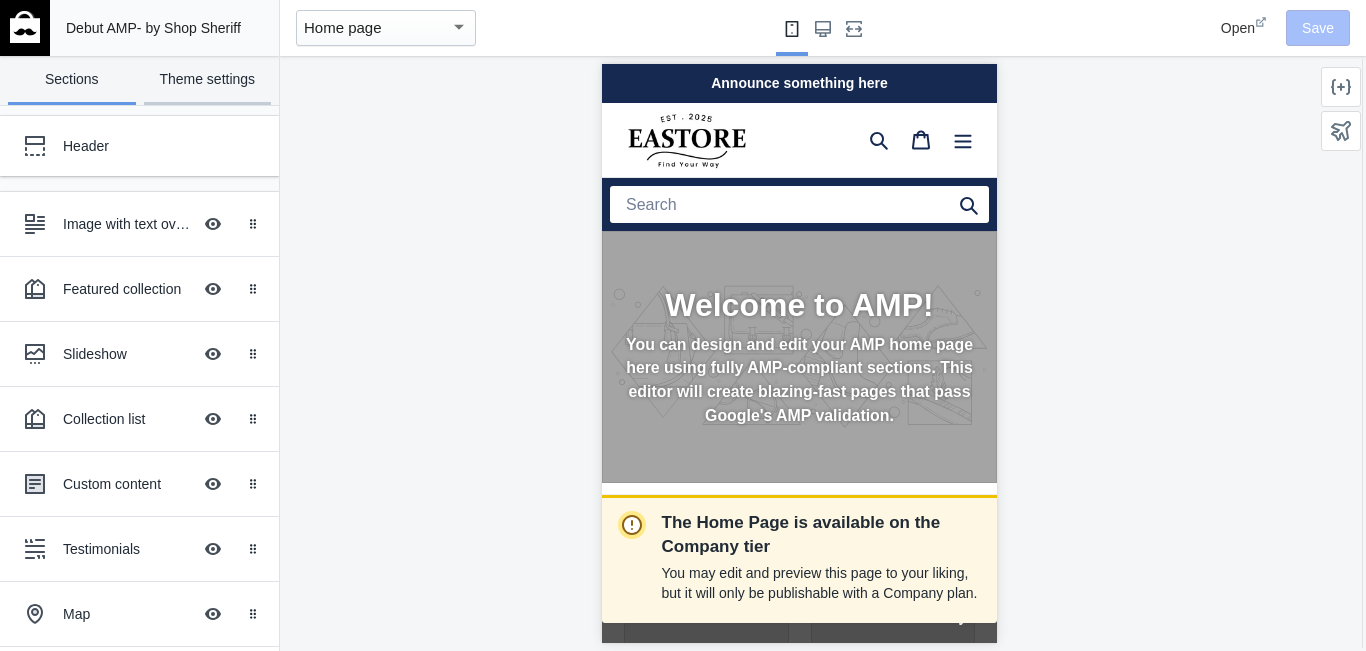 click on "Theme settings" at bounding box center [208, 80] 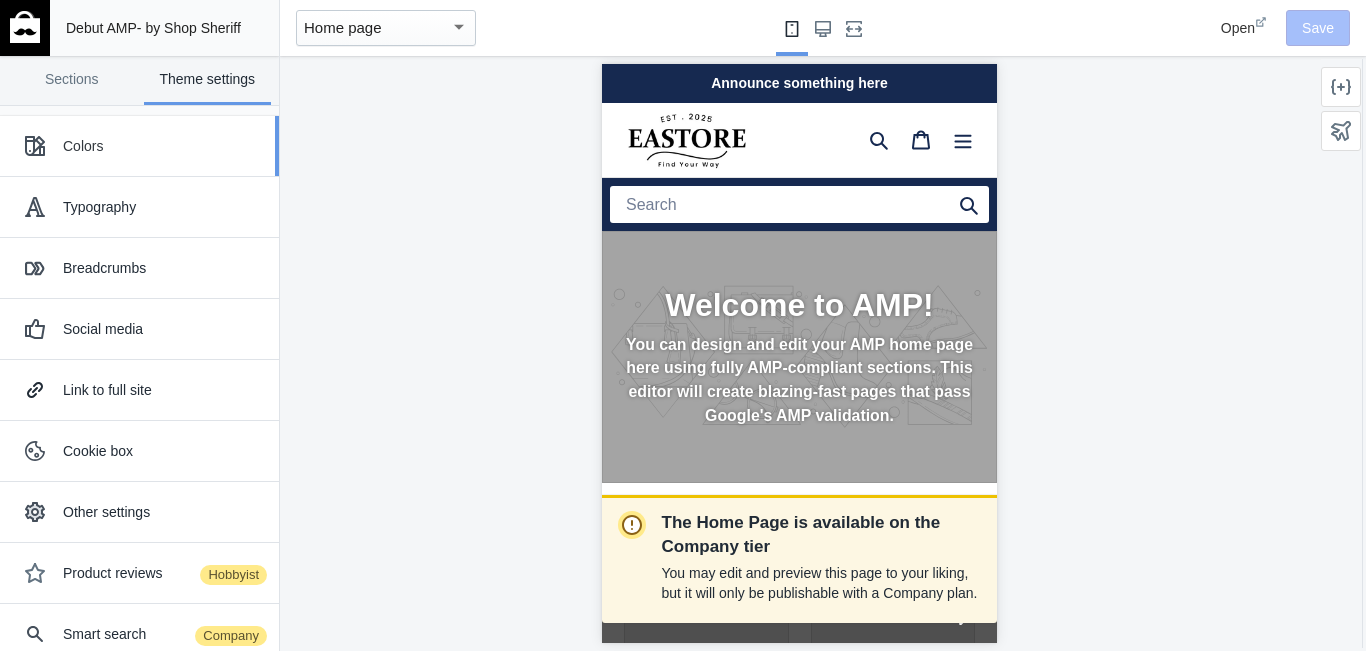 scroll, scrollTop: 0, scrollLeft: 336, axis: horizontal 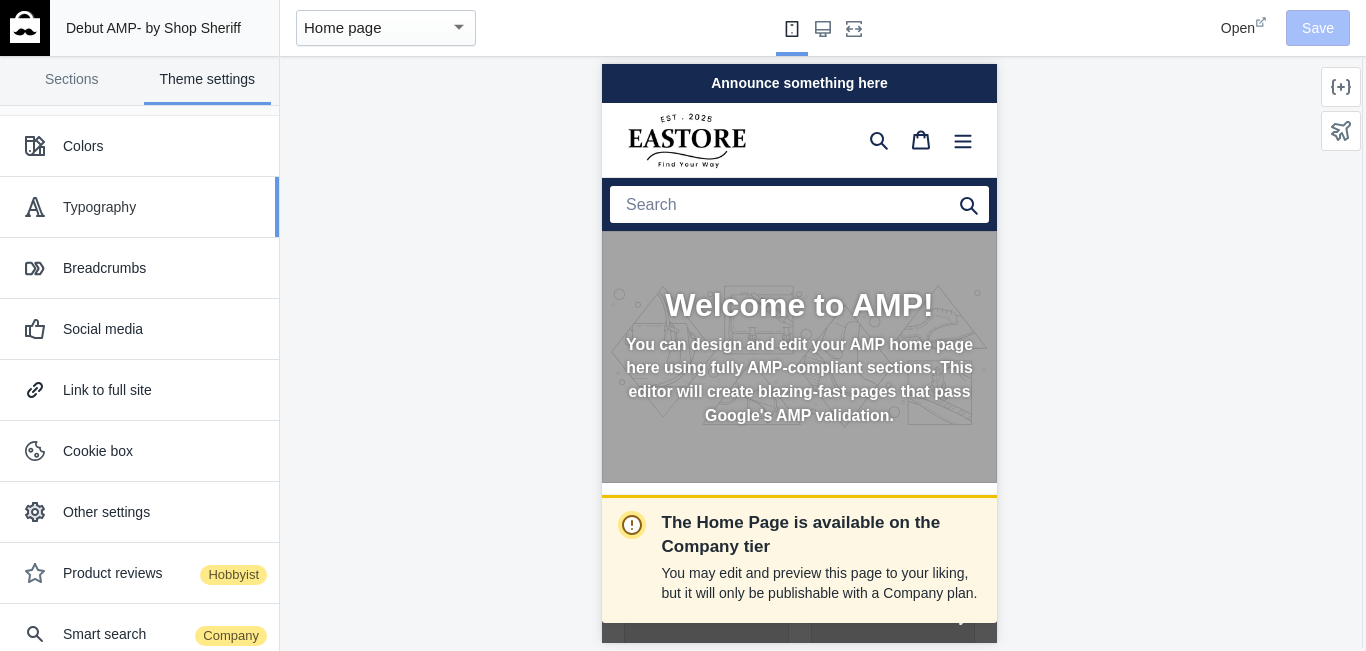click on "Typography" at bounding box center [163, 207] 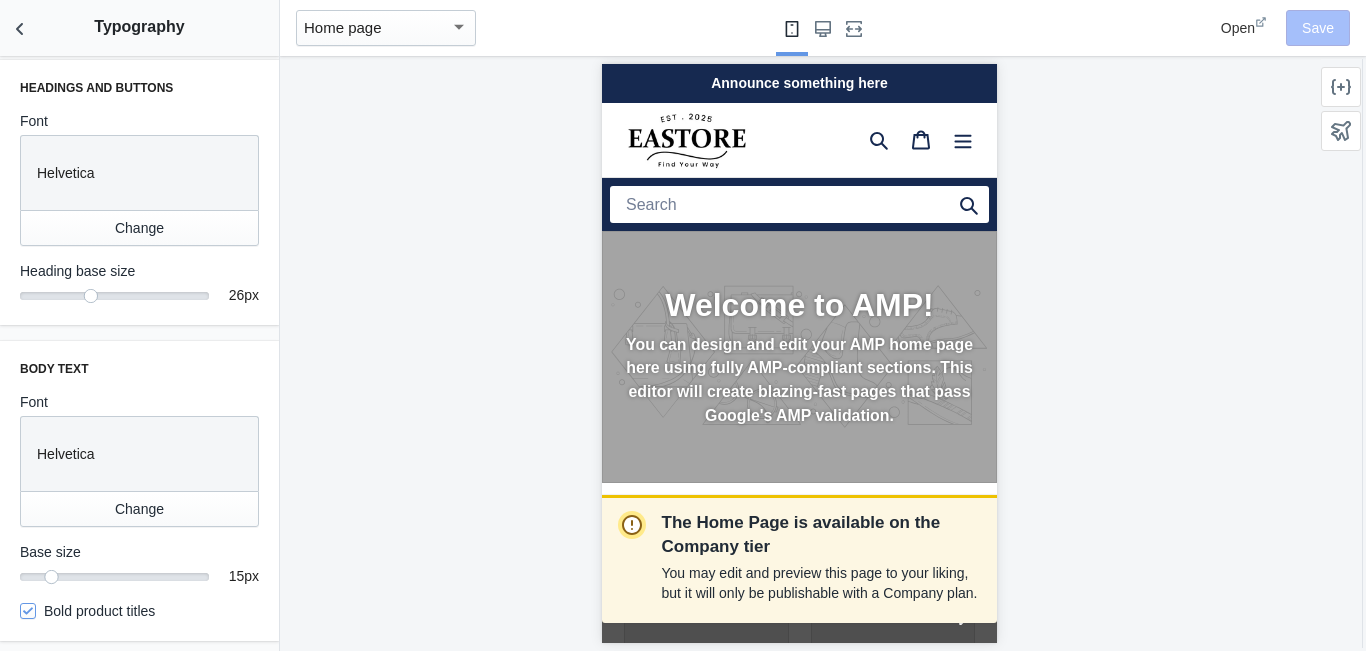 scroll, scrollTop: 1, scrollLeft: 0, axis: vertical 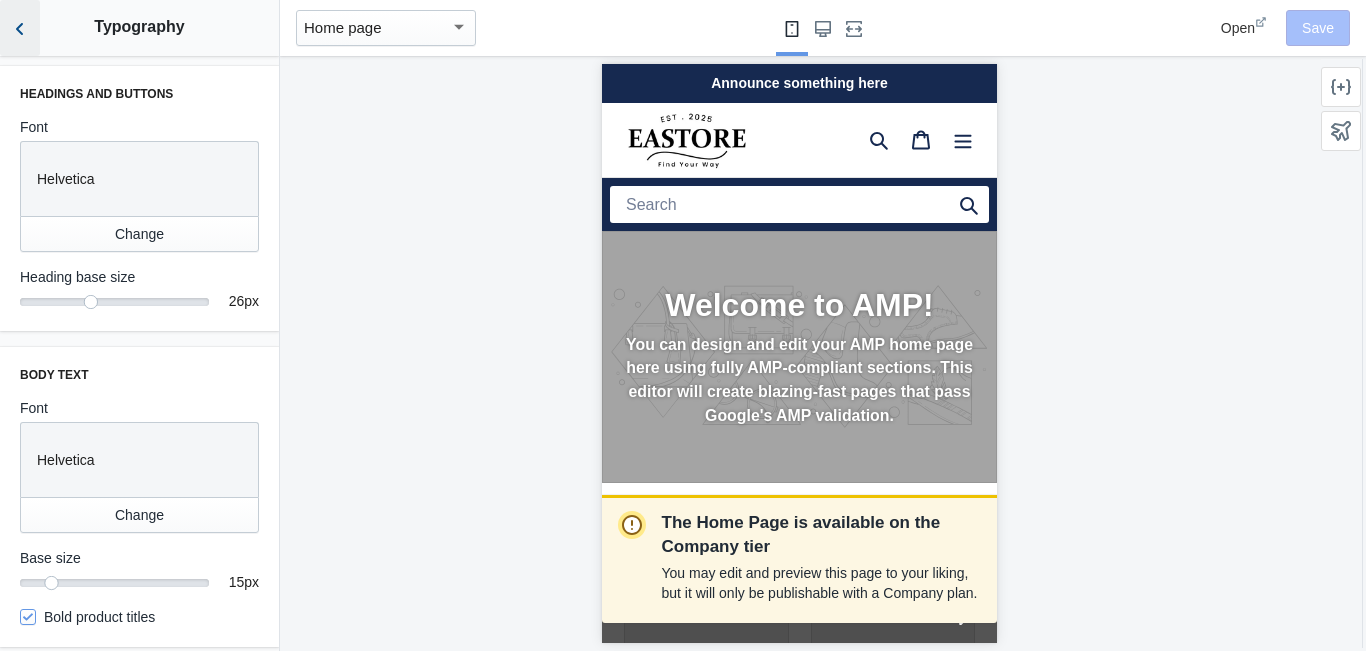 click 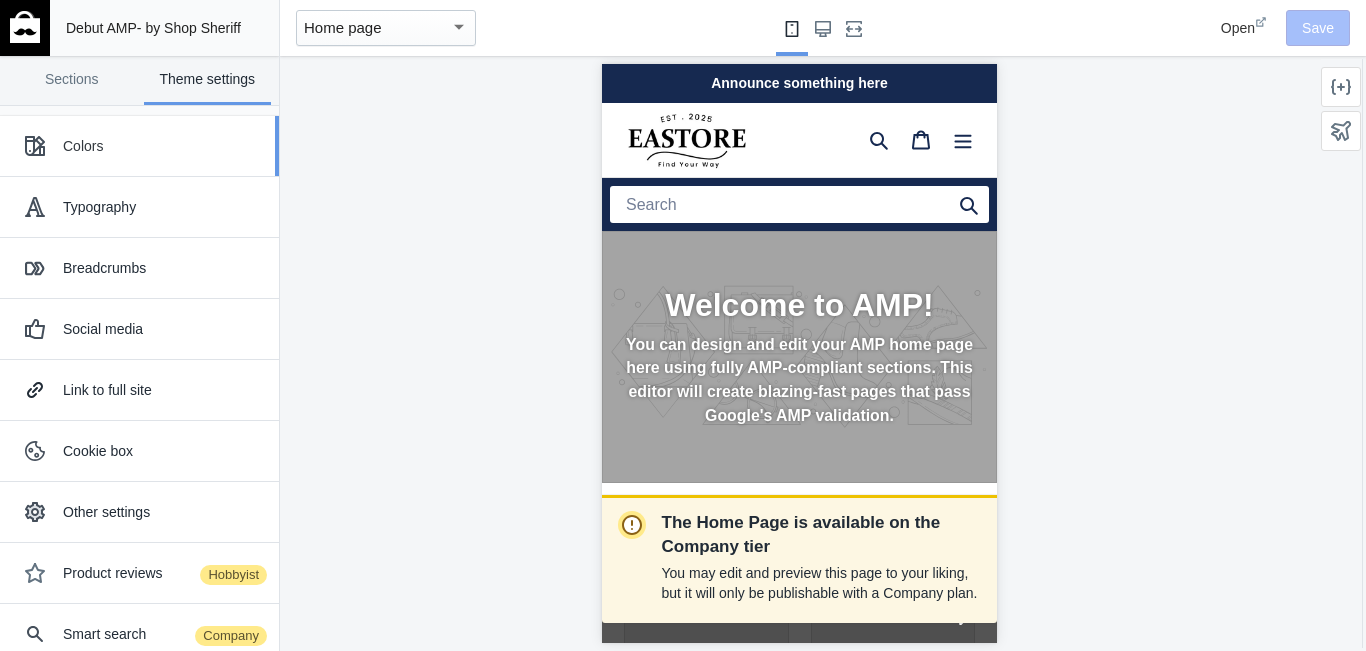 click on "Colors" at bounding box center (163, 146) 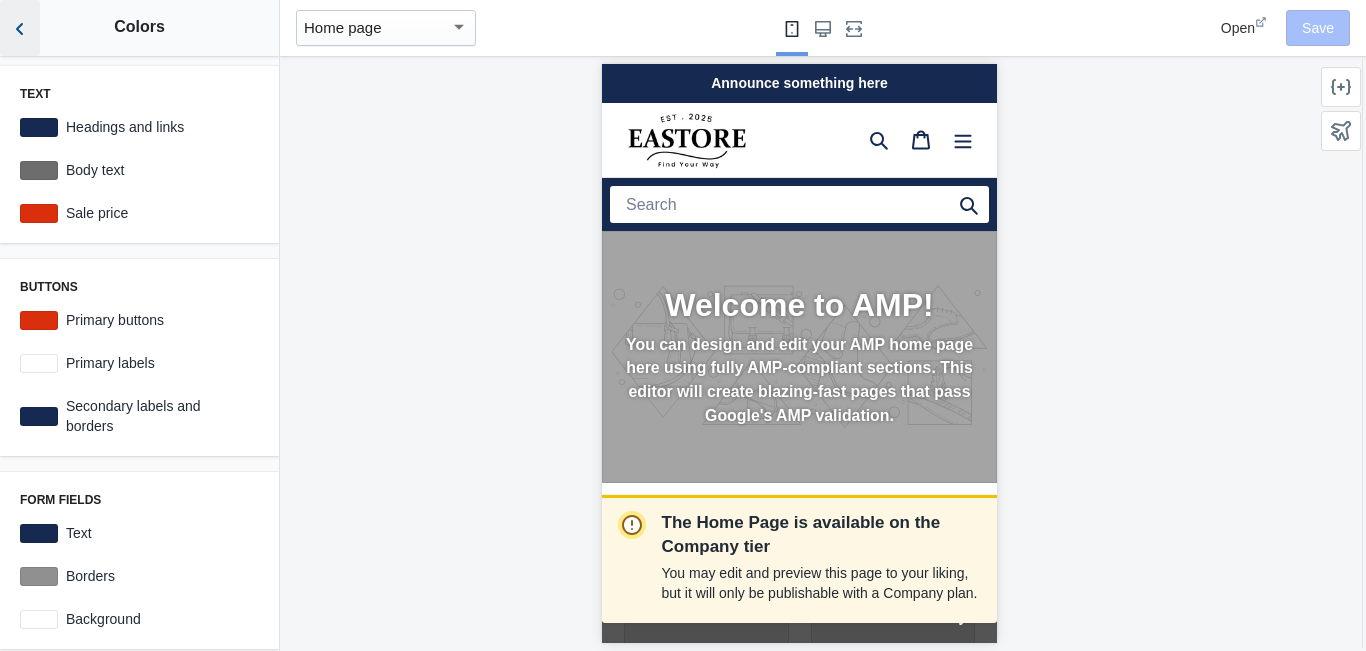 click at bounding box center (20, 28) 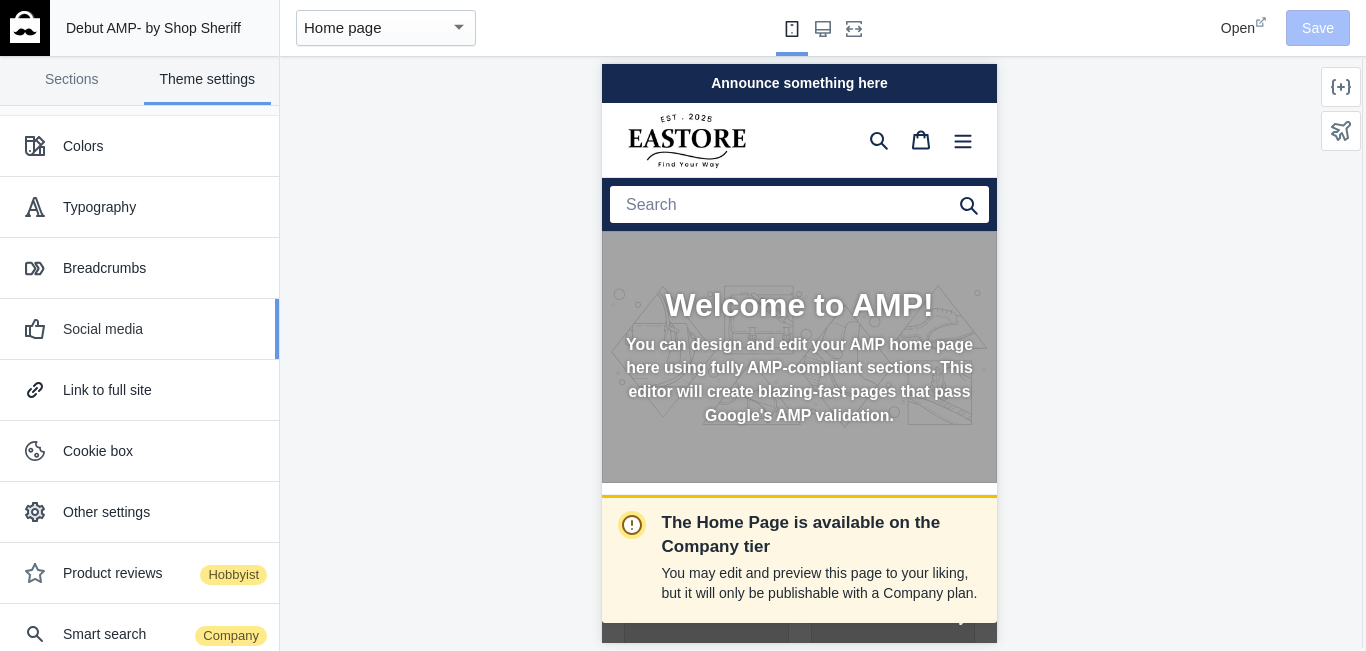 click on "Social media" at bounding box center [139, 329] 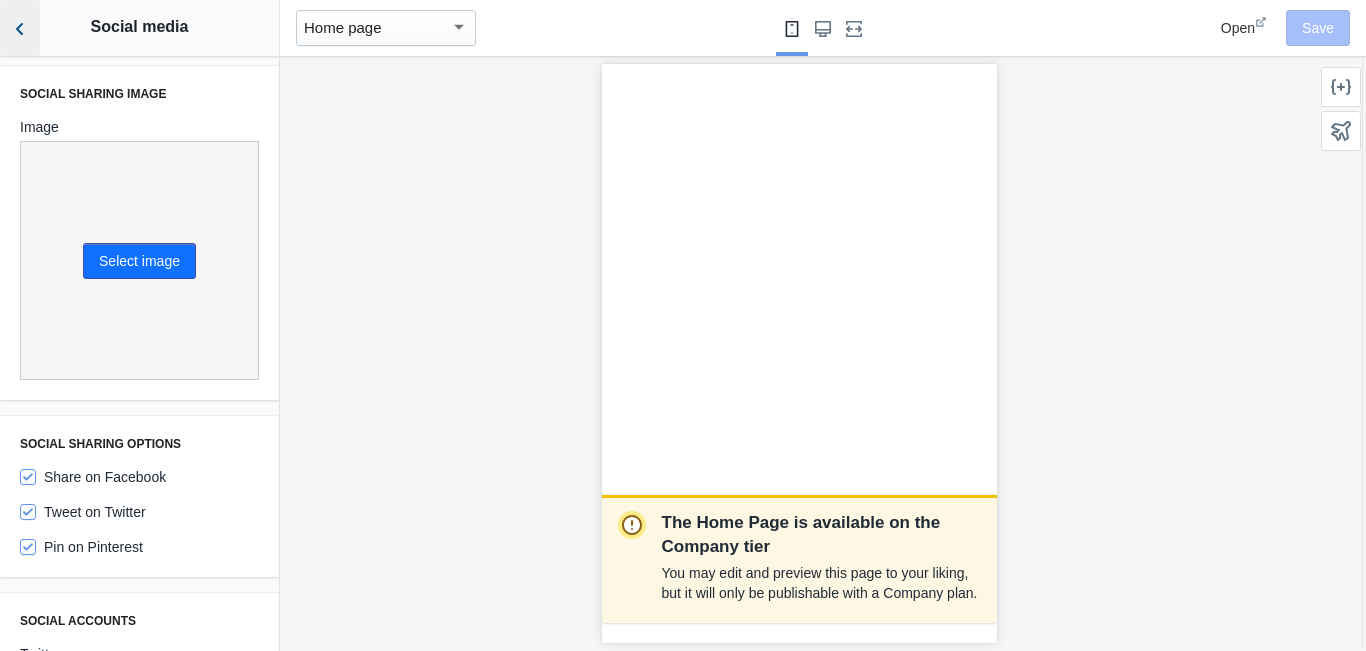 click at bounding box center (20, 28) 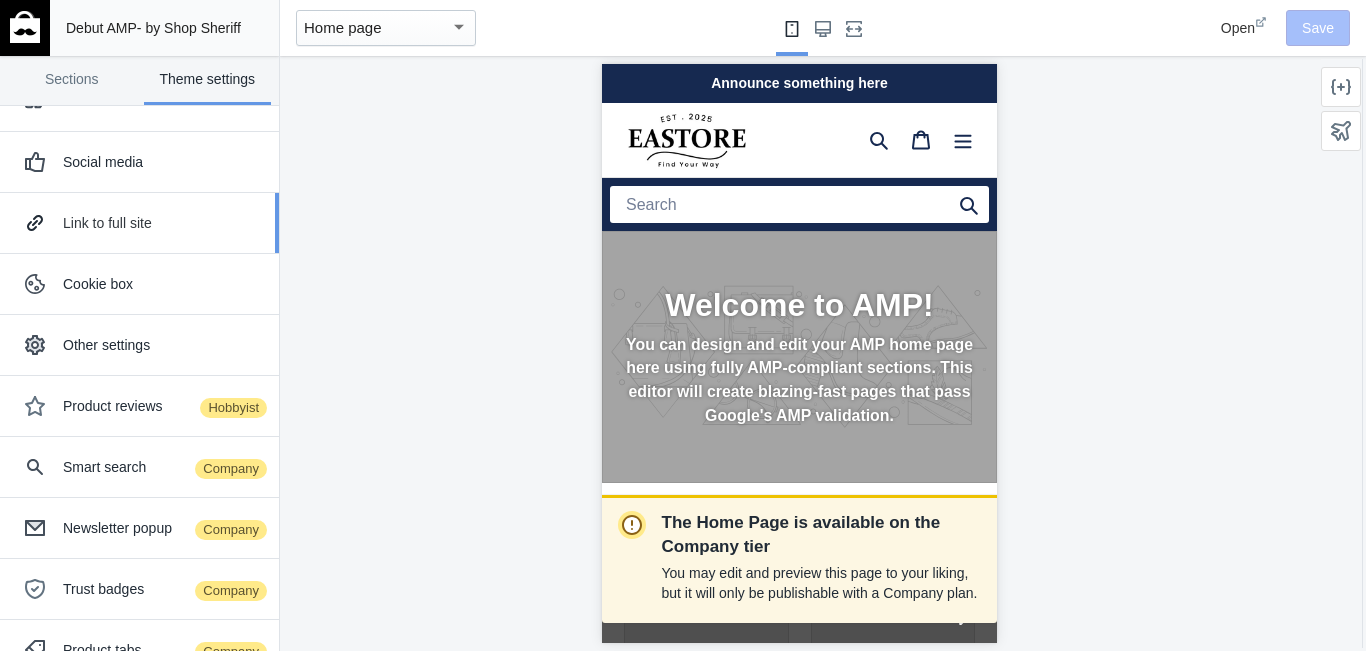 click on "Link to full site" at bounding box center (139, 223) 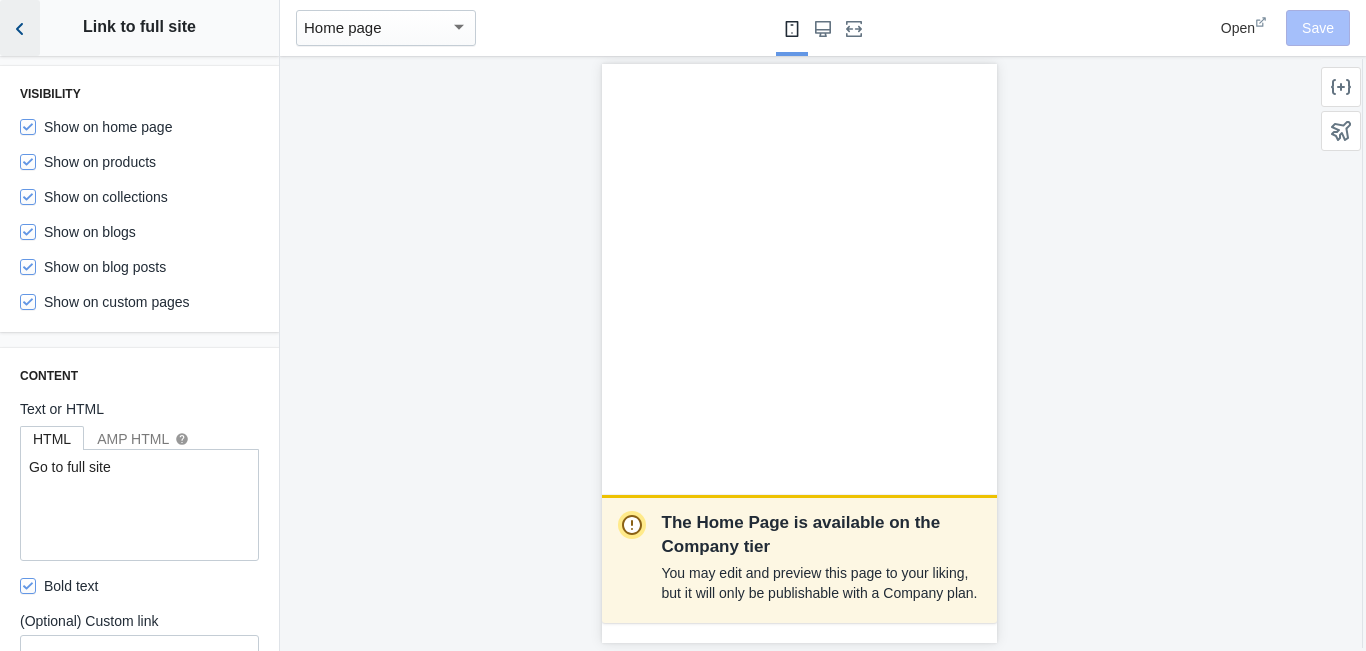 click 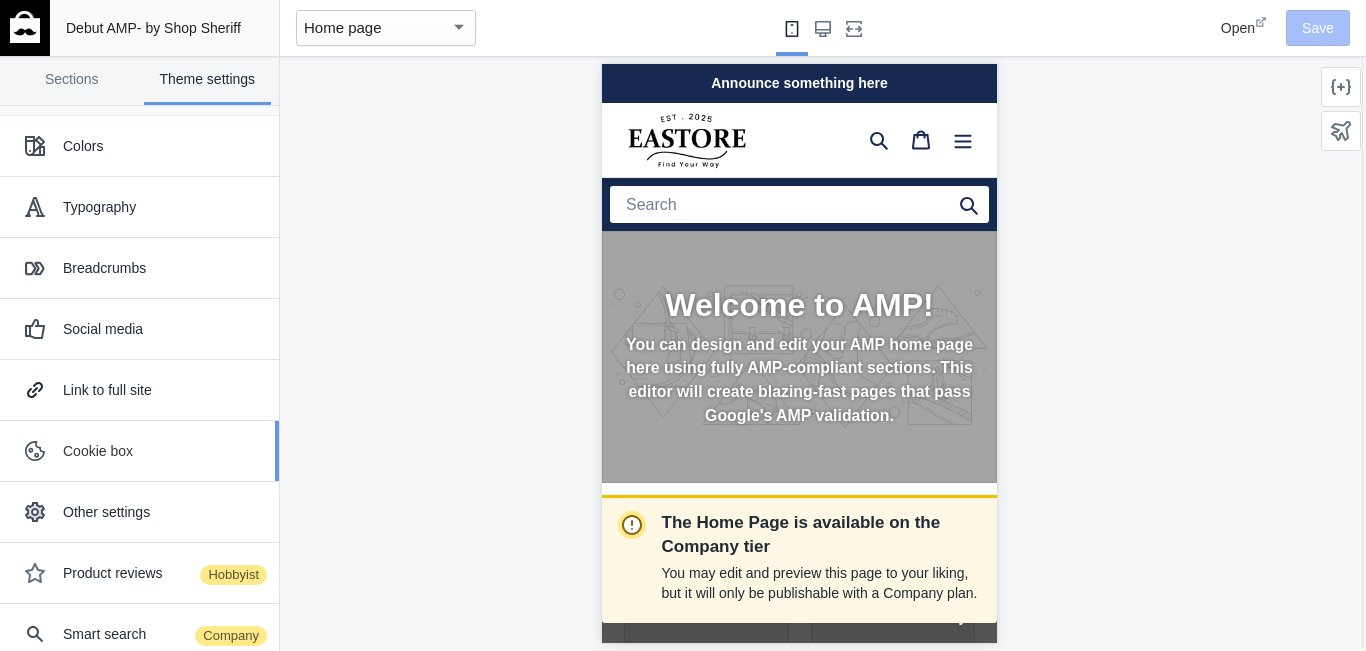 click on "Cookie box" at bounding box center (163, 451) 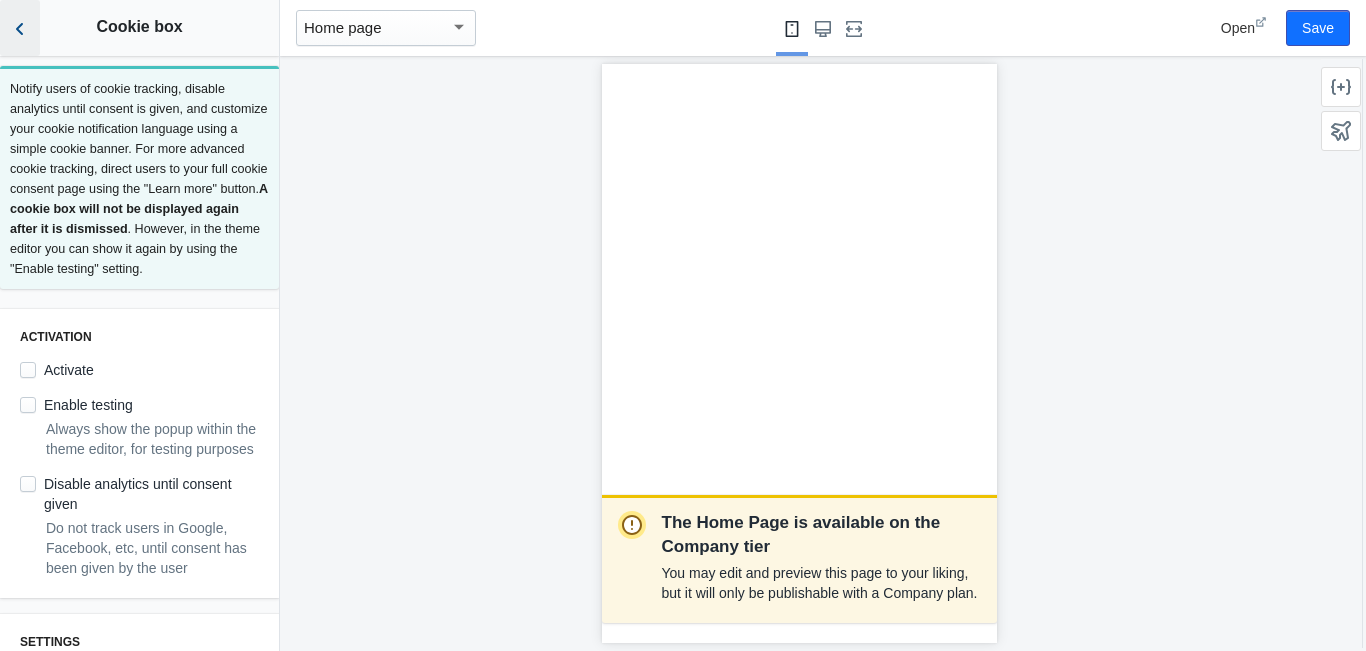 click 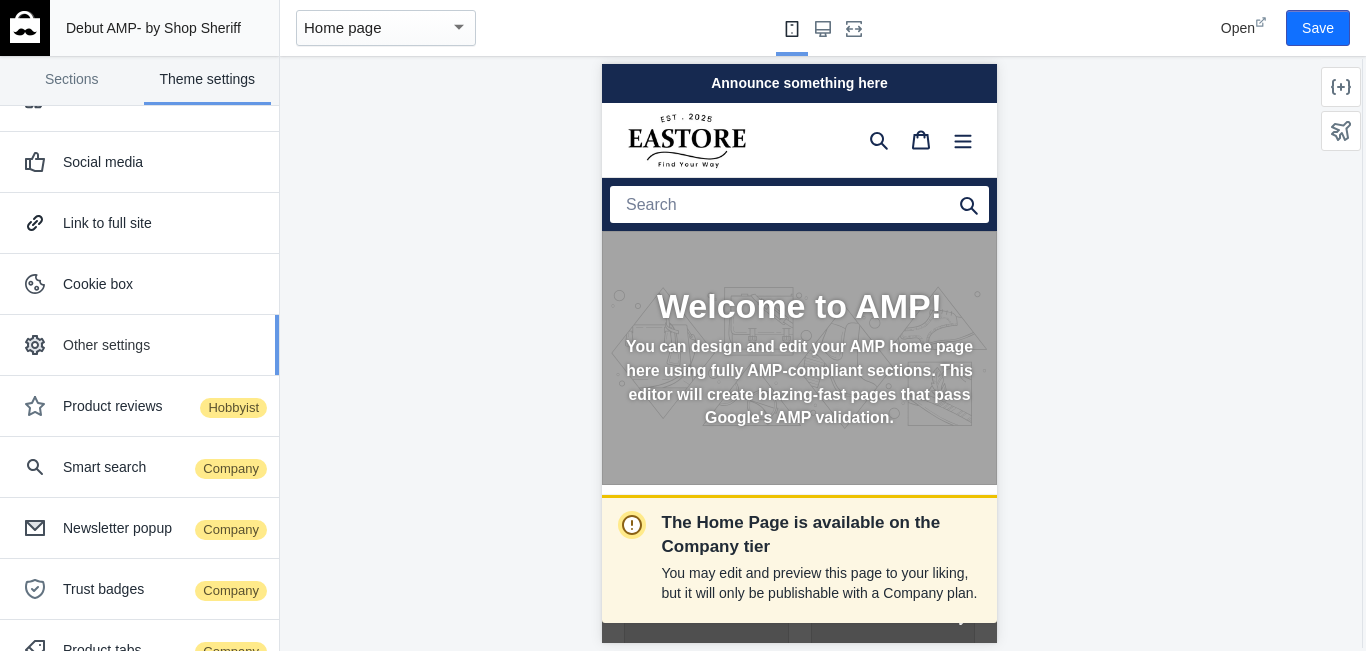 click on "Other settings" at bounding box center (163, 345) 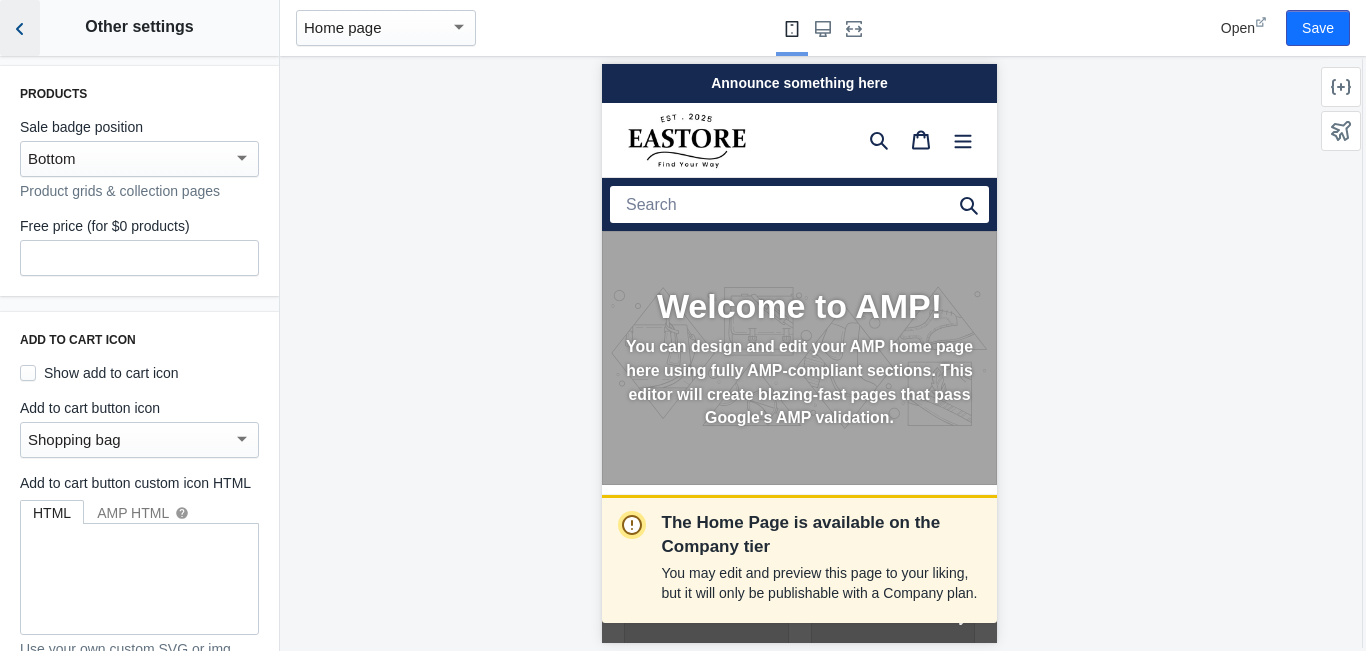 click at bounding box center (20, 28) 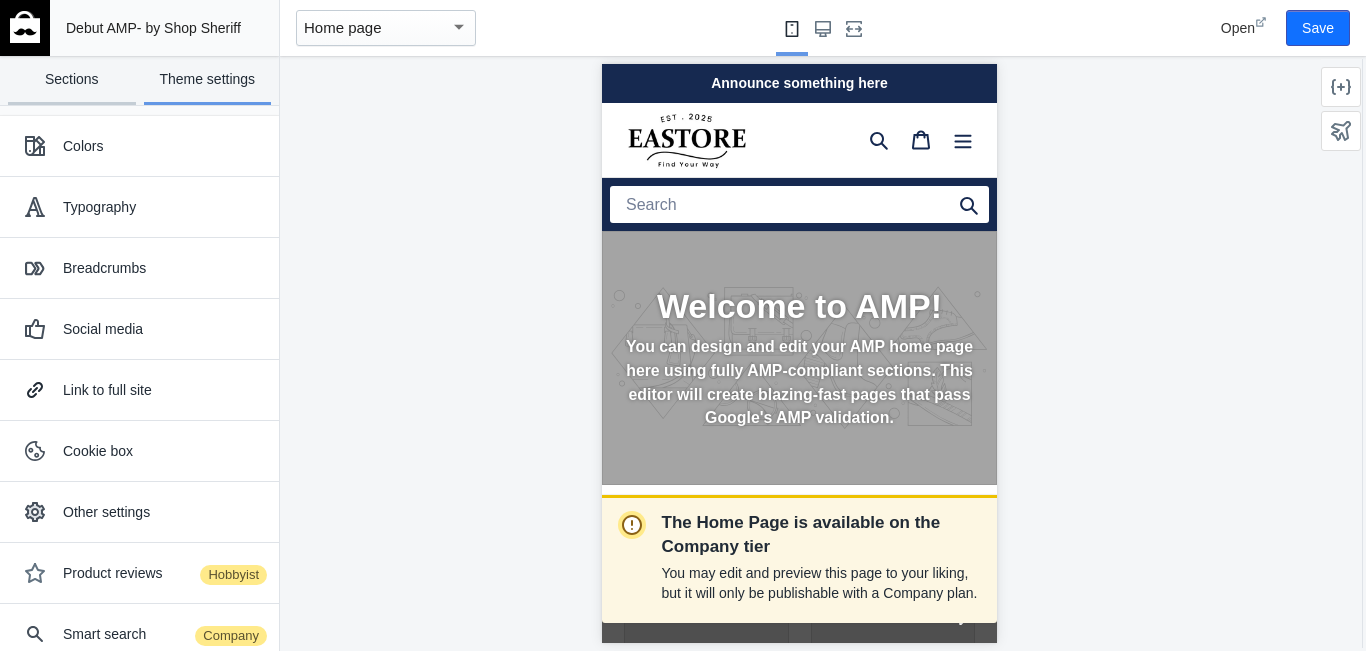 click on "Sections" at bounding box center (72, 80) 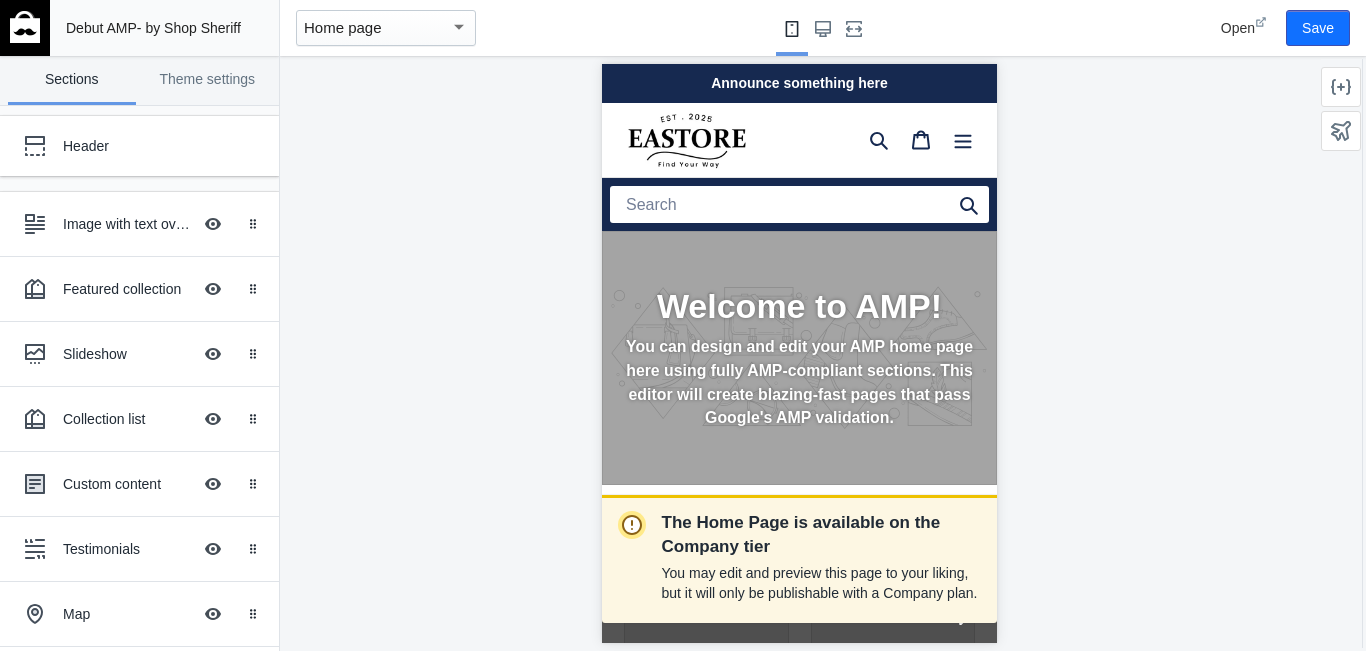 click on "Home page" at bounding box center [343, 27] 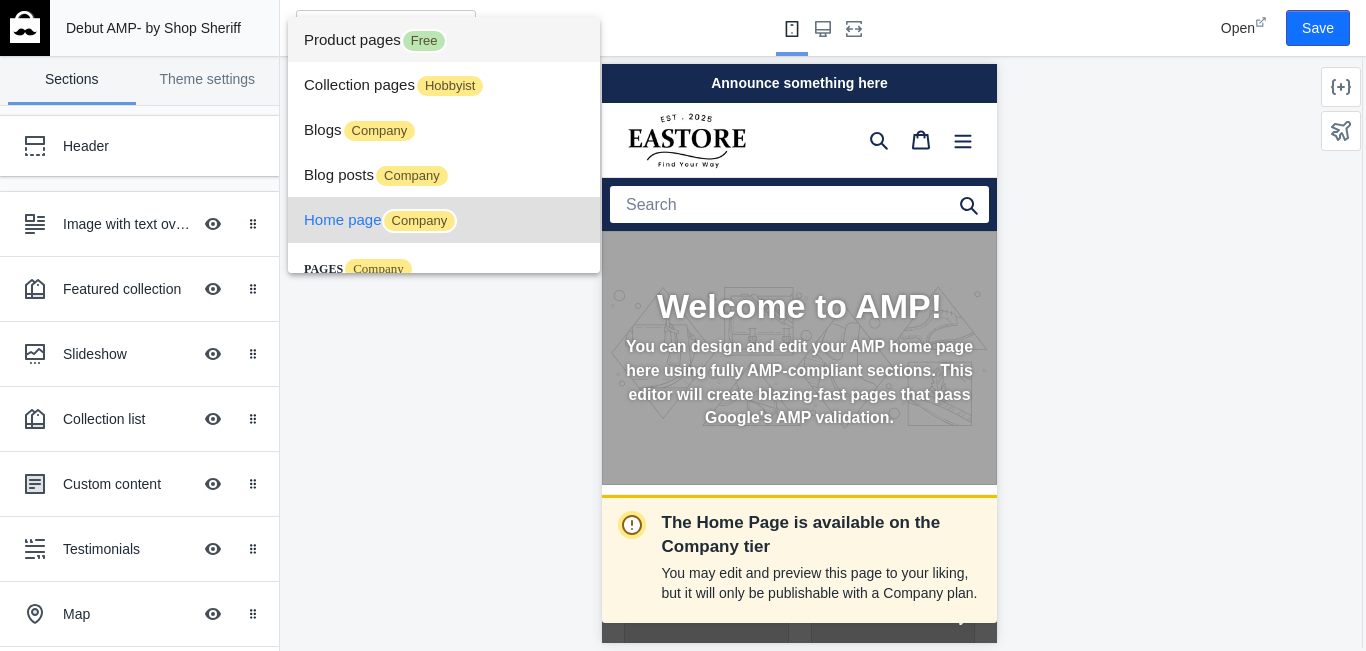 click on "Product pages   Free" at bounding box center [444, 39] 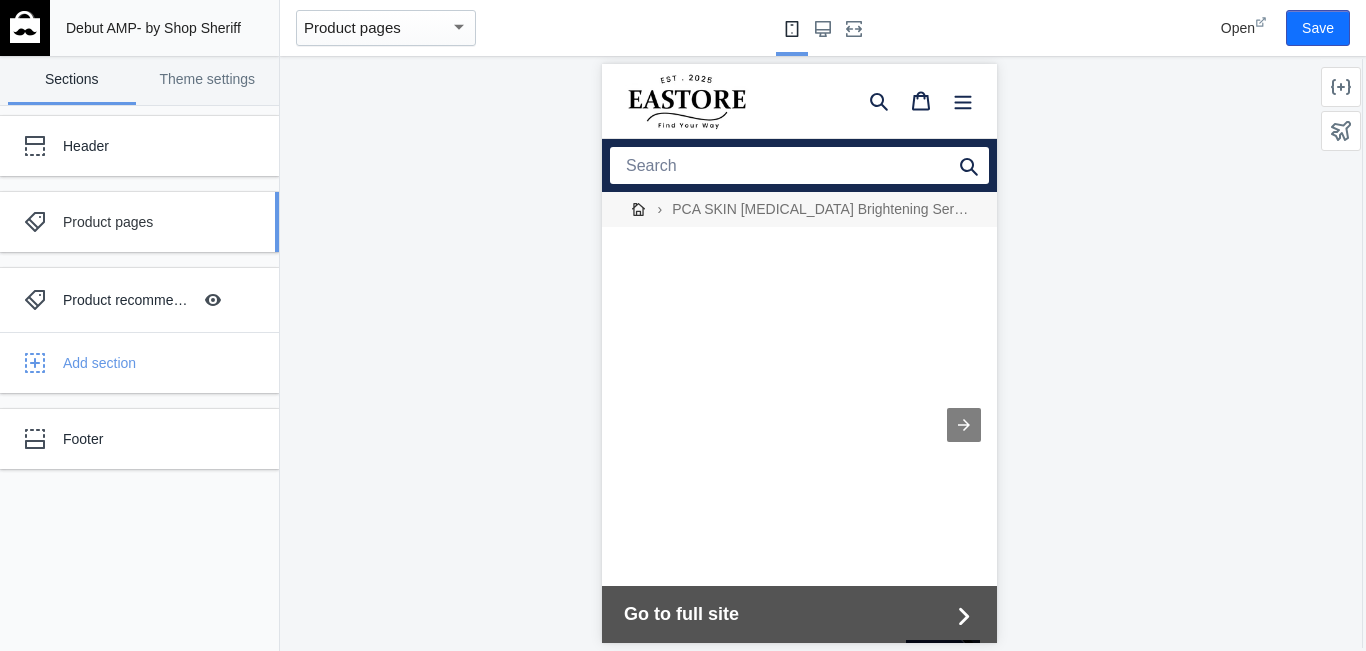 click on "Product pages" at bounding box center (149, 222) 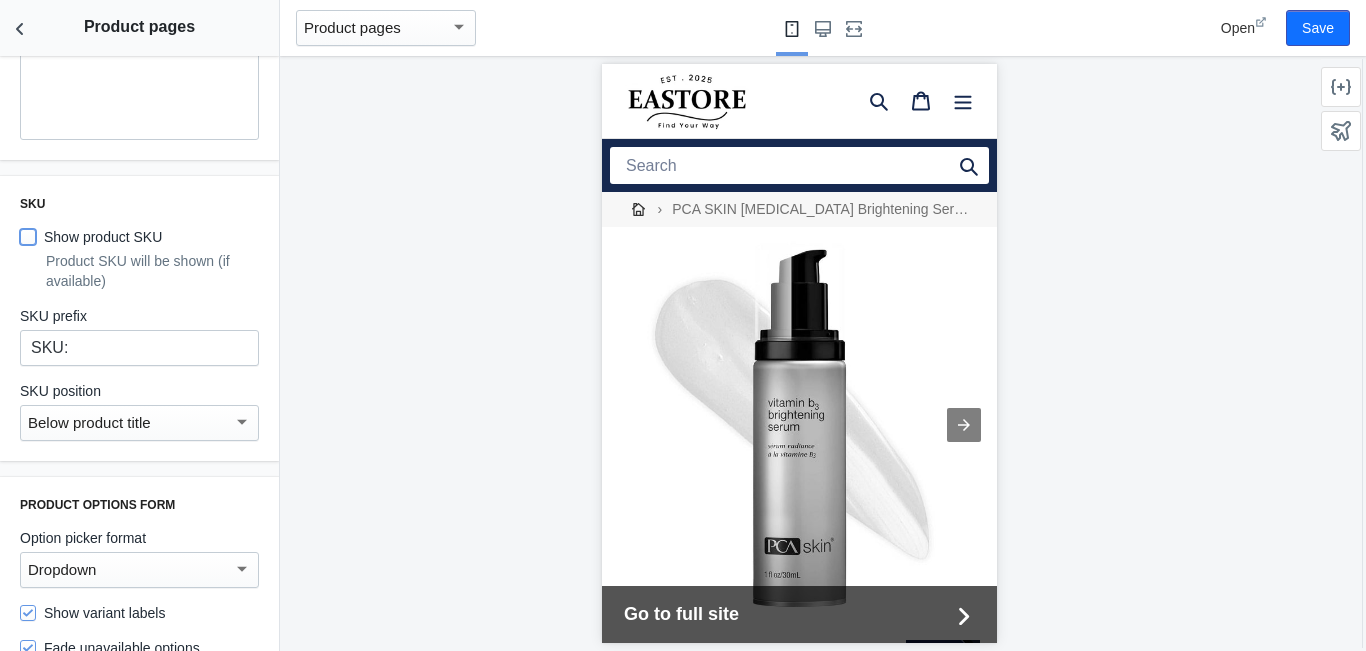 click on "Show product SKU" at bounding box center (28, 237) 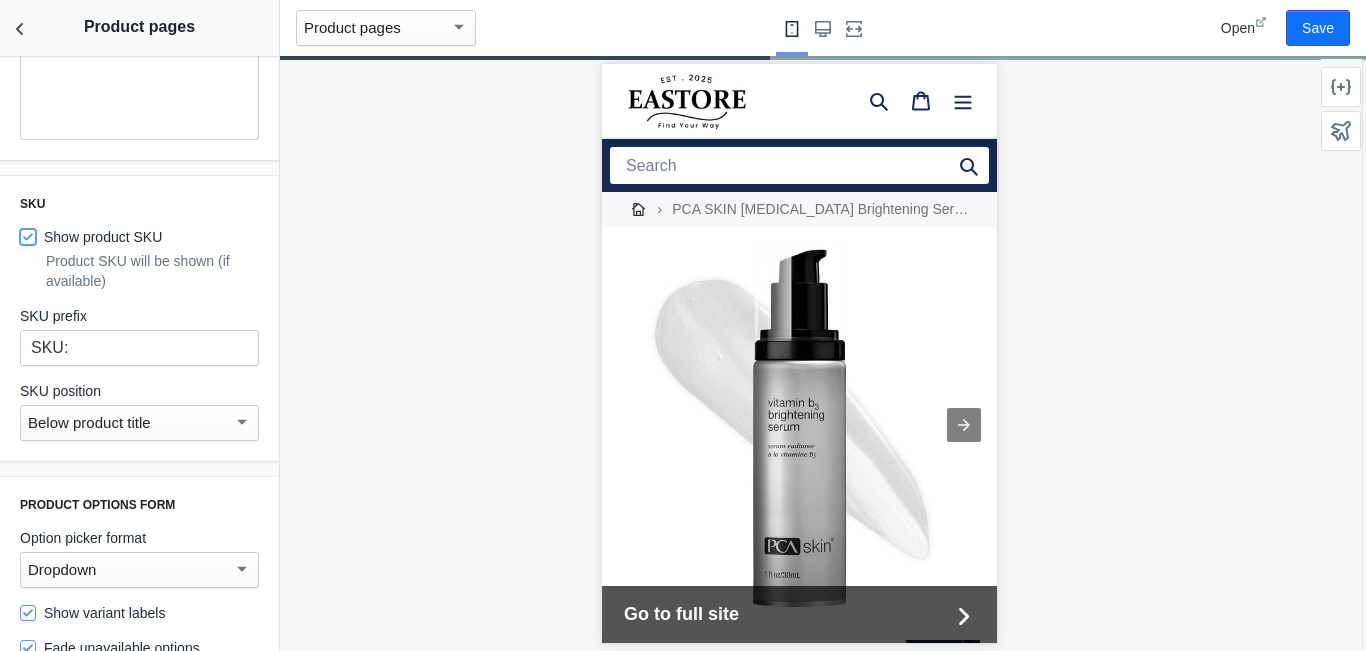 click on "Show product SKU" at bounding box center (28, 237) 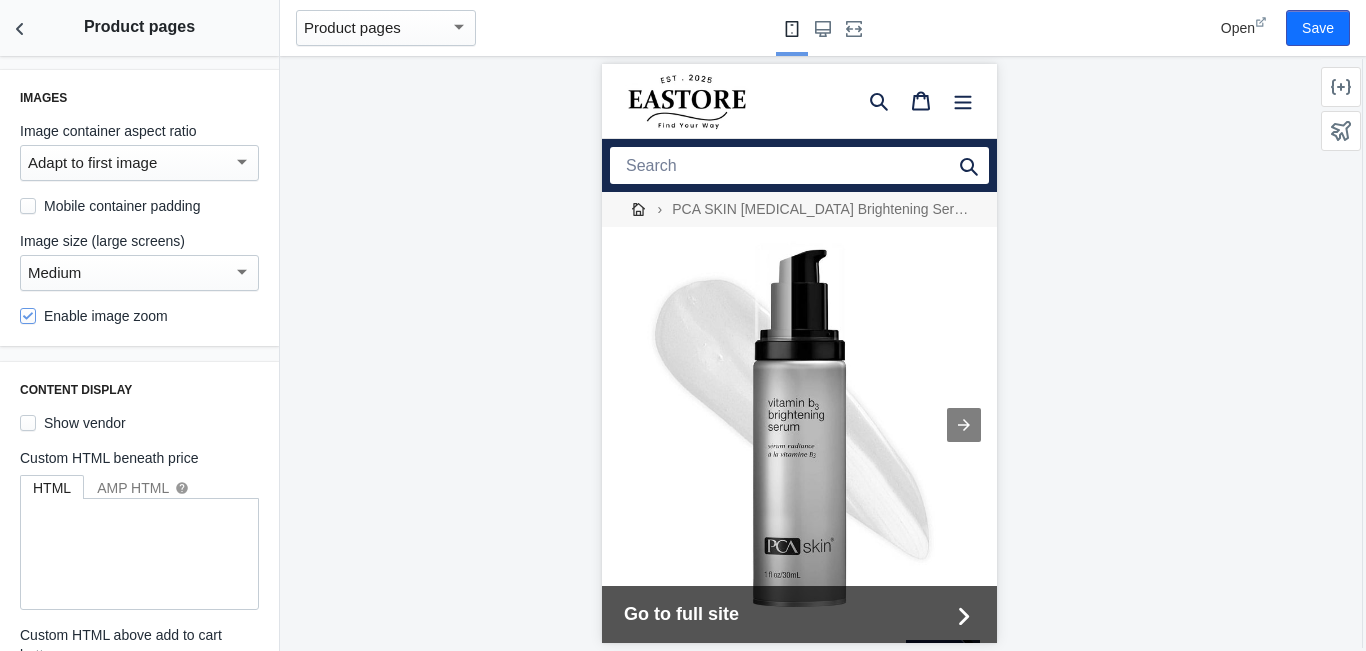 click on "Adapt to first image" at bounding box center (92, 162) 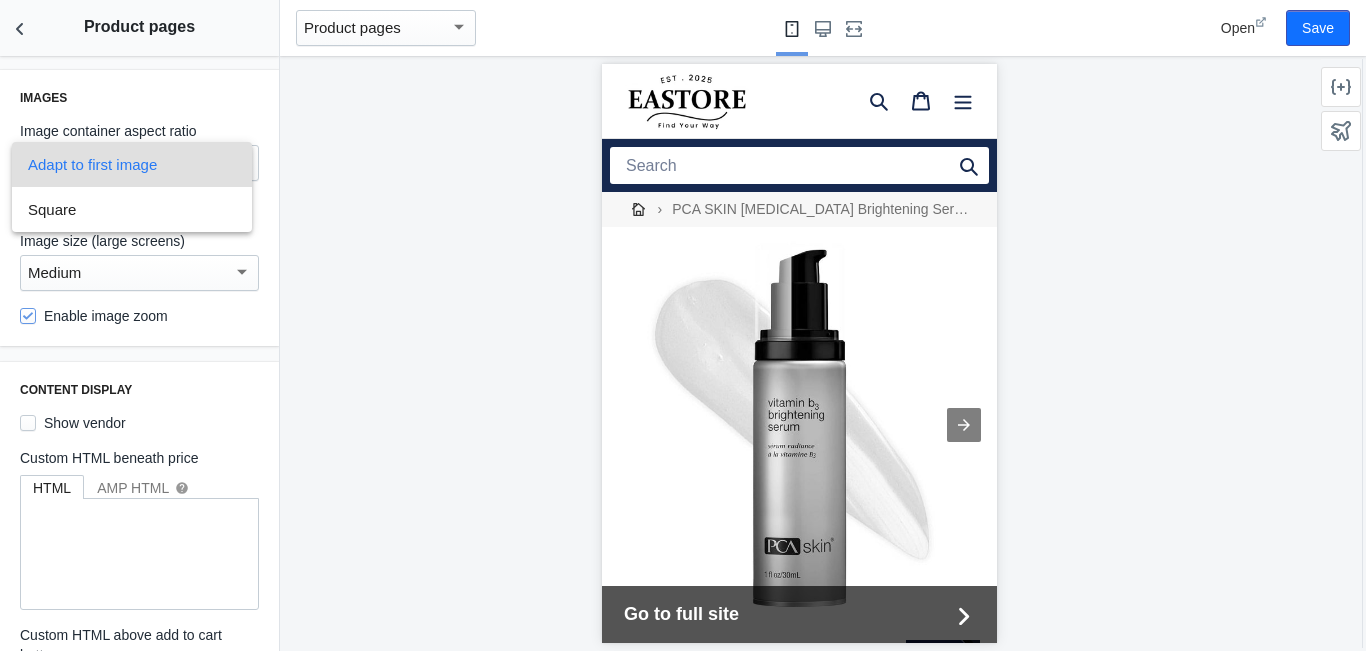 click at bounding box center (683, 325) 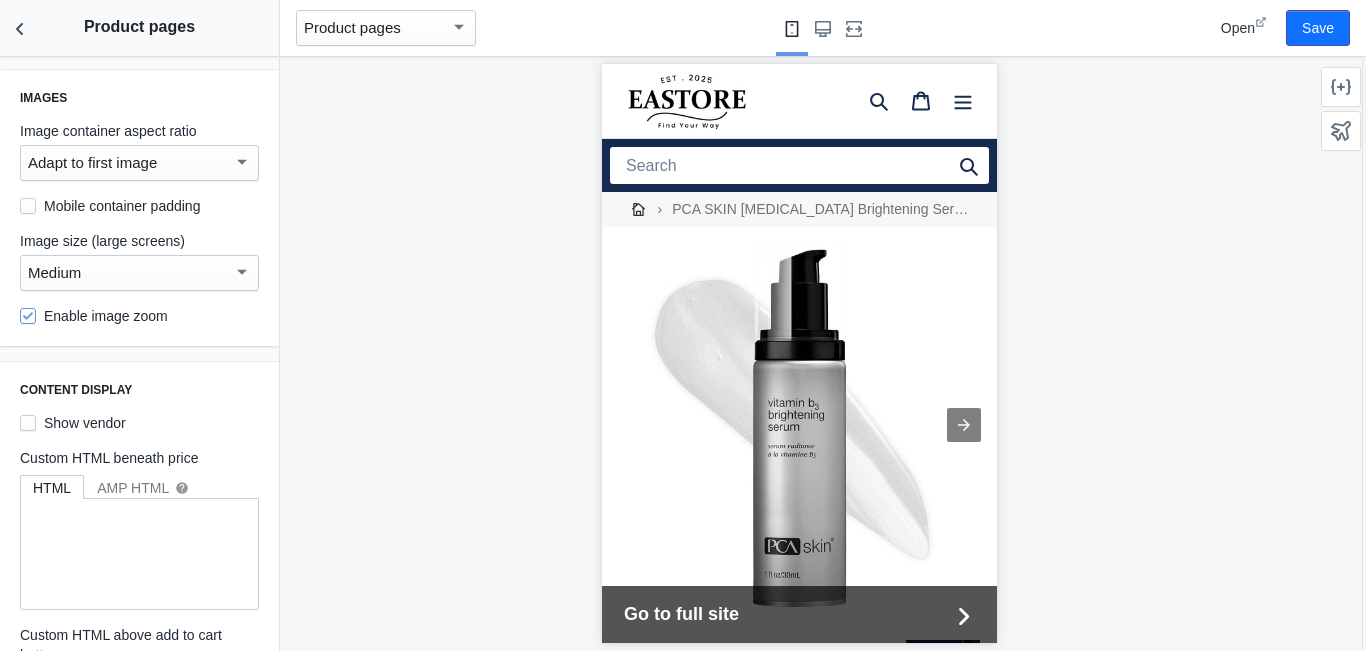 click on "Medium" at bounding box center [130, 273] 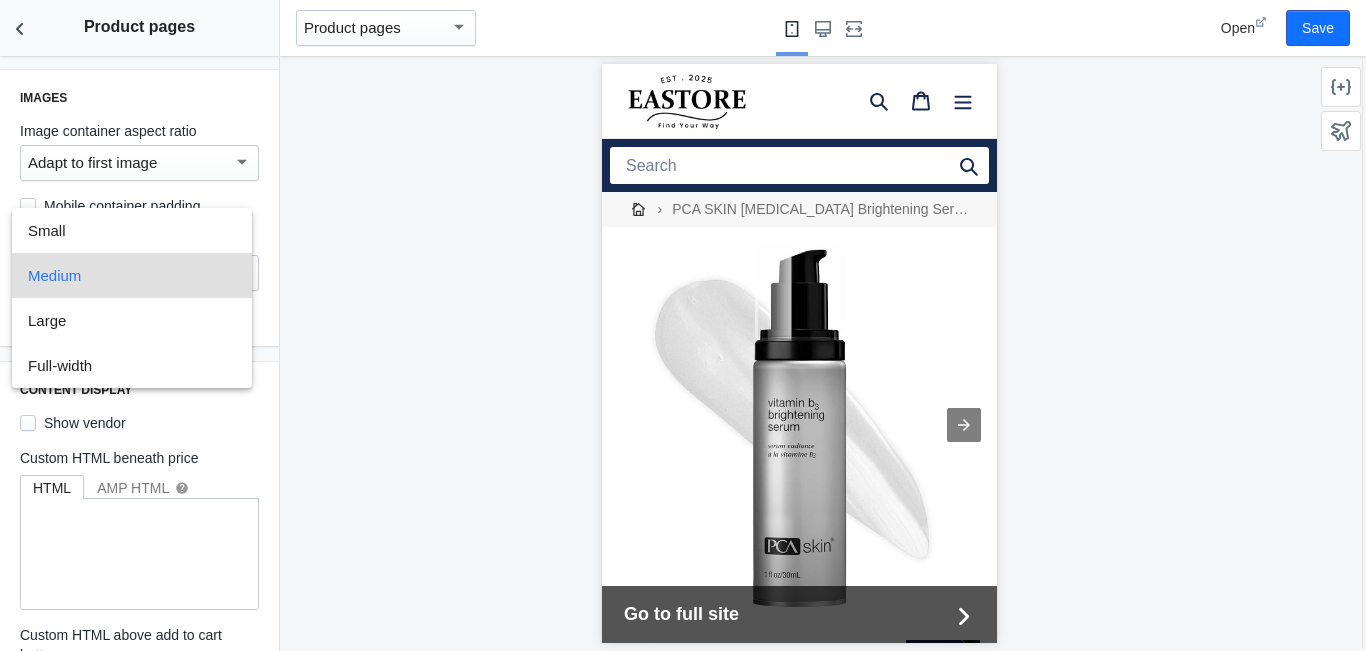 click at bounding box center [683, 325] 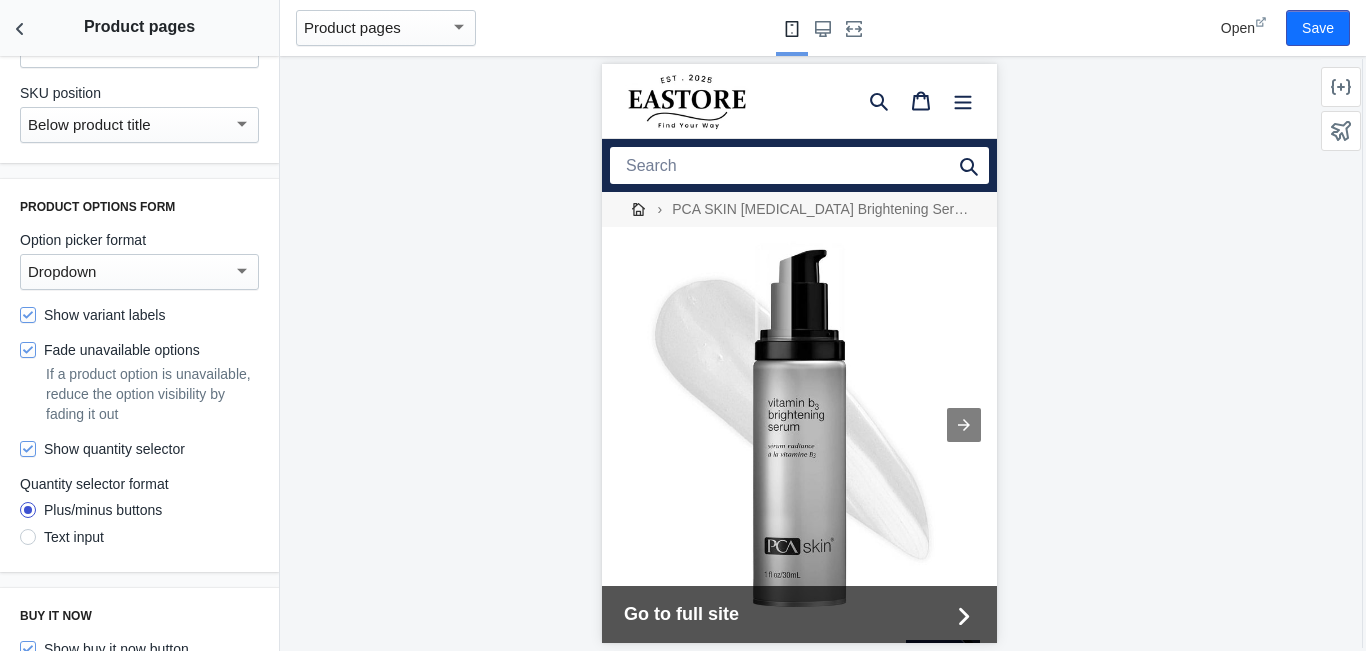 scroll, scrollTop: 1000, scrollLeft: 0, axis: vertical 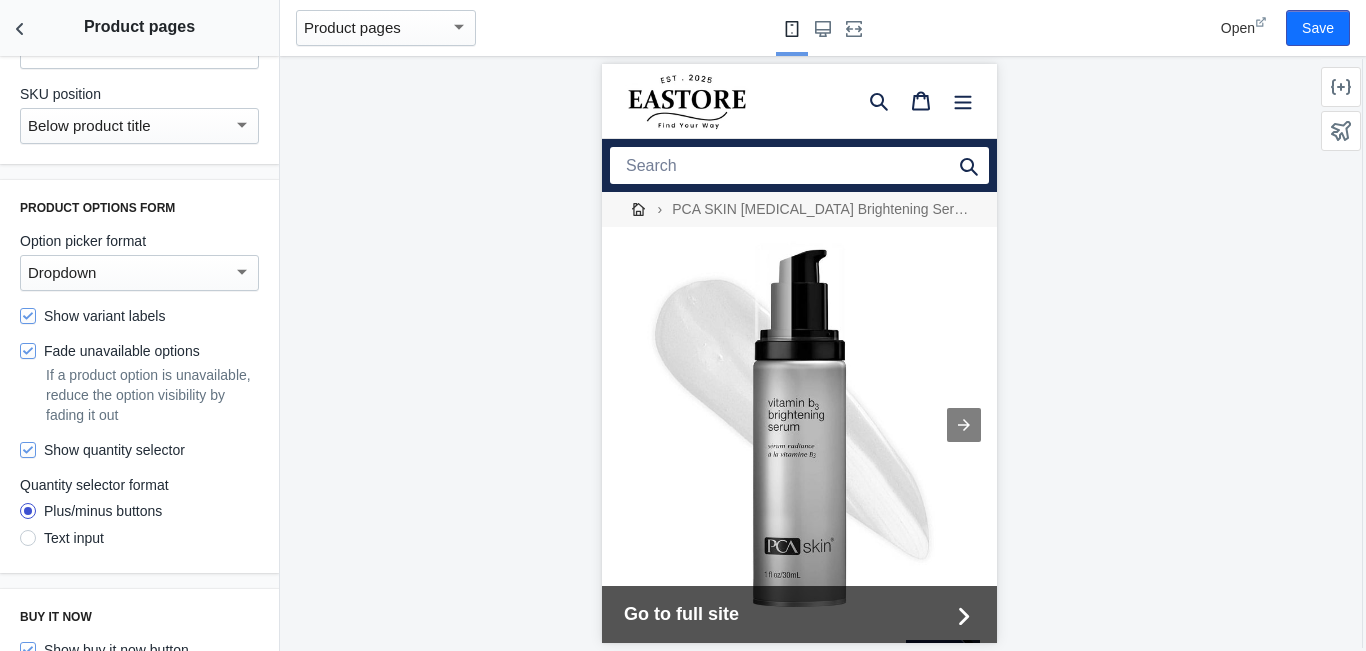 drag, startPoint x: 54, startPoint y: 386, endPoint x: 149, endPoint y: 415, distance: 99.32774 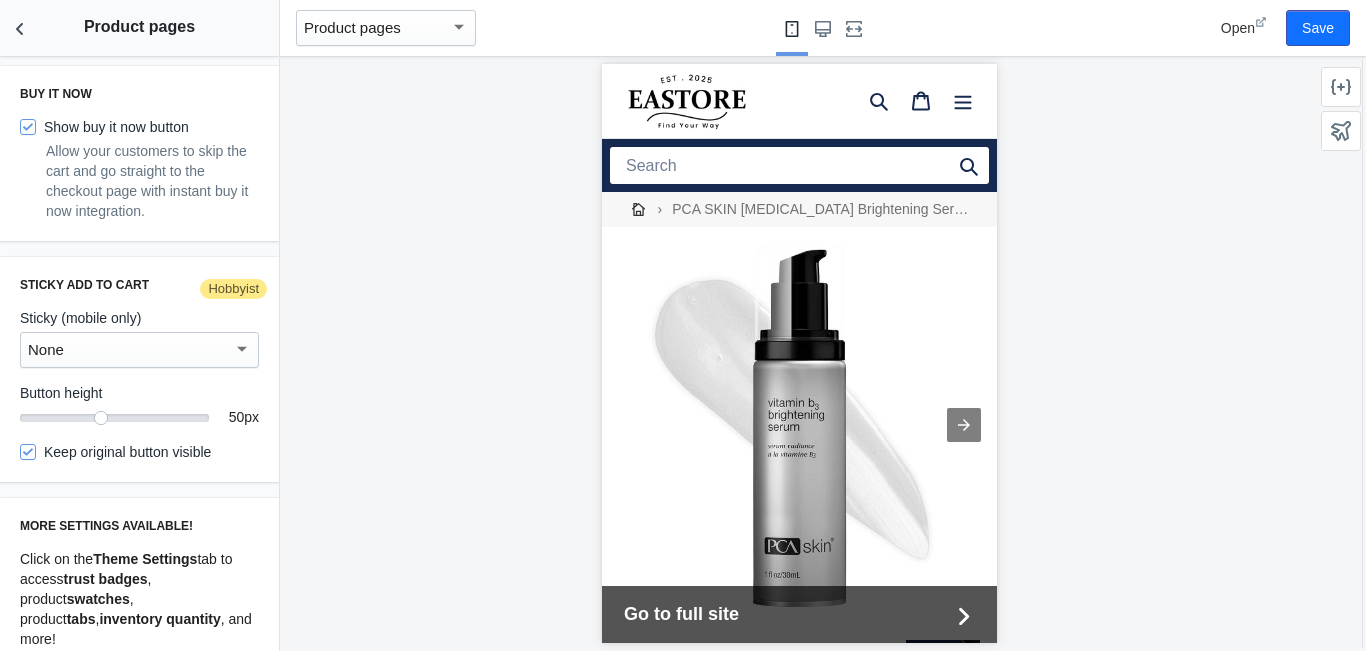 scroll, scrollTop: 1536, scrollLeft: 0, axis: vertical 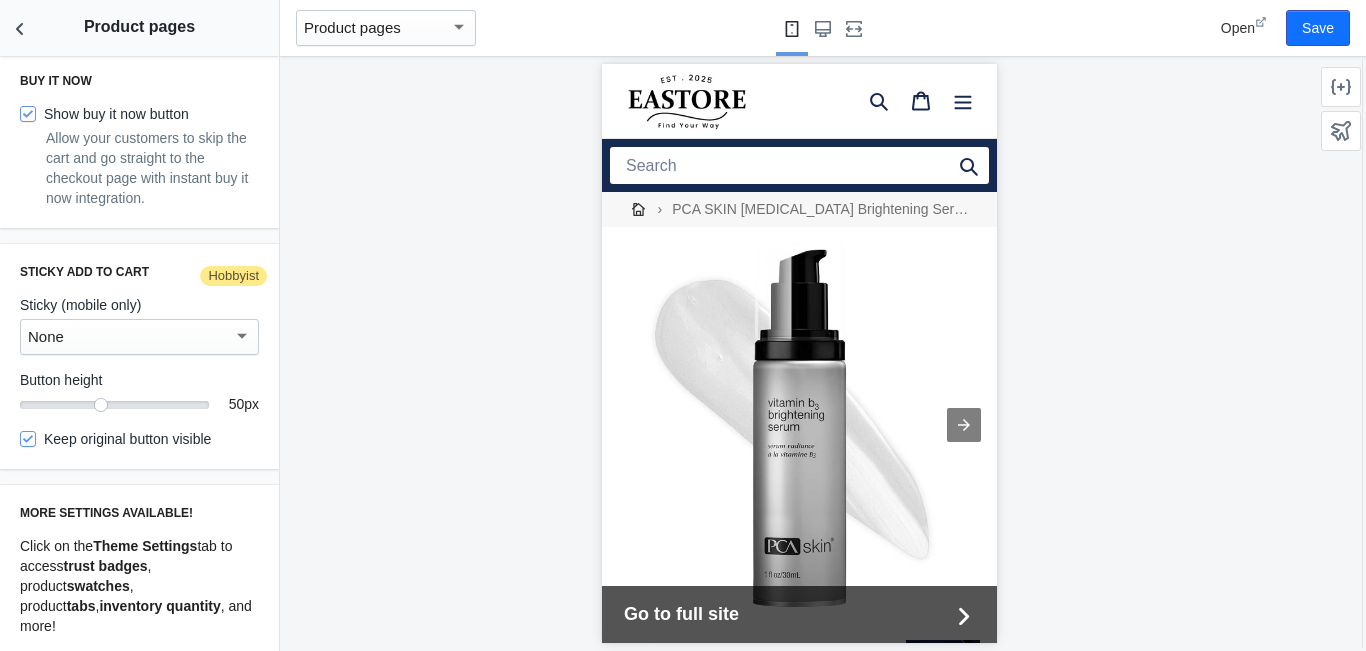 click on "None" at bounding box center (130, 337) 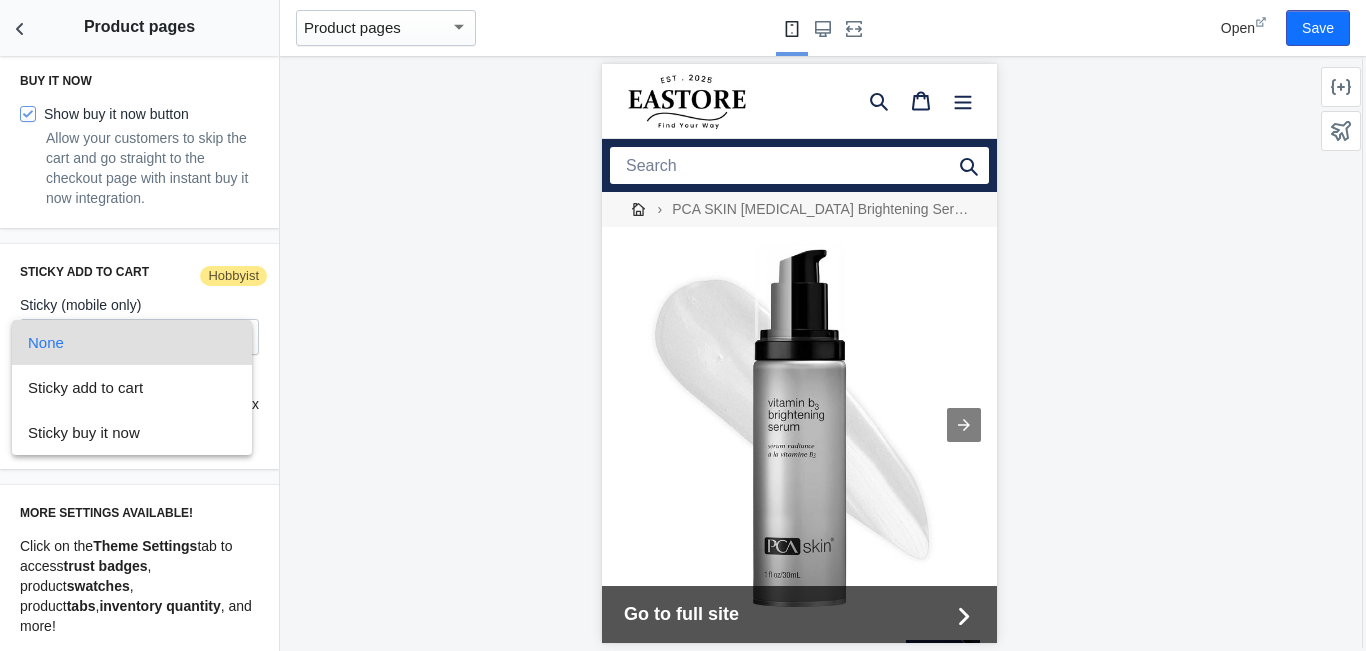 click at bounding box center (683, 325) 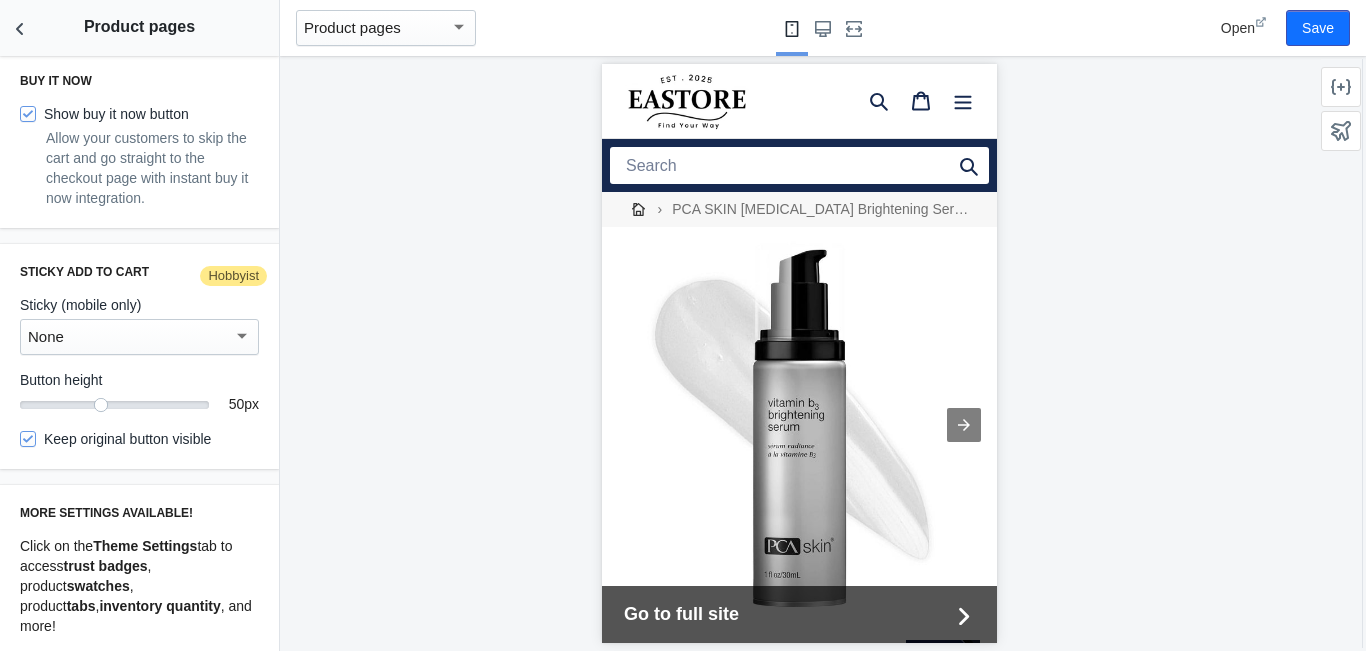 drag, startPoint x: 60, startPoint y: 556, endPoint x: 138, endPoint y: 569, distance: 79.07591 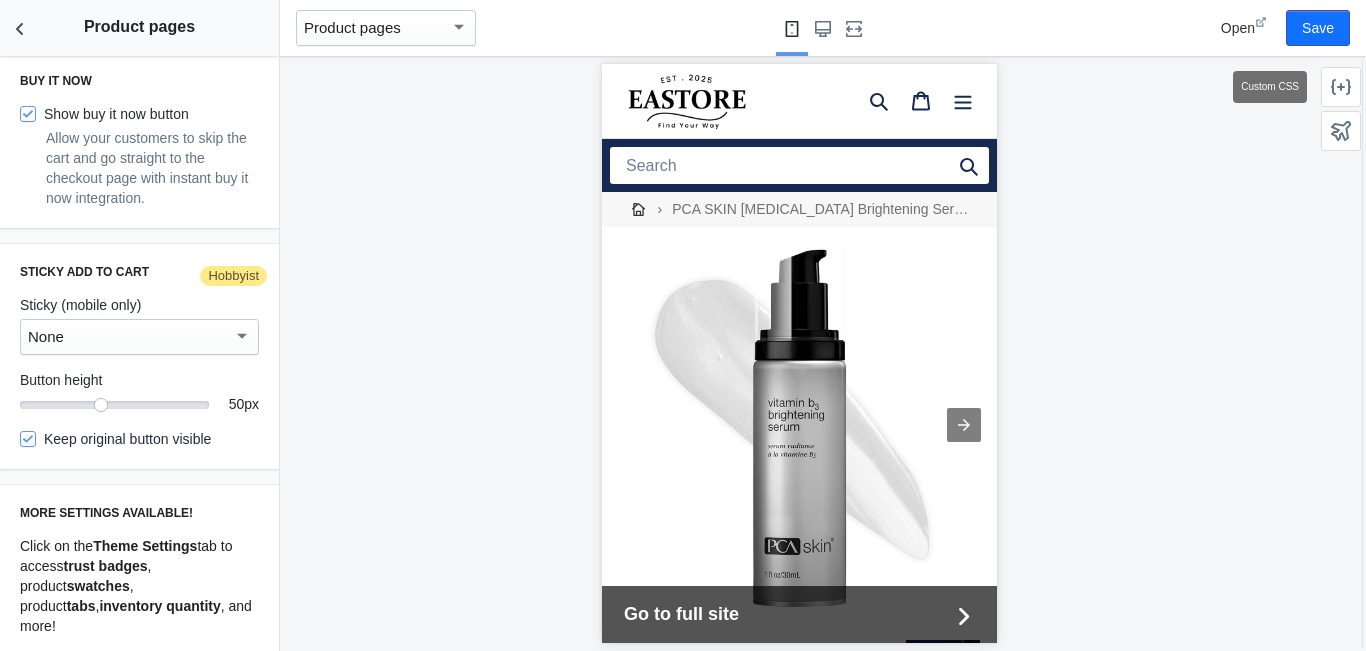click 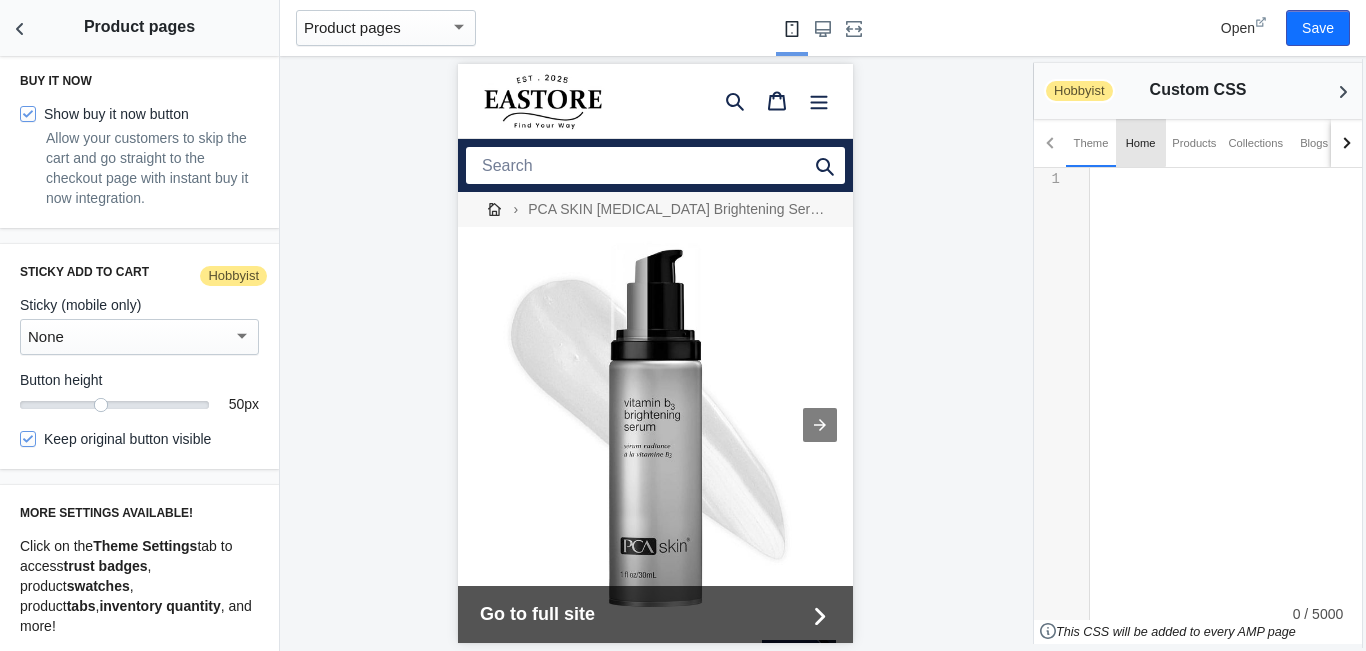click on "Home" at bounding box center [1141, 143] 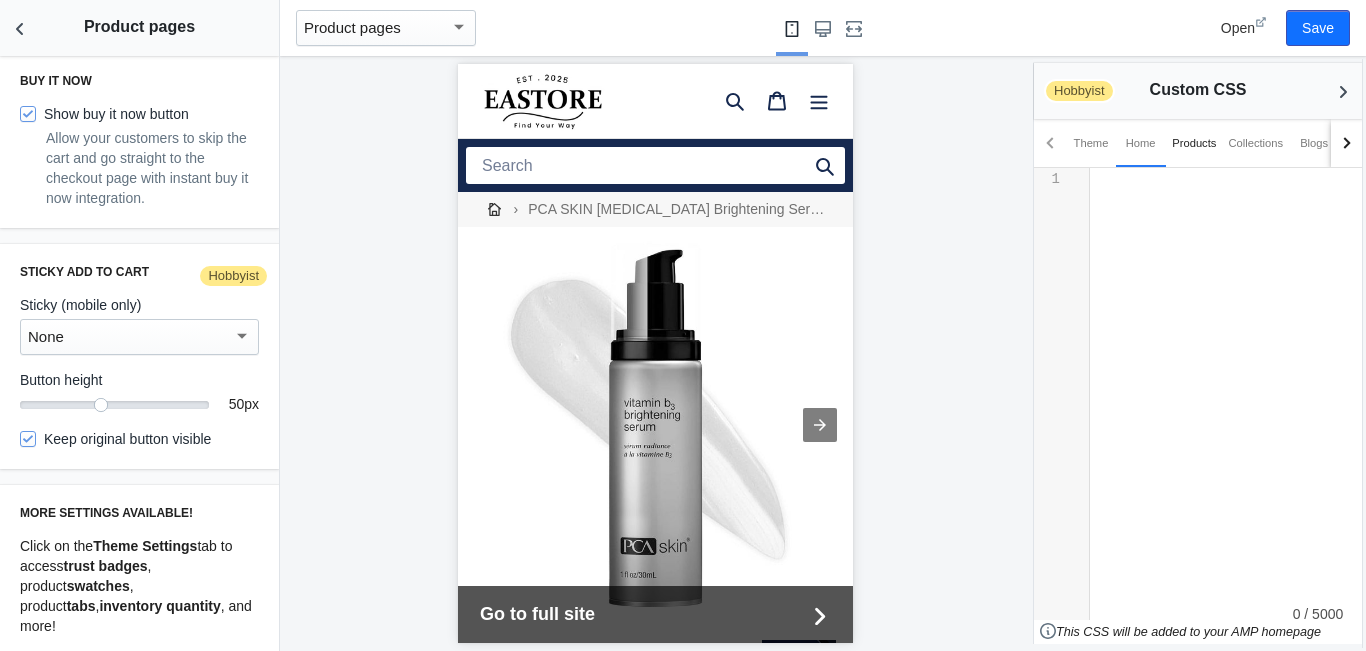 click on "Products" at bounding box center [1194, 143] 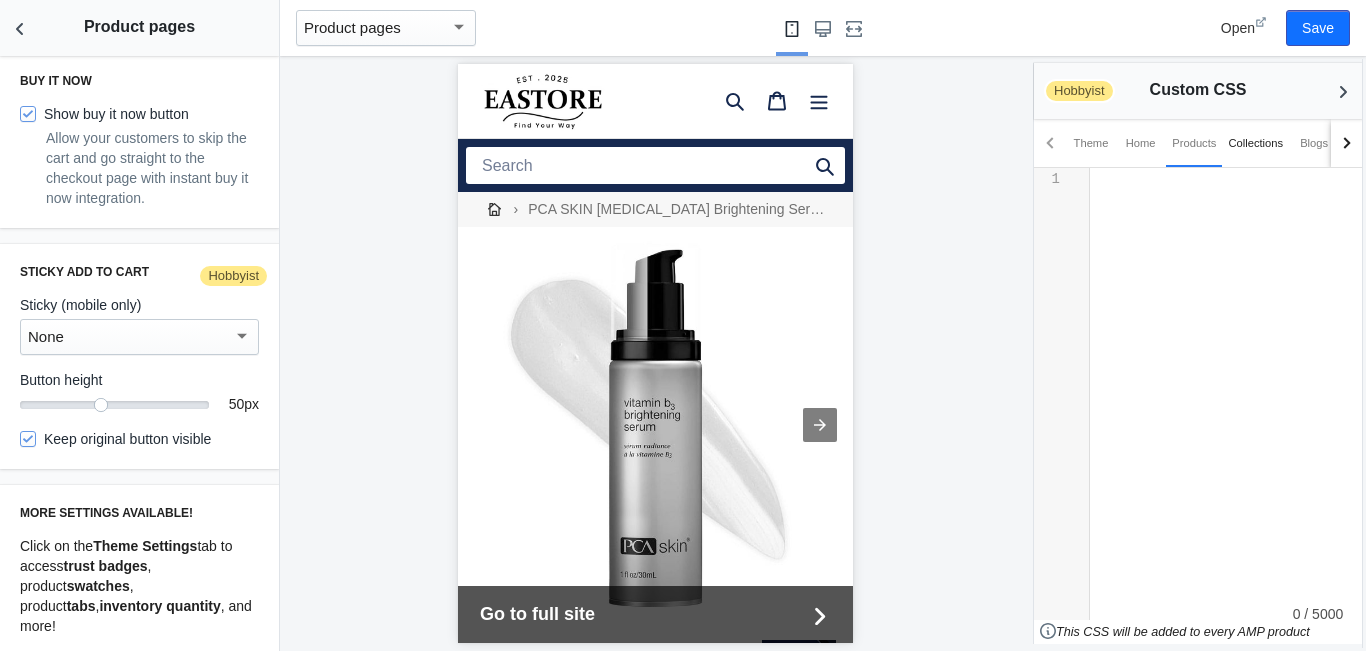 click on "Collections" at bounding box center [1255, 143] 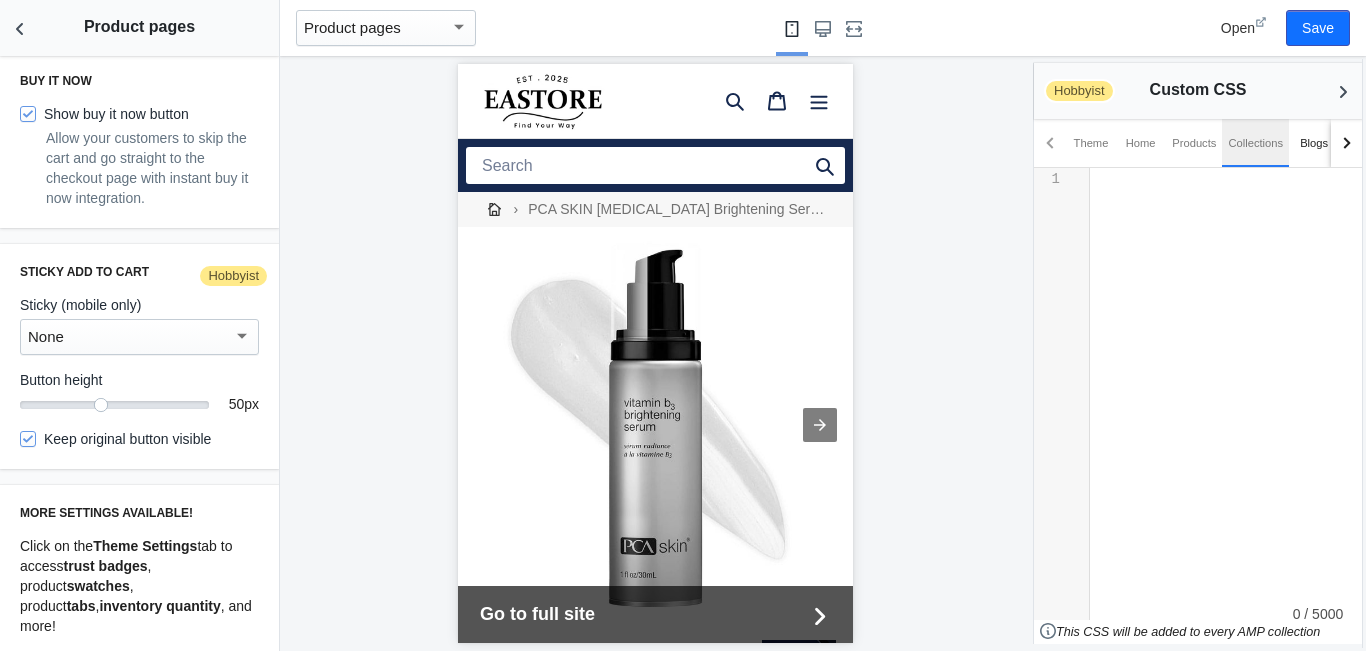 click on "Blogs" at bounding box center [1314, 143] 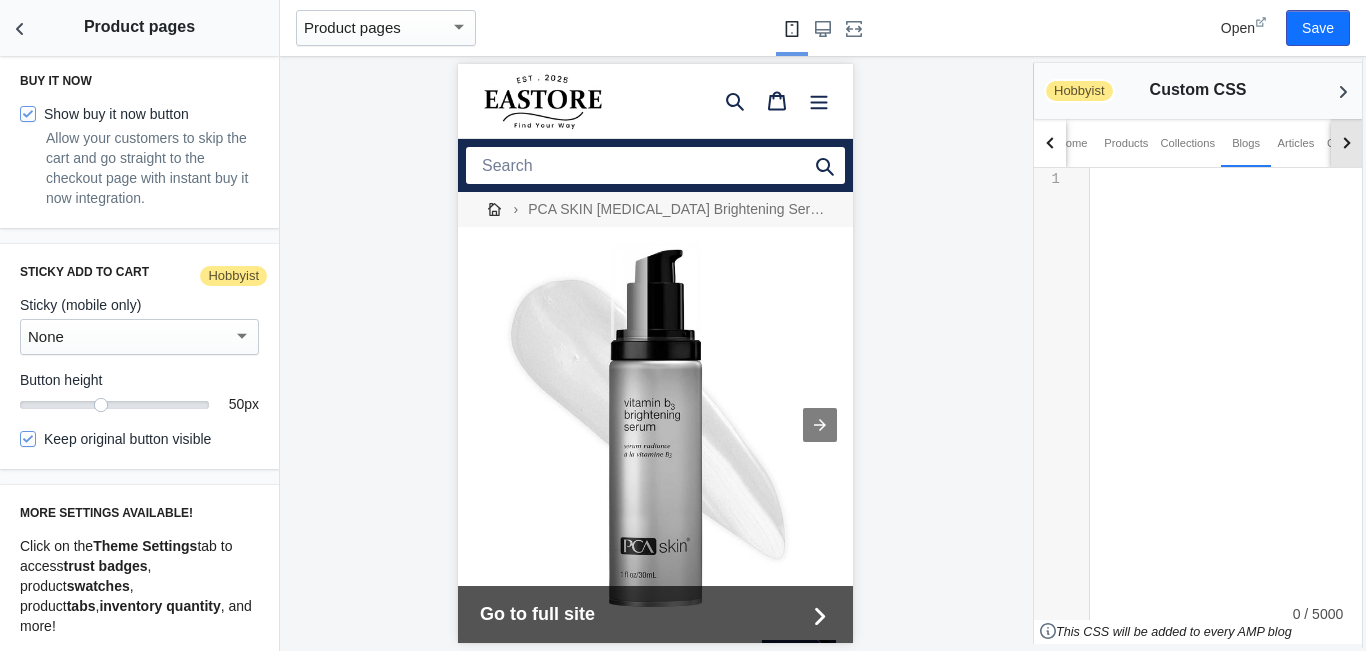 click at bounding box center (1344, 142) 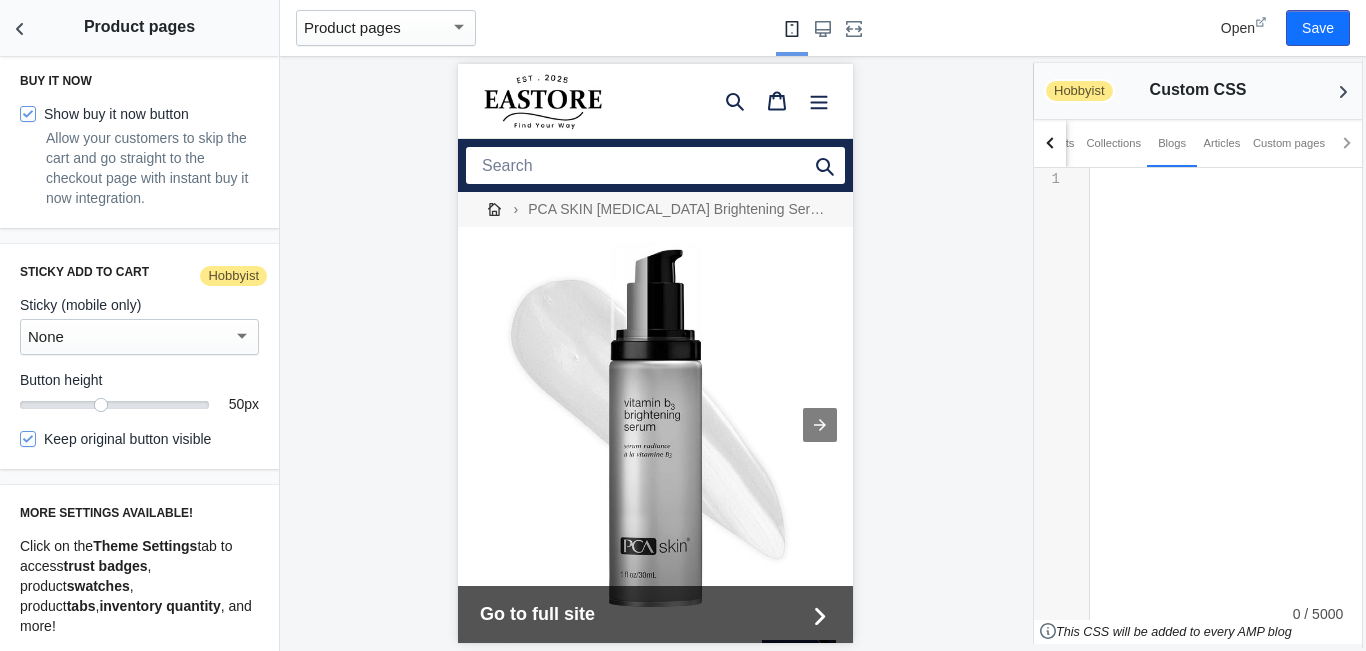 click at bounding box center [1344, 142] 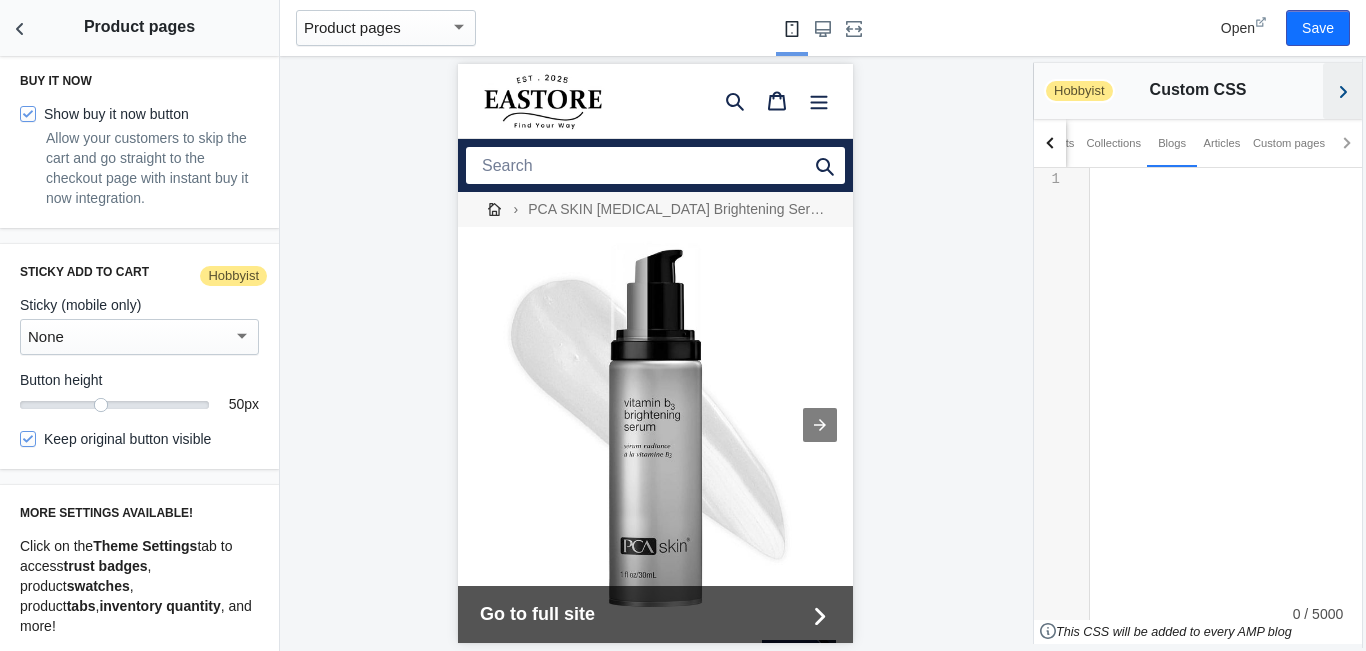 click 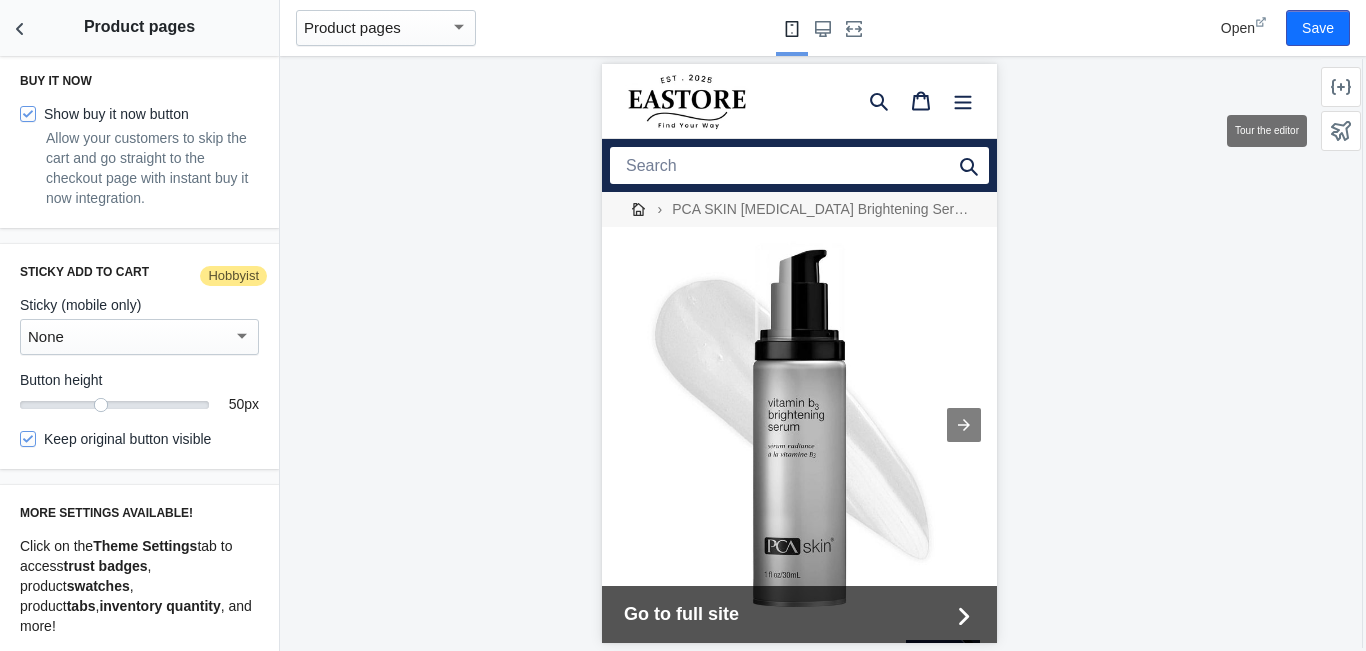 click 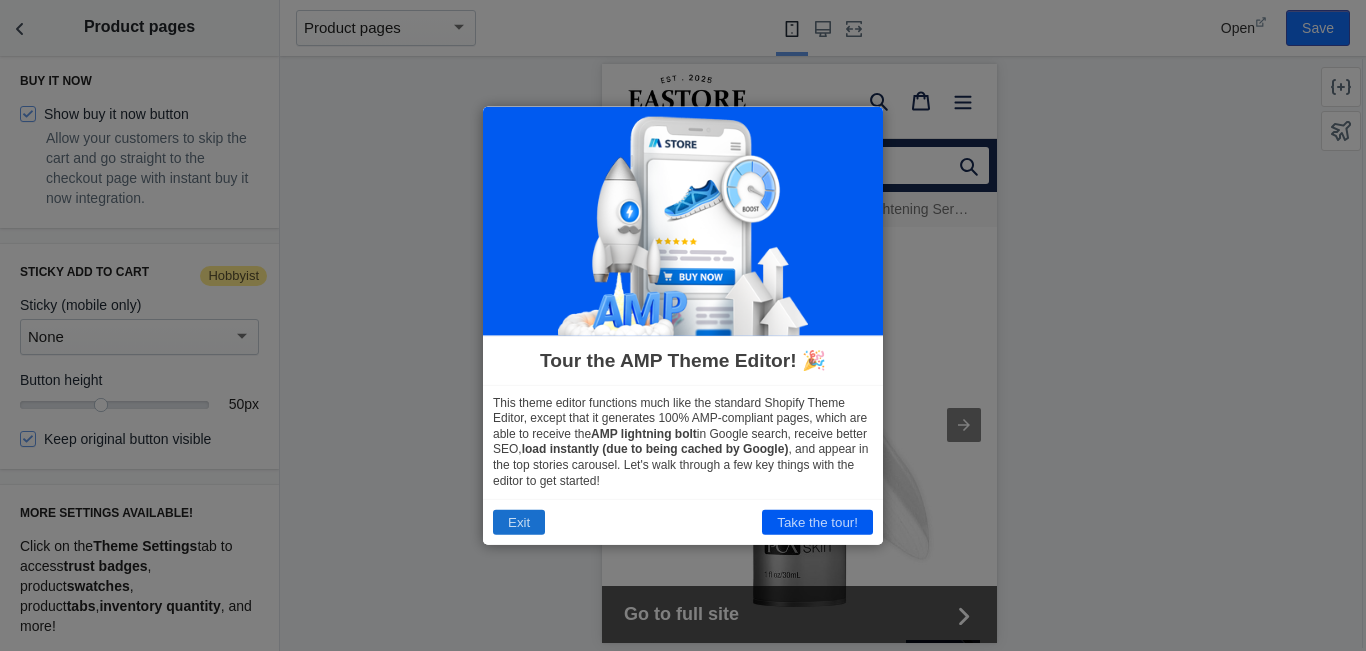 click on "Exit" at bounding box center [519, 522] 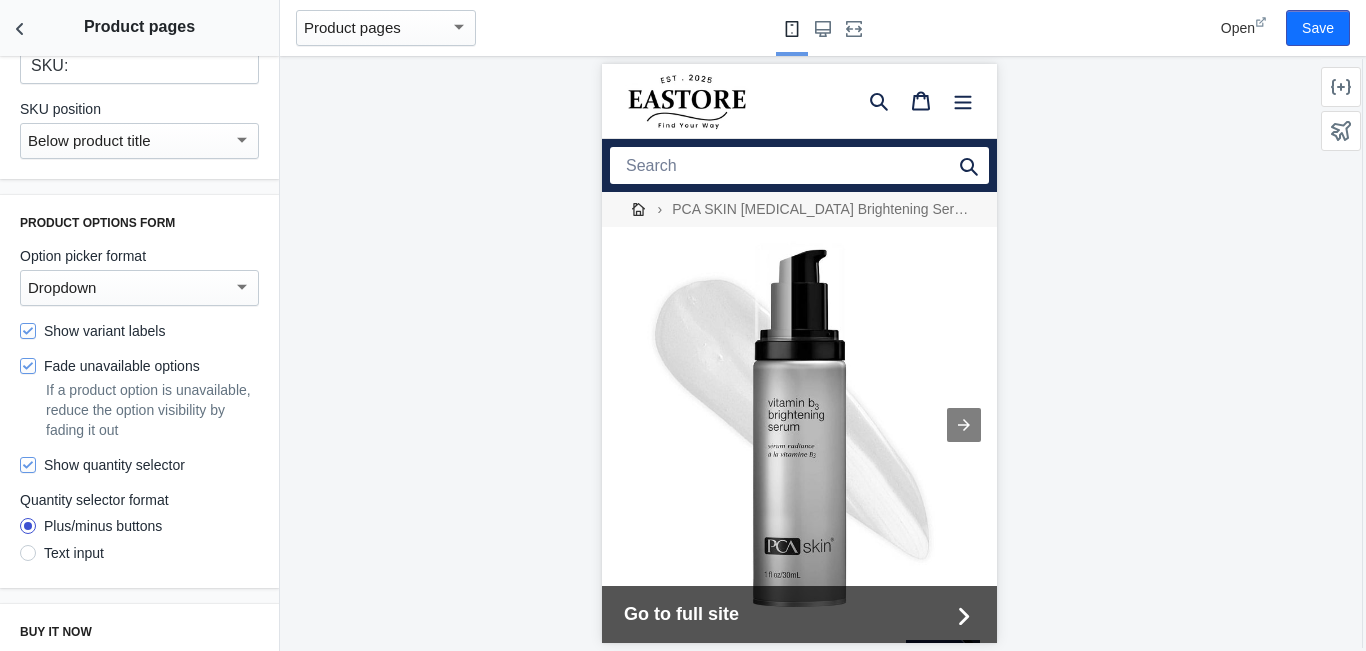 scroll, scrollTop: 0, scrollLeft: 0, axis: both 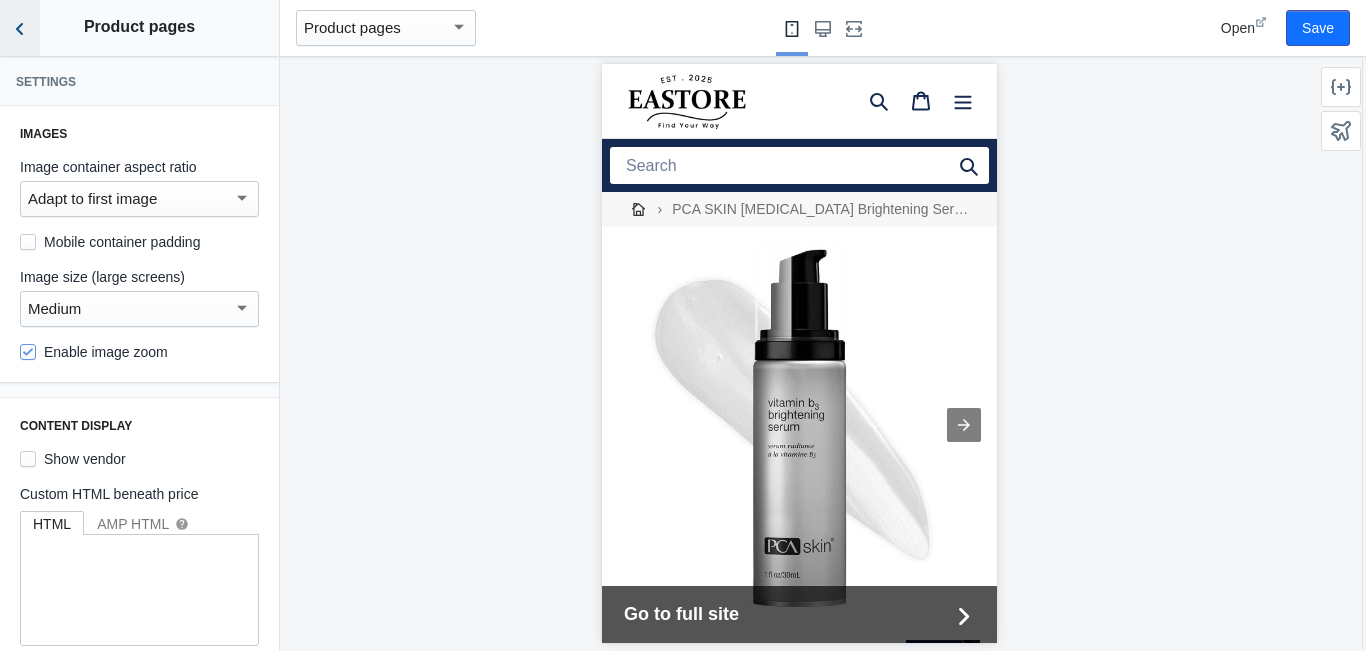 click at bounding box center (20, 28) 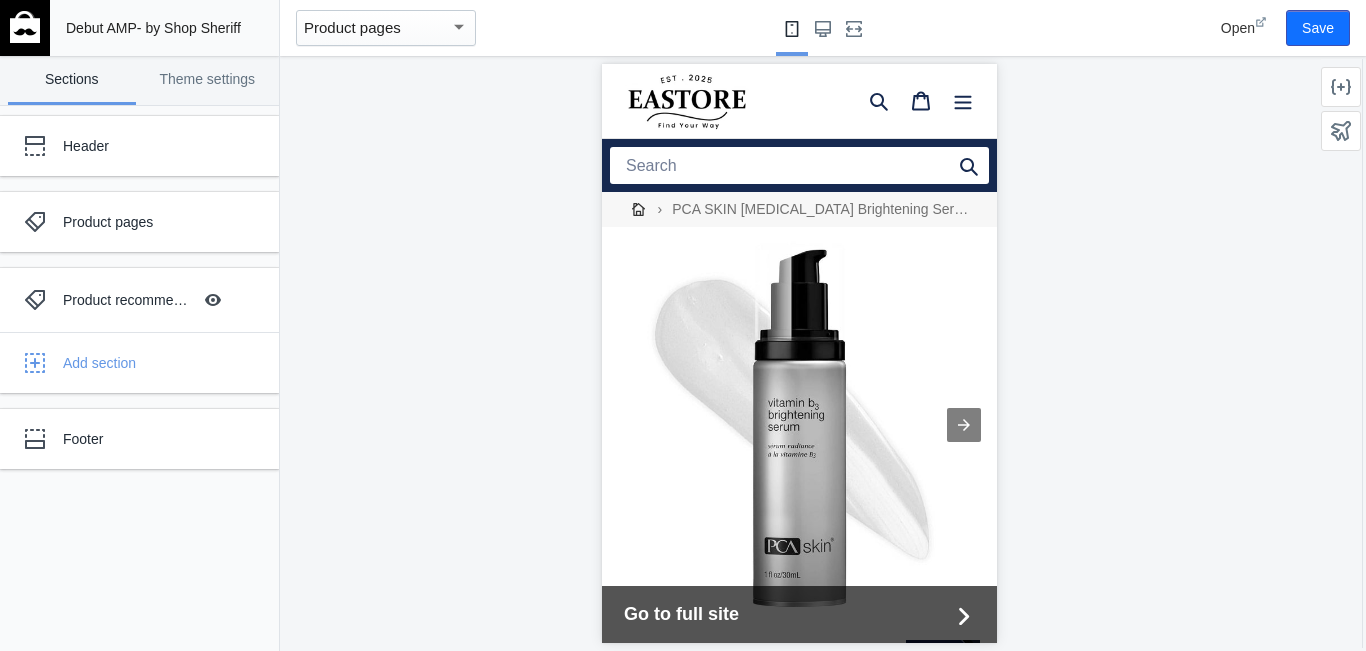 click at bounding box center [25, 27] 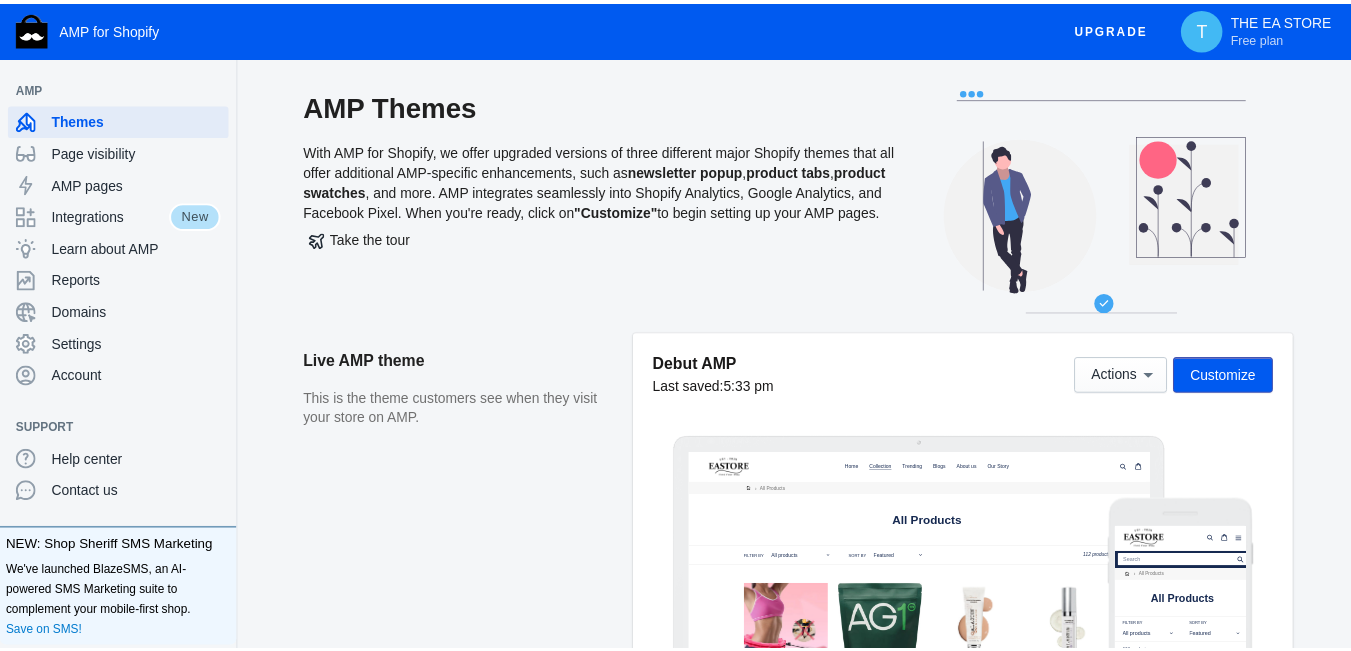scroll, scrollTop: 0, scrollLeft: 0, axis: both 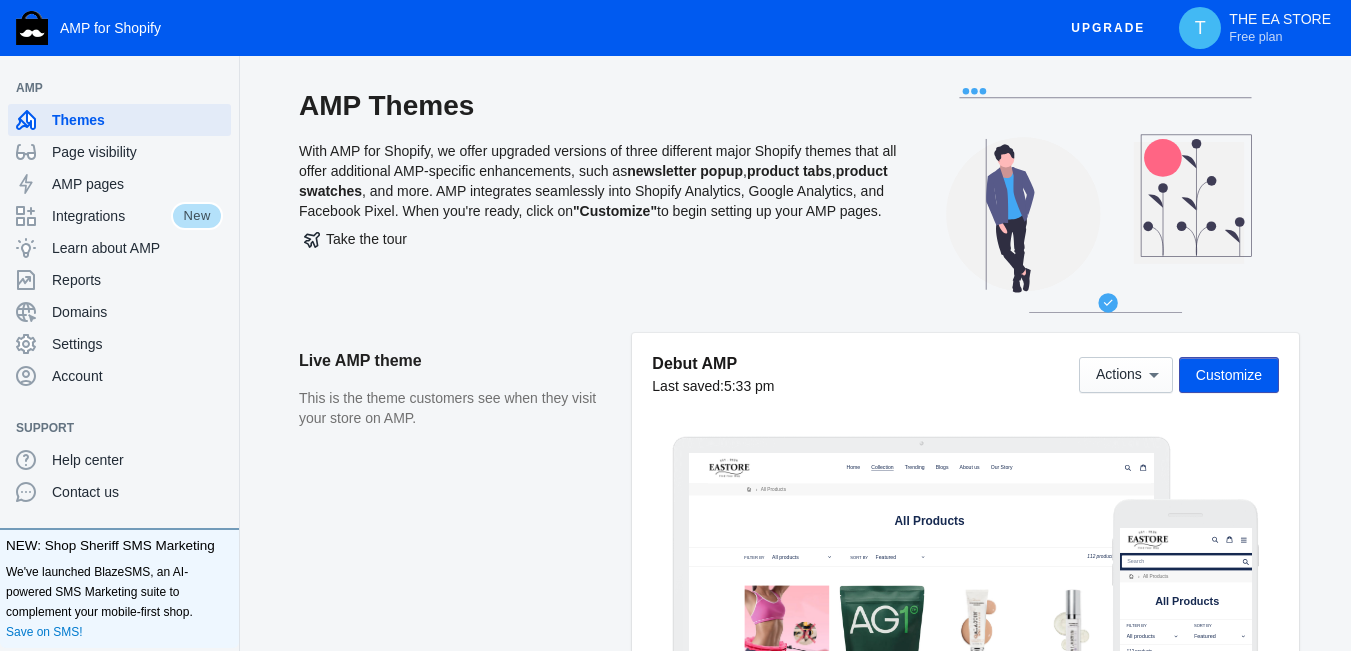 click on "AMP Themes   With AMP for Shopify, we offer upgraded versions of three different major Shopify themes that all offer additional AMP-specific enhancements, such as  newsletter popup ,  product tabs ,  product swatches , and more. AMP integrates seamlessly into Shopify Analytics, Google Analytics, and Facebook Pixel. When you're ready, click on  "Customize"  to begin setting up your AMP pages.   Take the tour" 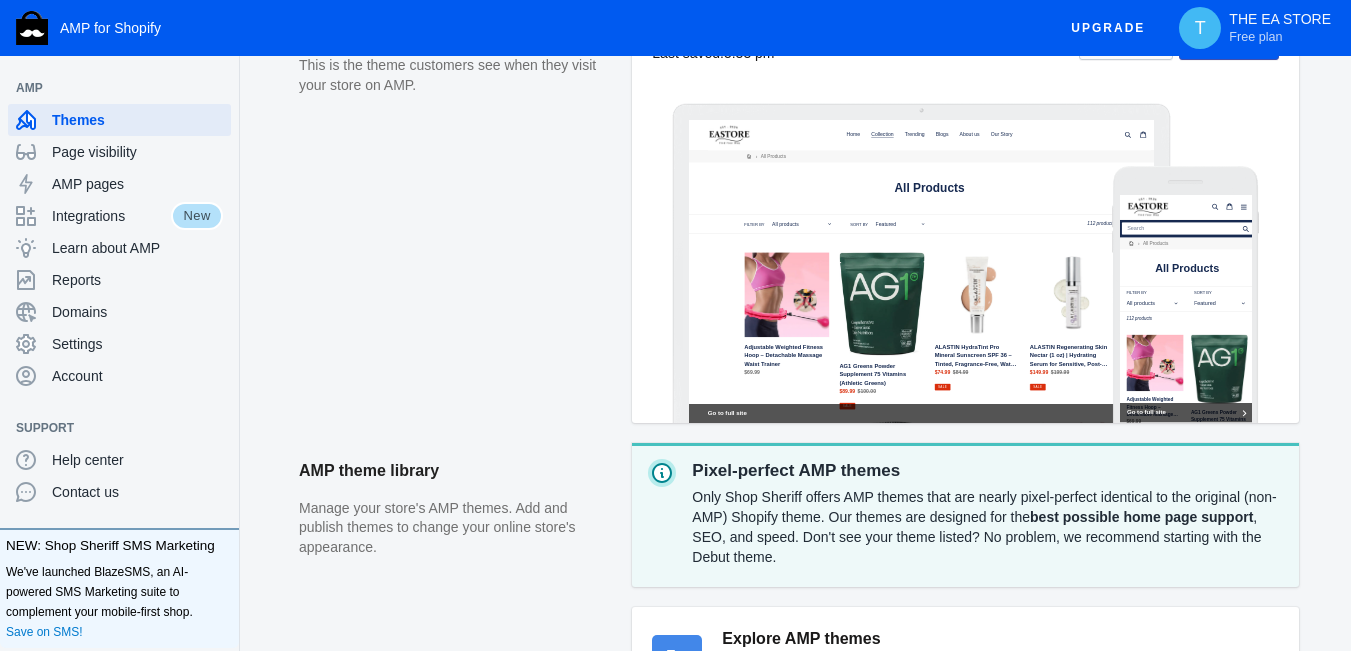 scroll, scrollTop: 606, scrollLeft: 0, axis: vertical 